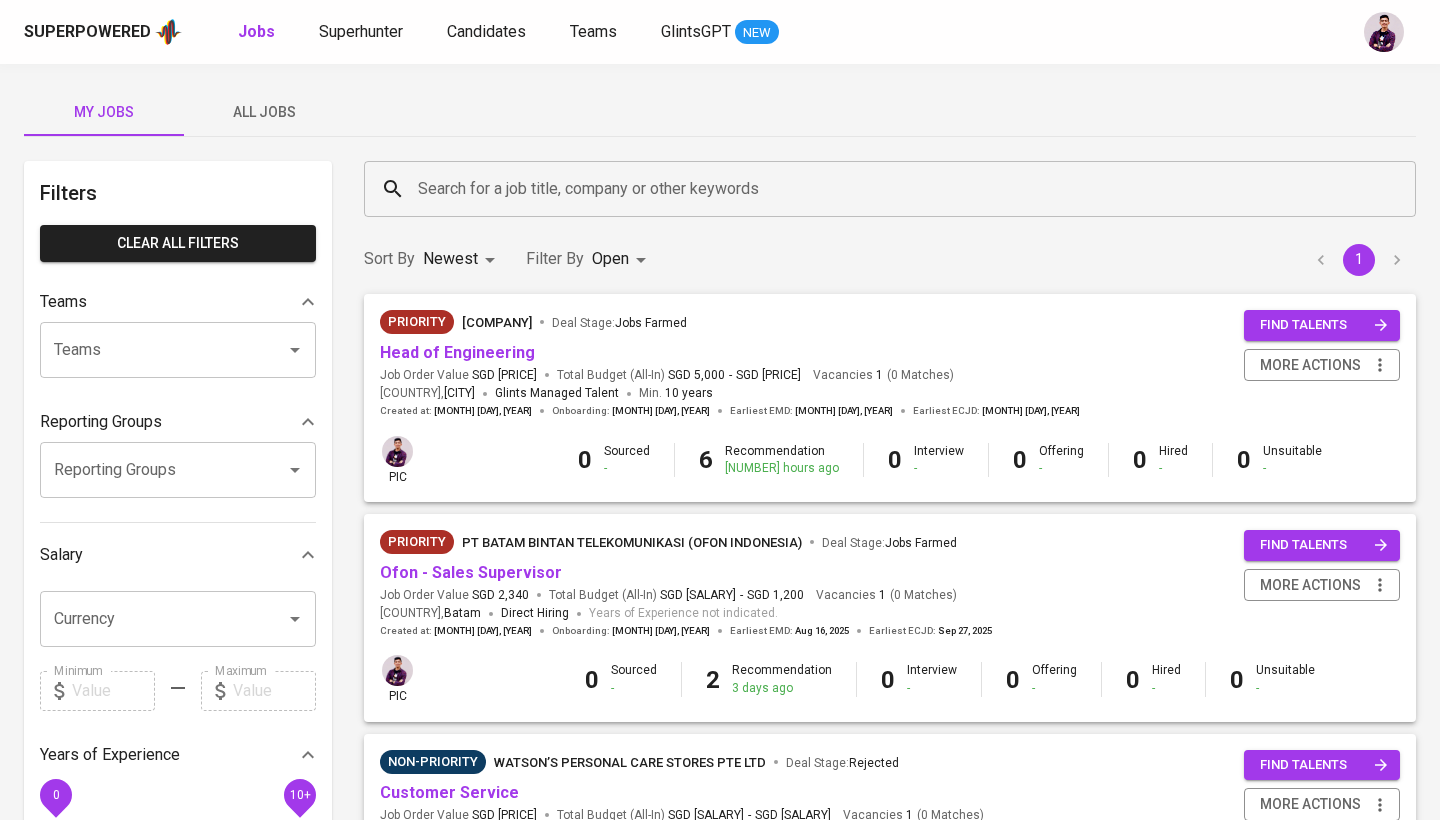 scroll, scrollTop: 0, scrollLeft: 0, axis: both 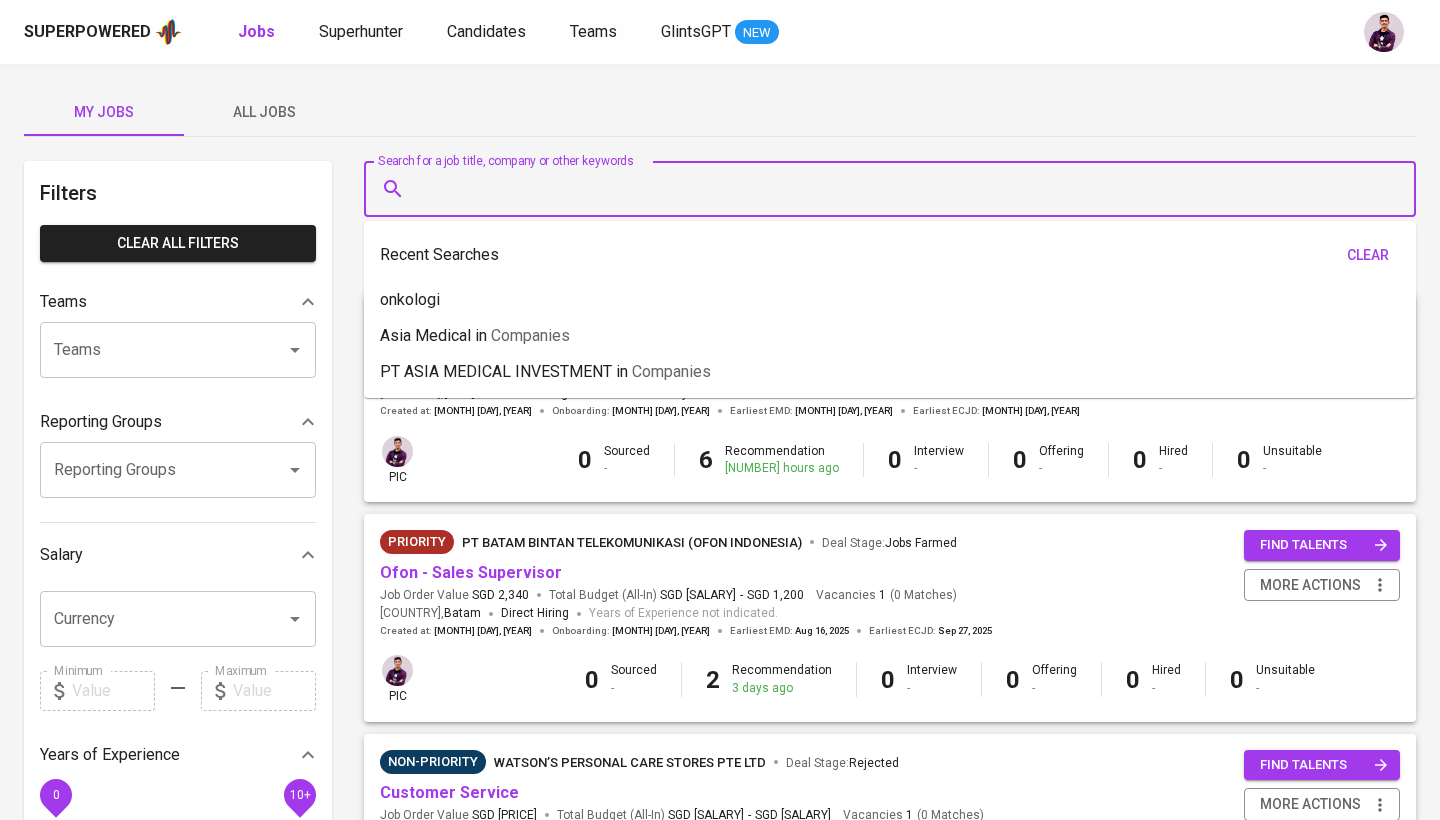 click on "Search for a job title, company or other keywords" at bounding box center [895, 189] 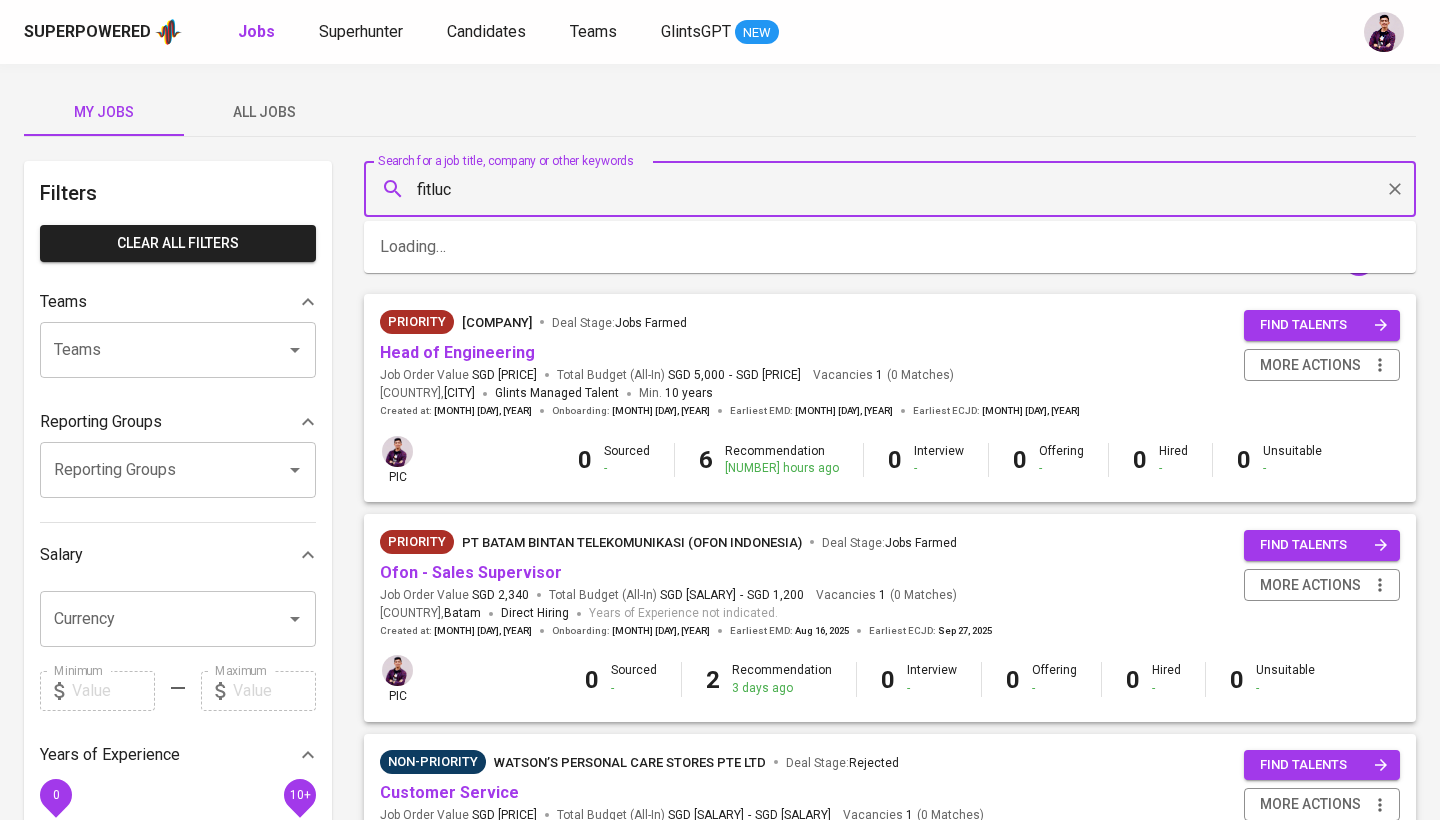 type on "fitluc" 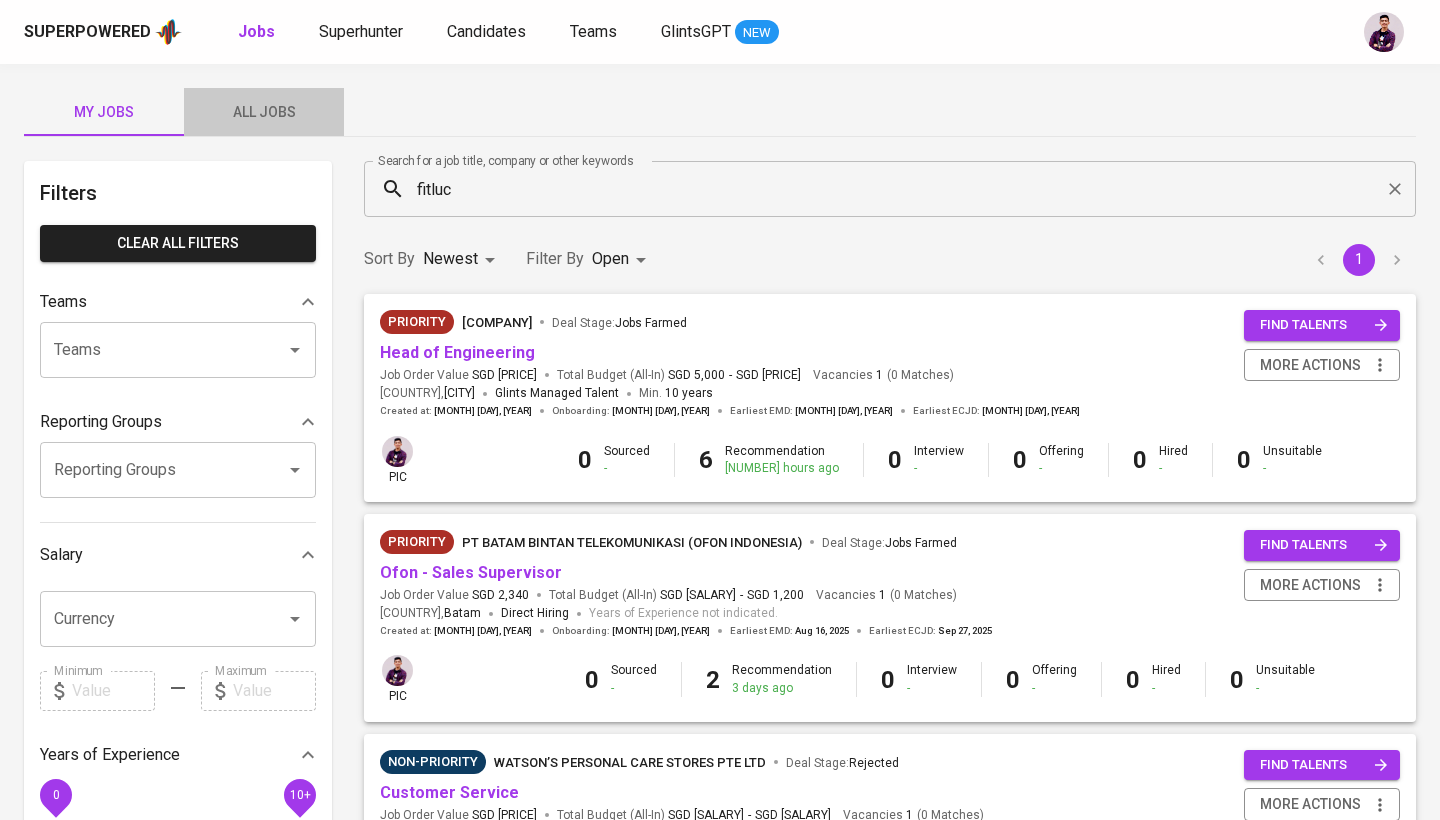 click on "All Jobs" at bounding box center (264, 112) 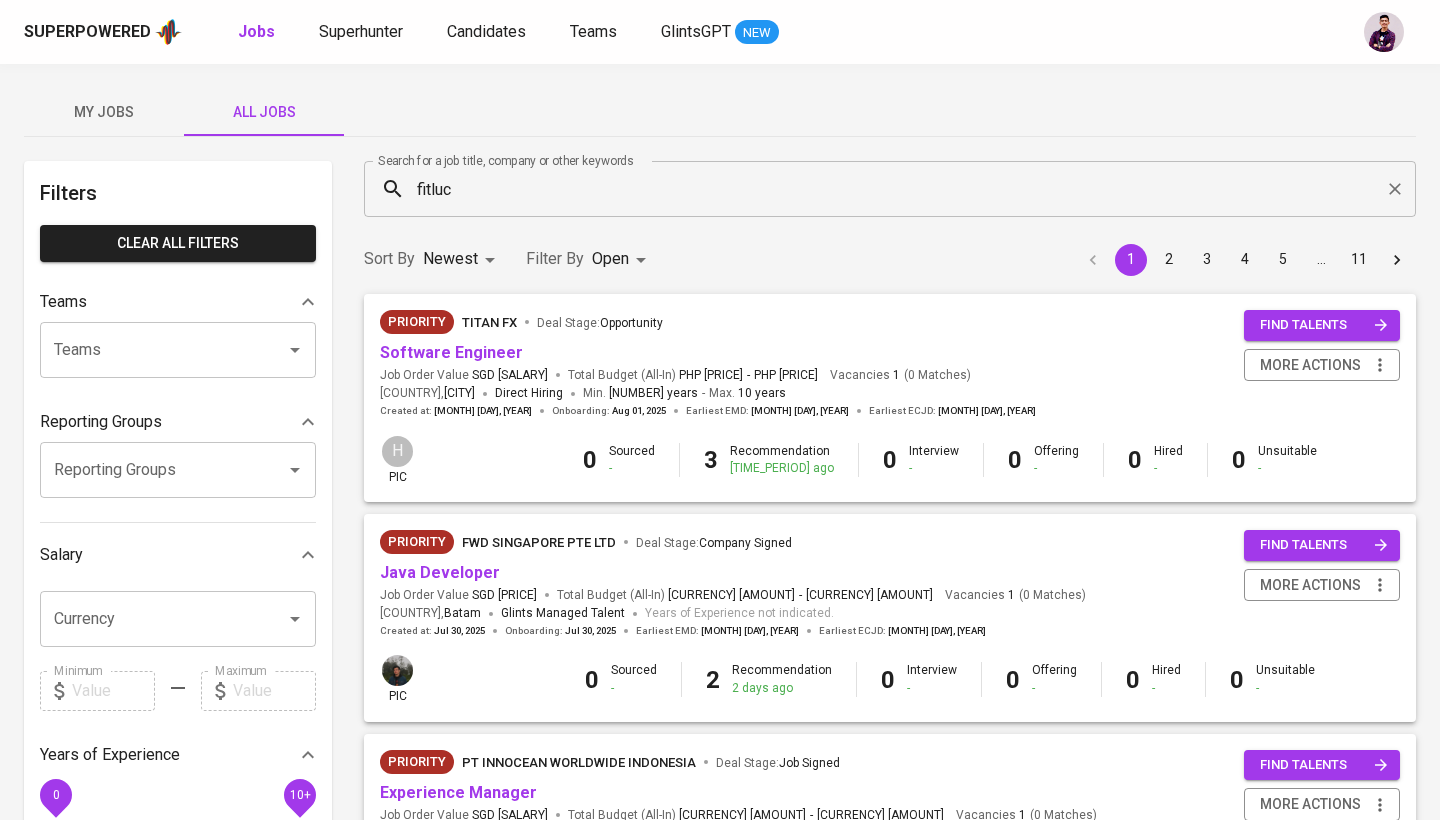 click on "fitluc" at bounding box center (895, 189) 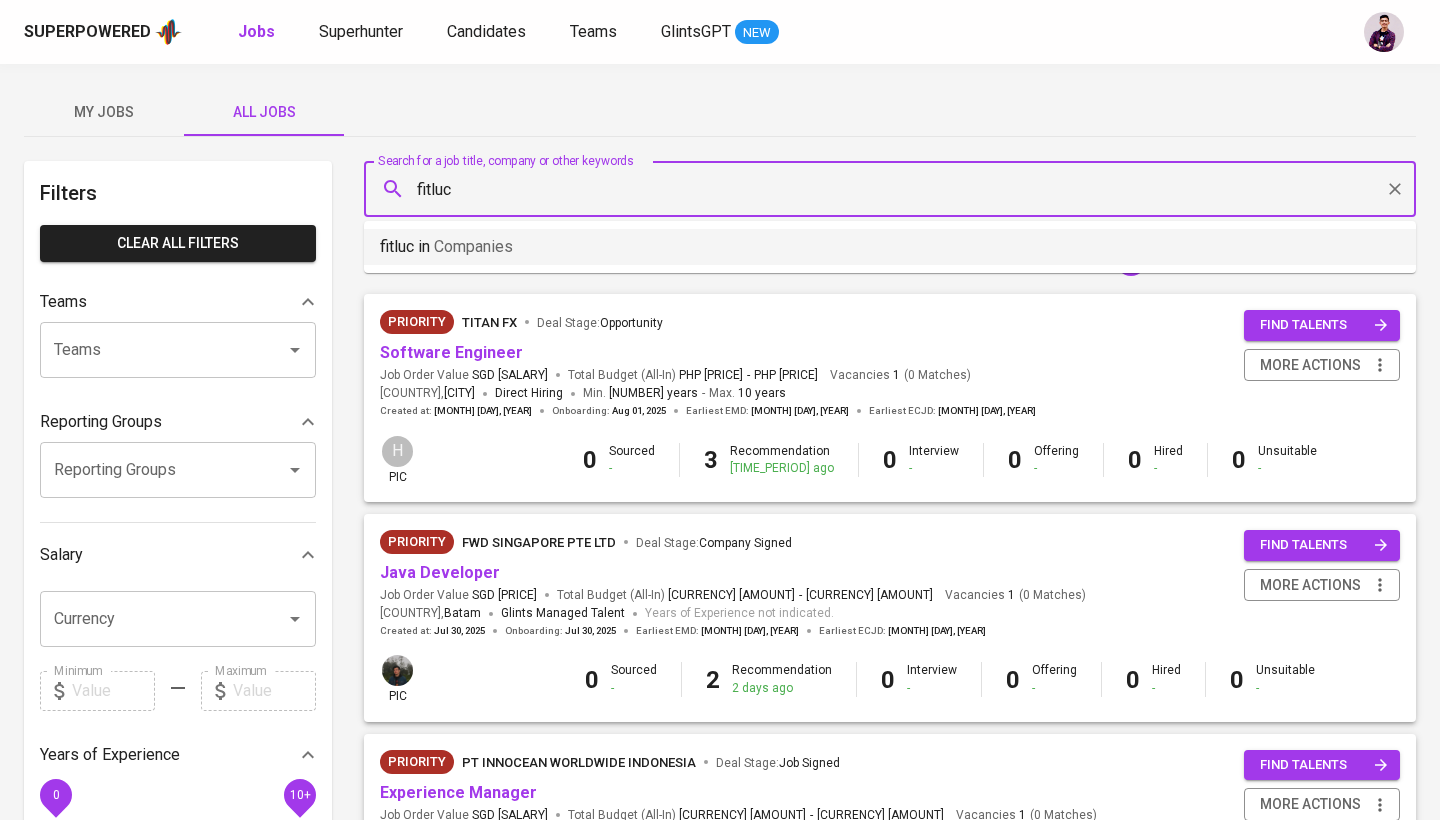 click on "fitluc   in   Companies" at bounding box center [890, 247] 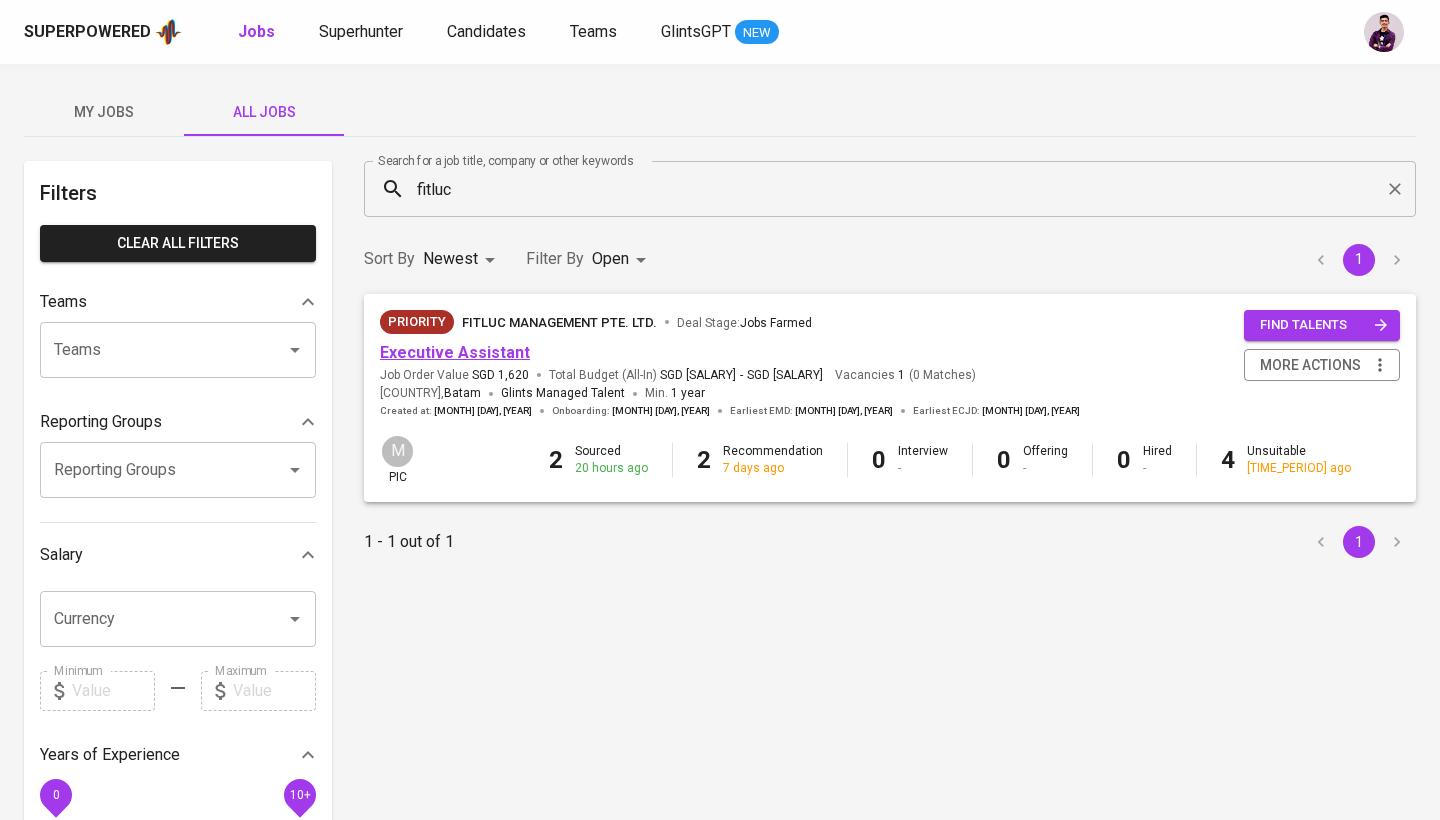 click on "Executive Assistant" at bounding box center (455, 352) 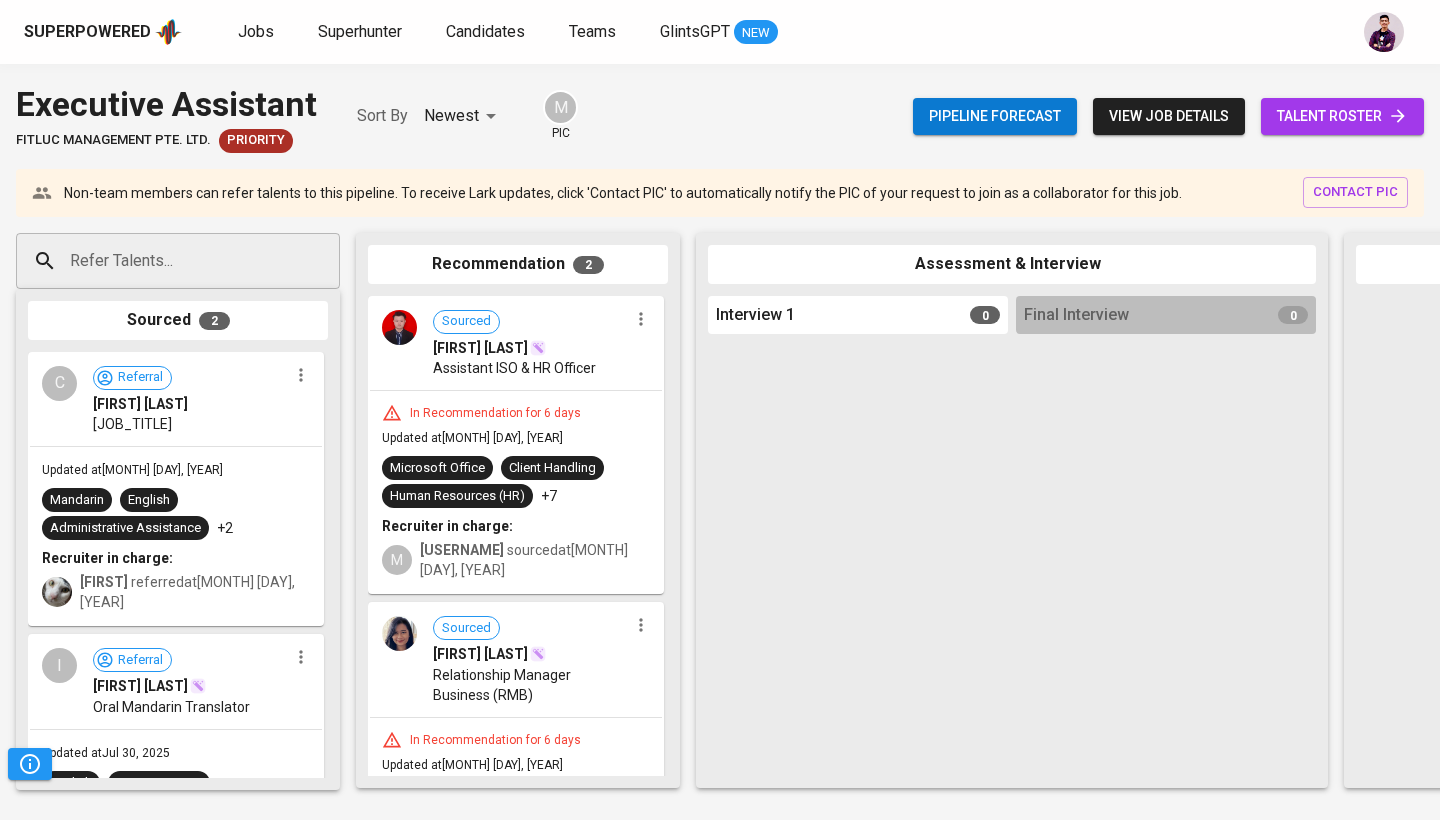scroll, scrollTop: 104, scrollLeft: 0, axis: vertical 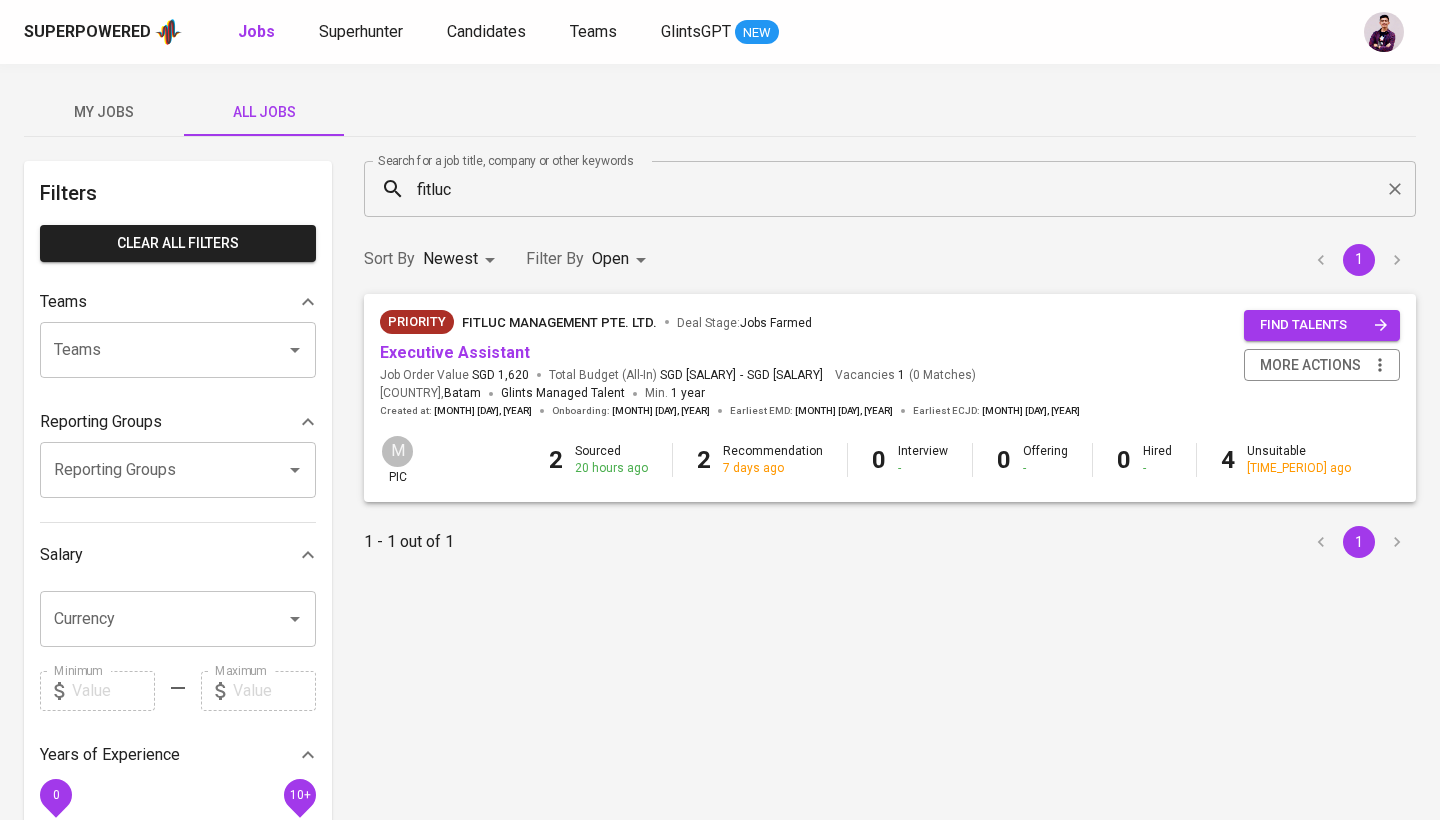 click on "Superpowered Jobs   Superhunter   Candidates   Teams   GlintsGPT   NEW" at bounding box center [688, 32] 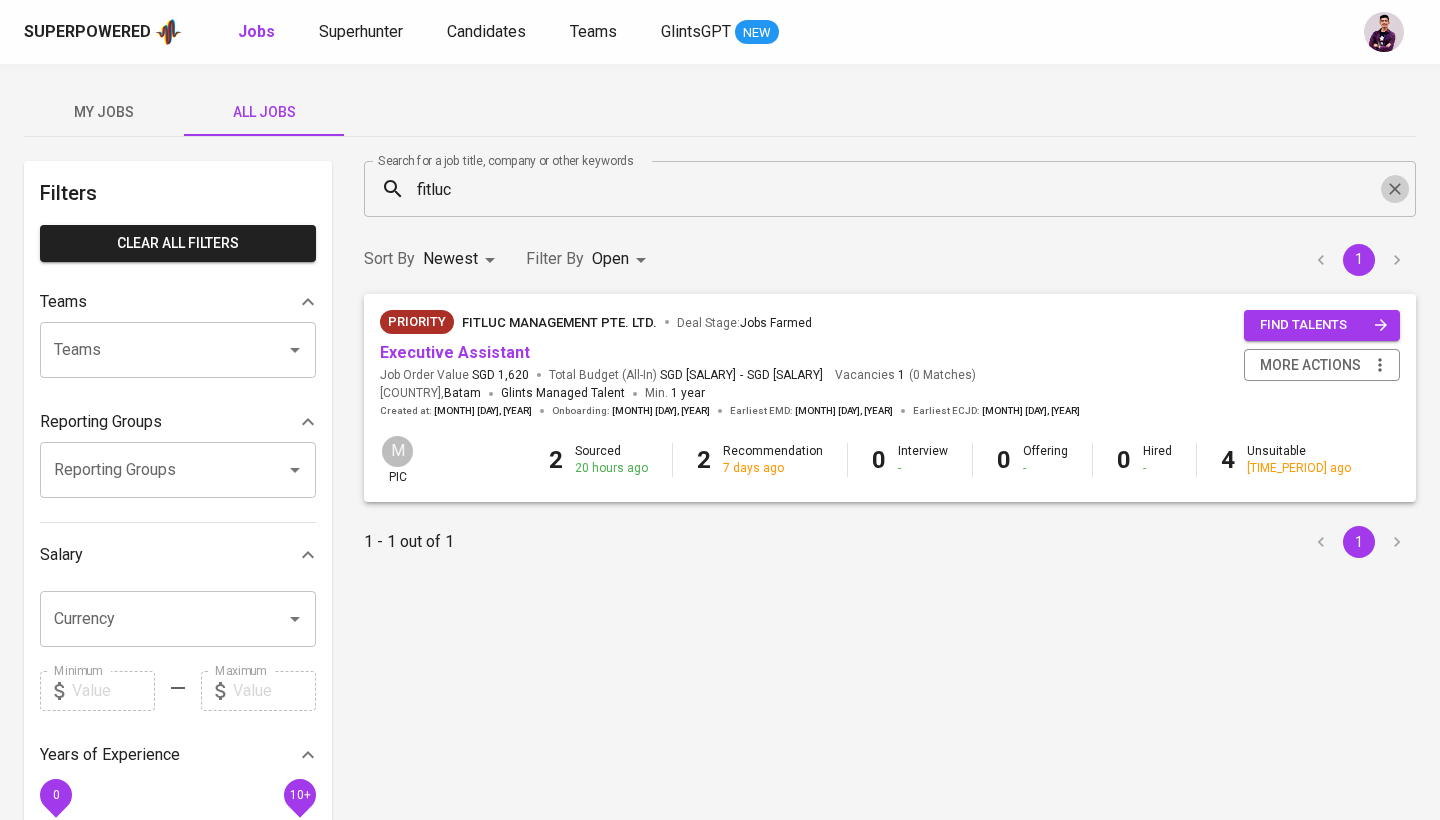 click 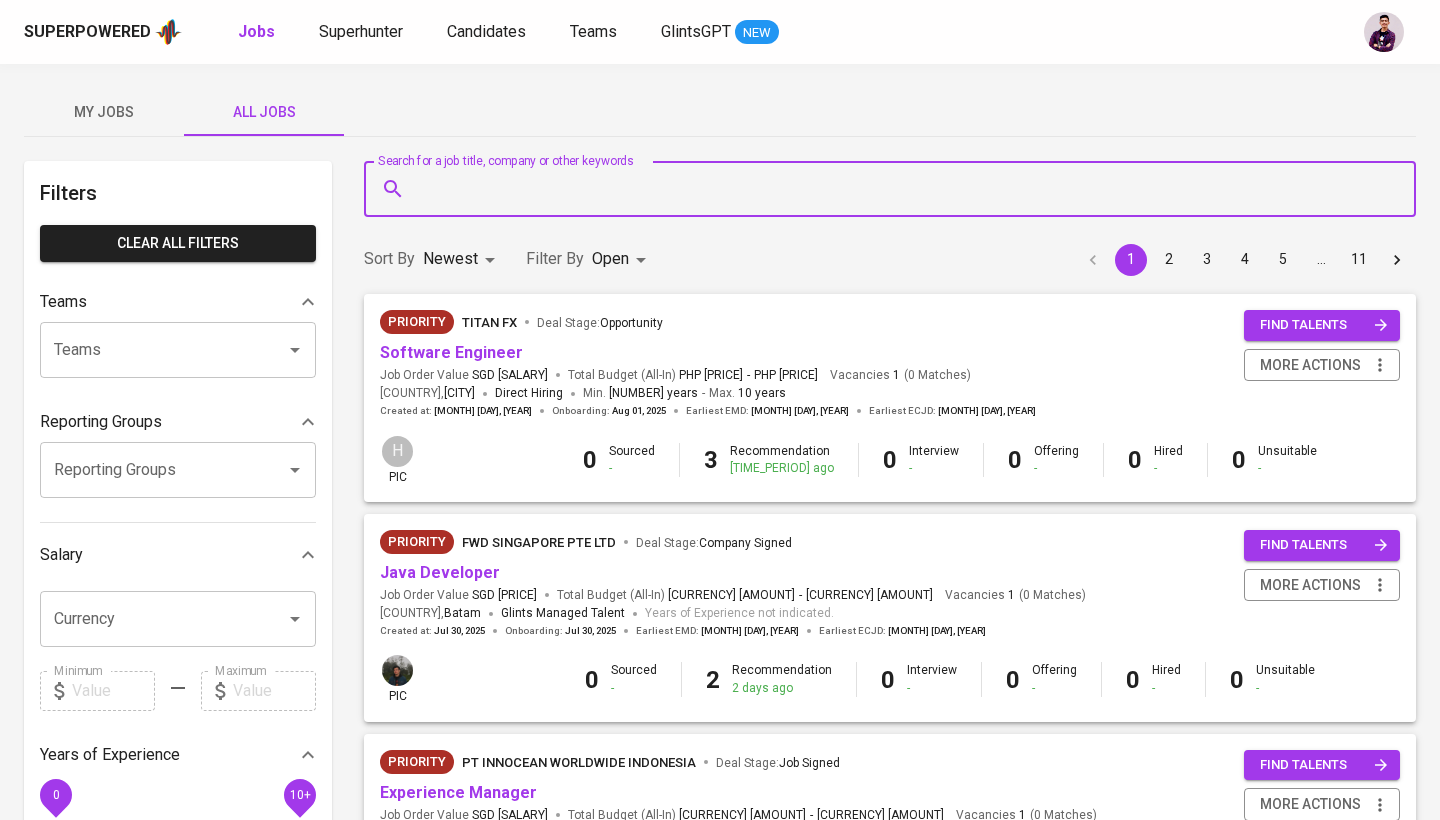 click on "My Jobs" at bounding box center [104, 112] 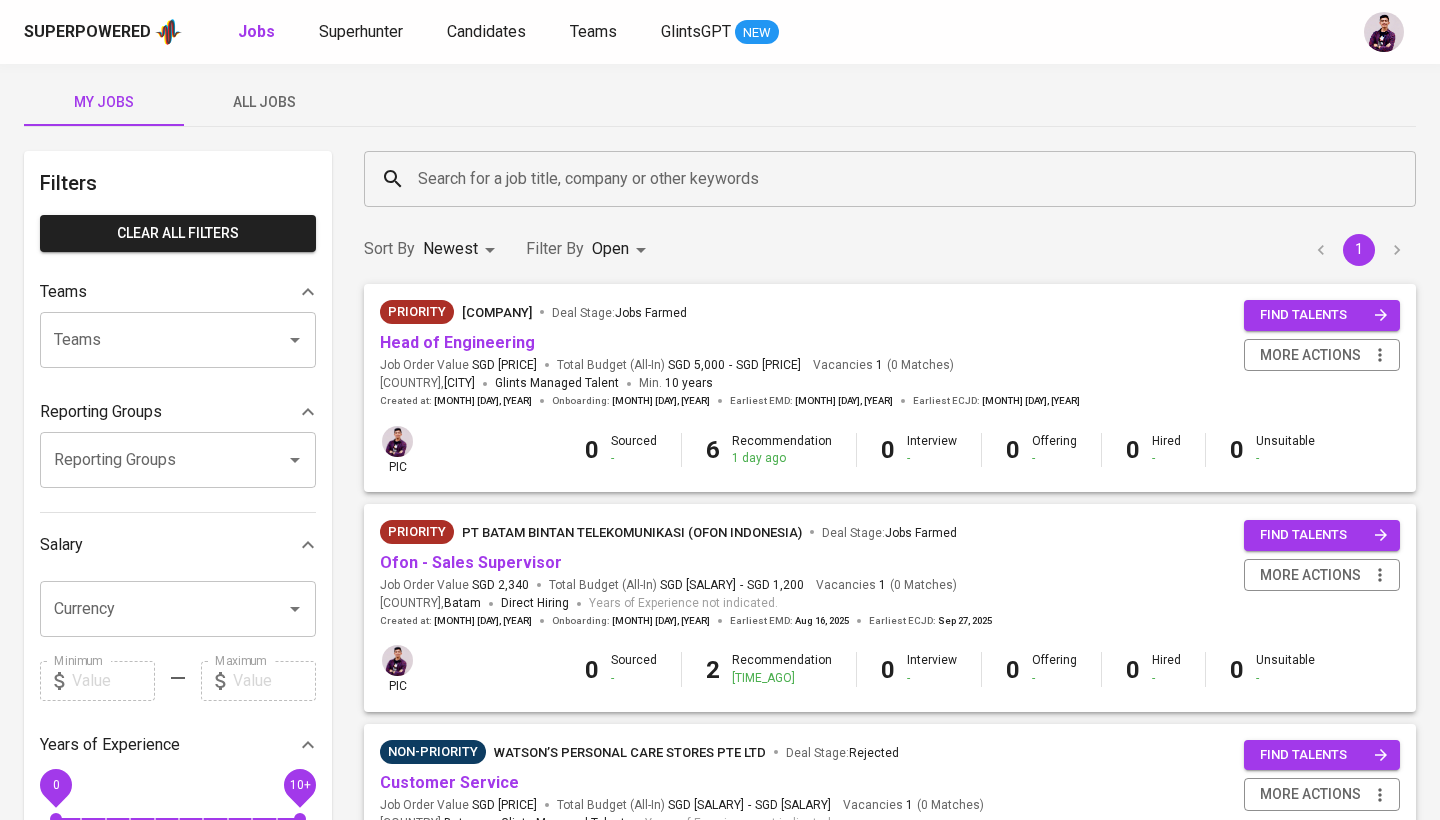 scroll, scrollTop: 9, scrollLeft: 0, axis: vertical 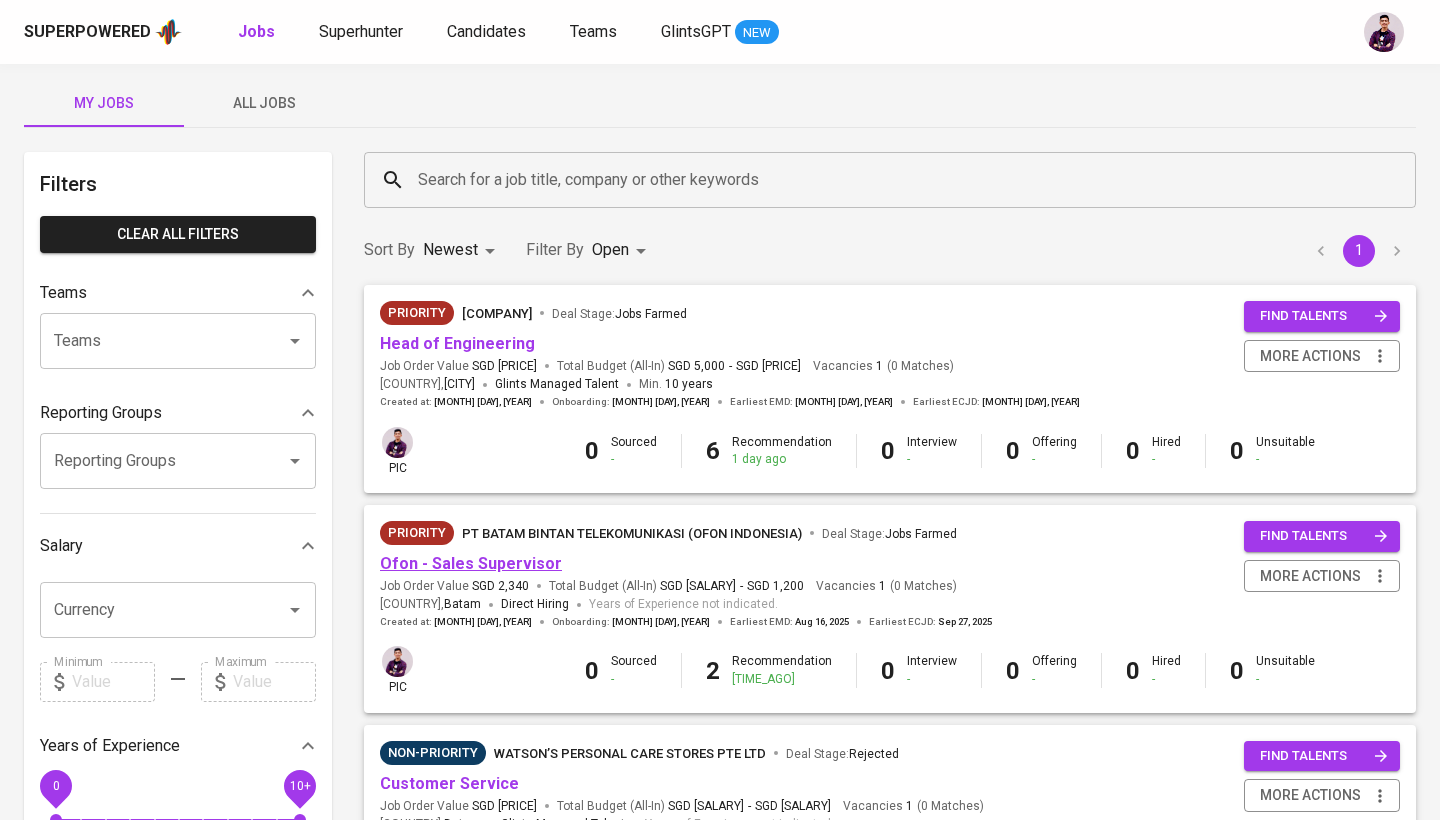 click on "Ofon - Sales Supervisor" at bounding box center [471, 563] 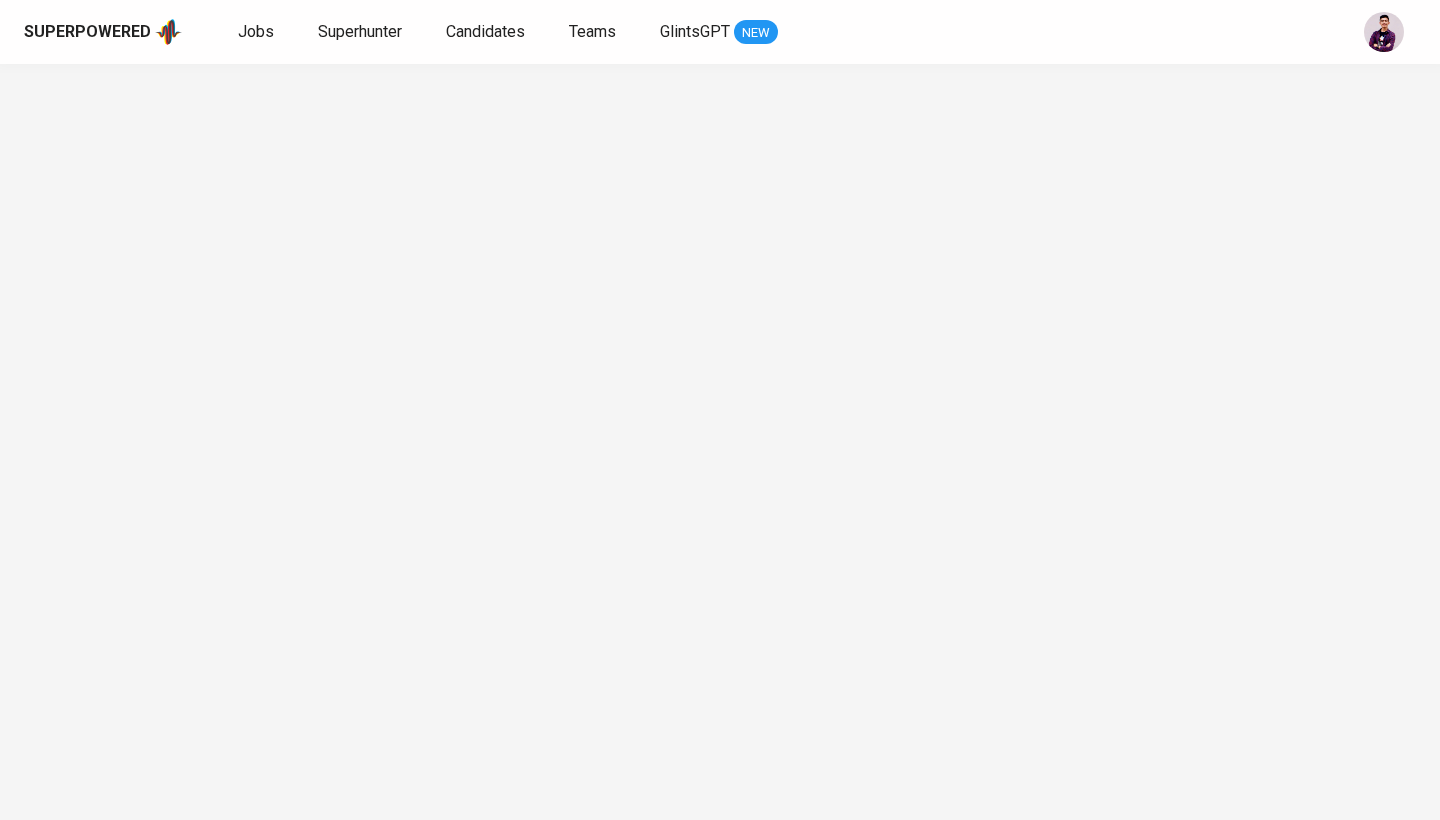 scroll, scrollTop: 0, scrollLeft: 0, axis: both 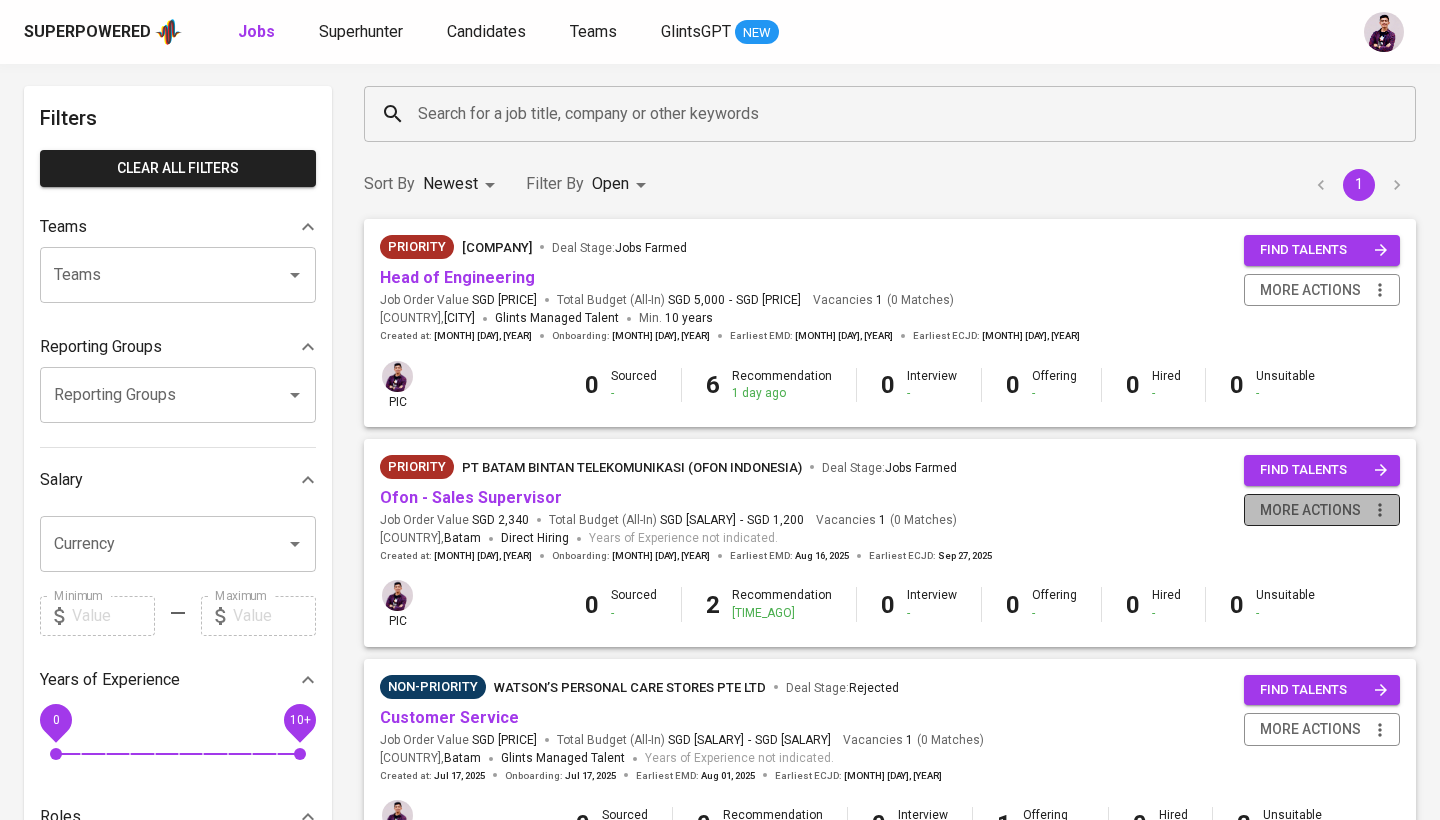 click on "more actions" at bounding box center (1310, 510) 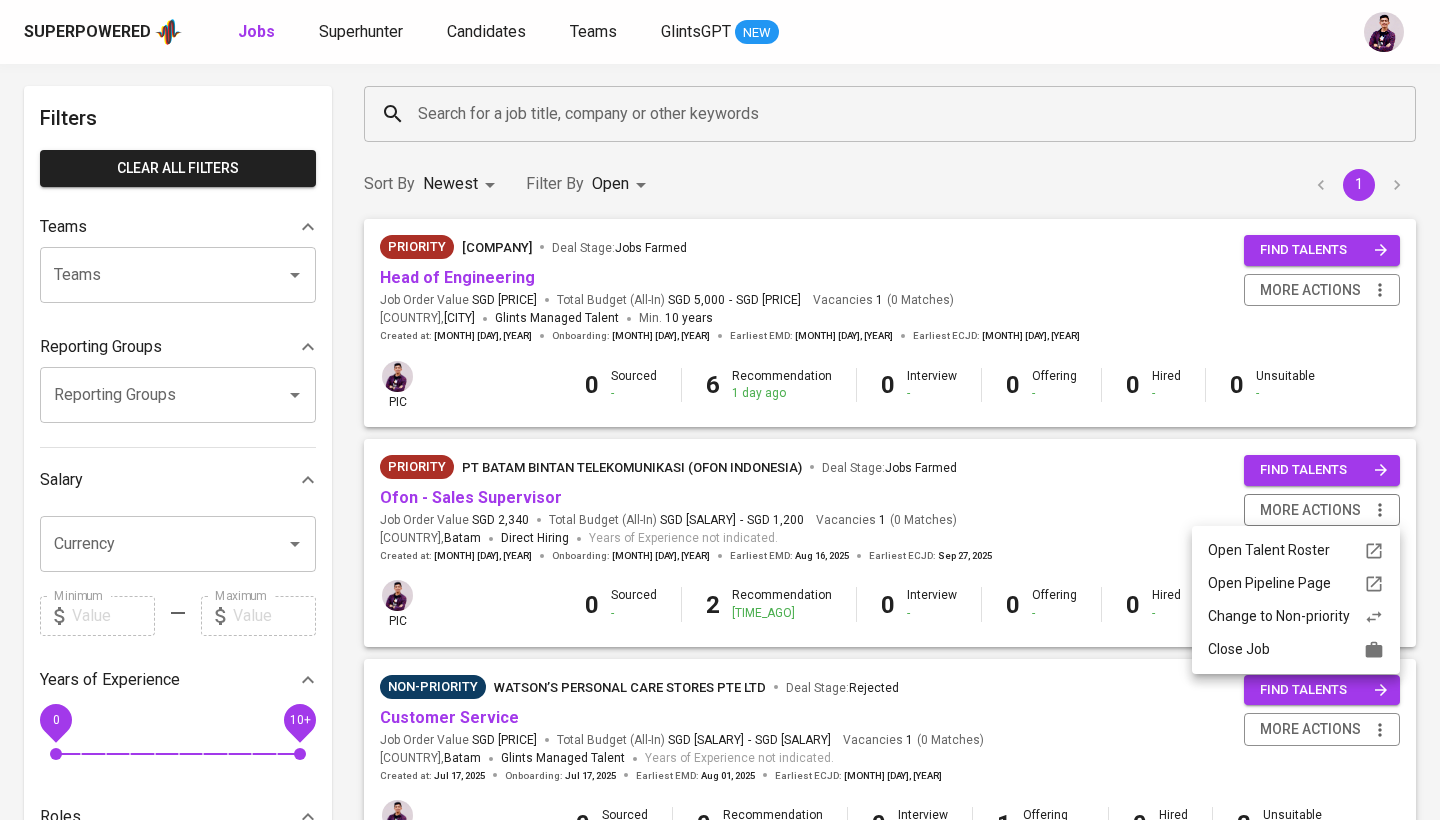 click at bounding box center [720, 410] 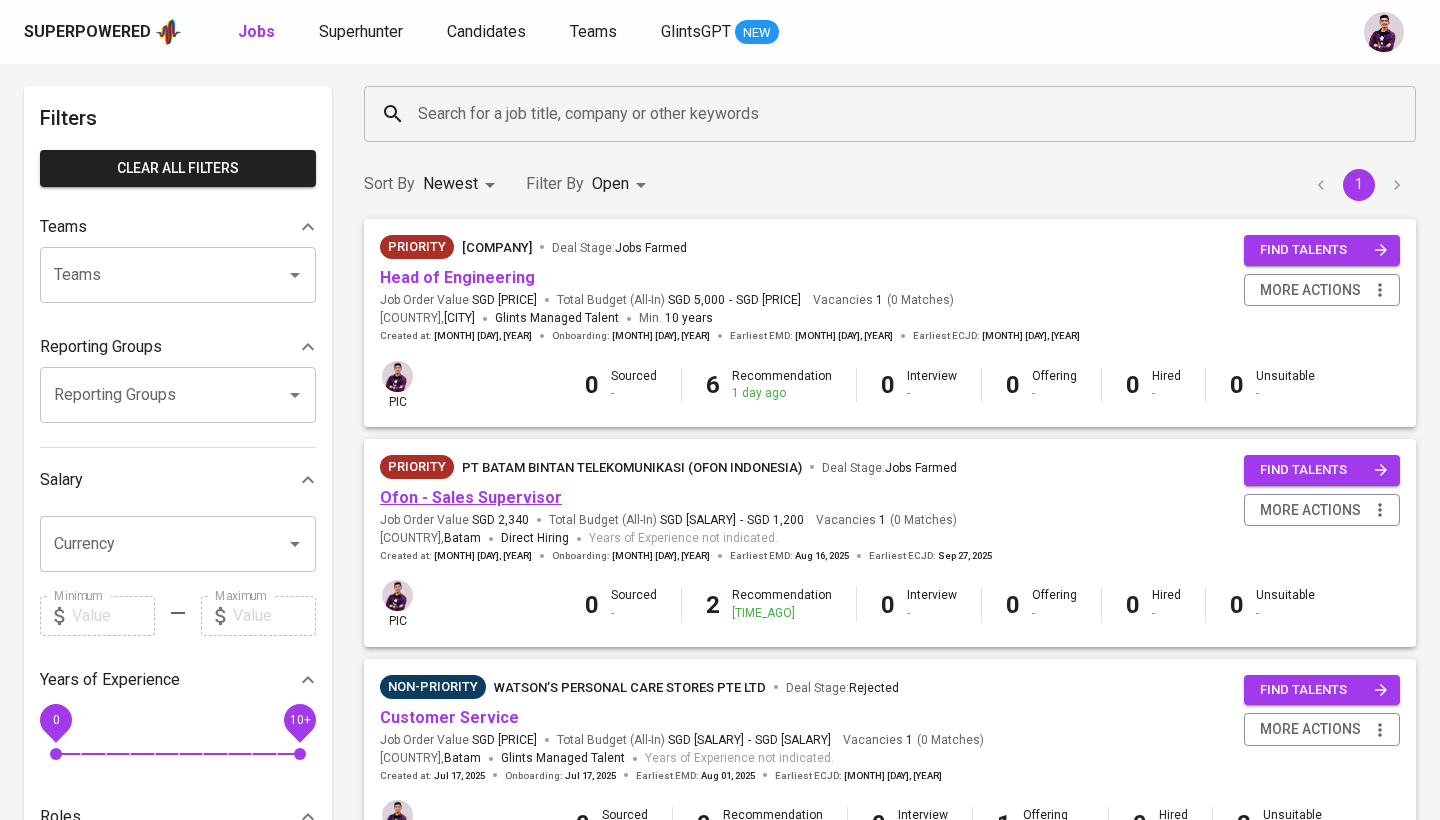 click on "Ofon - Sales Supervisor" at bounding box center [471, 497] 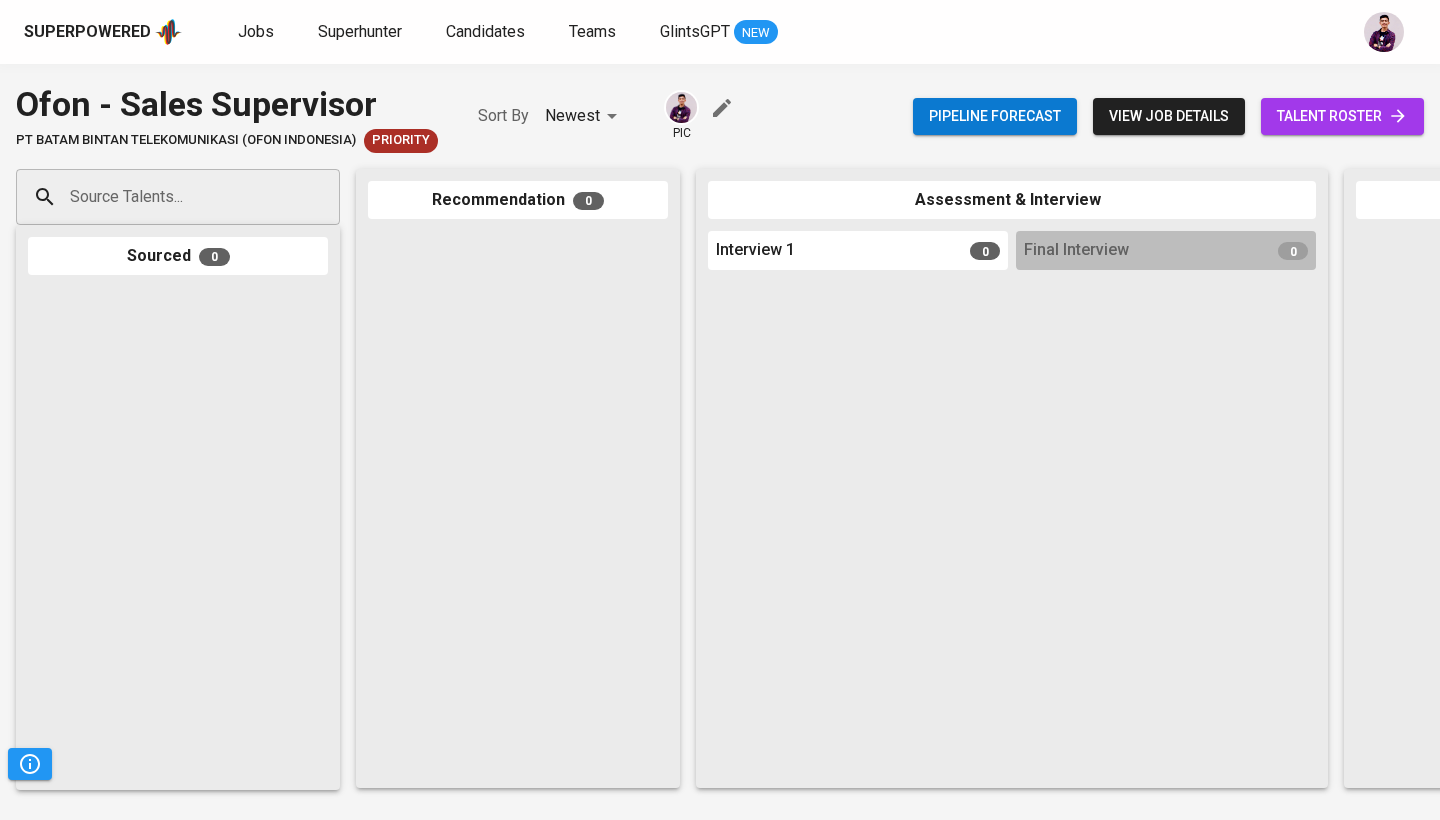 scroll, scrollTop: 0, scrollLeft: 0, axis: both 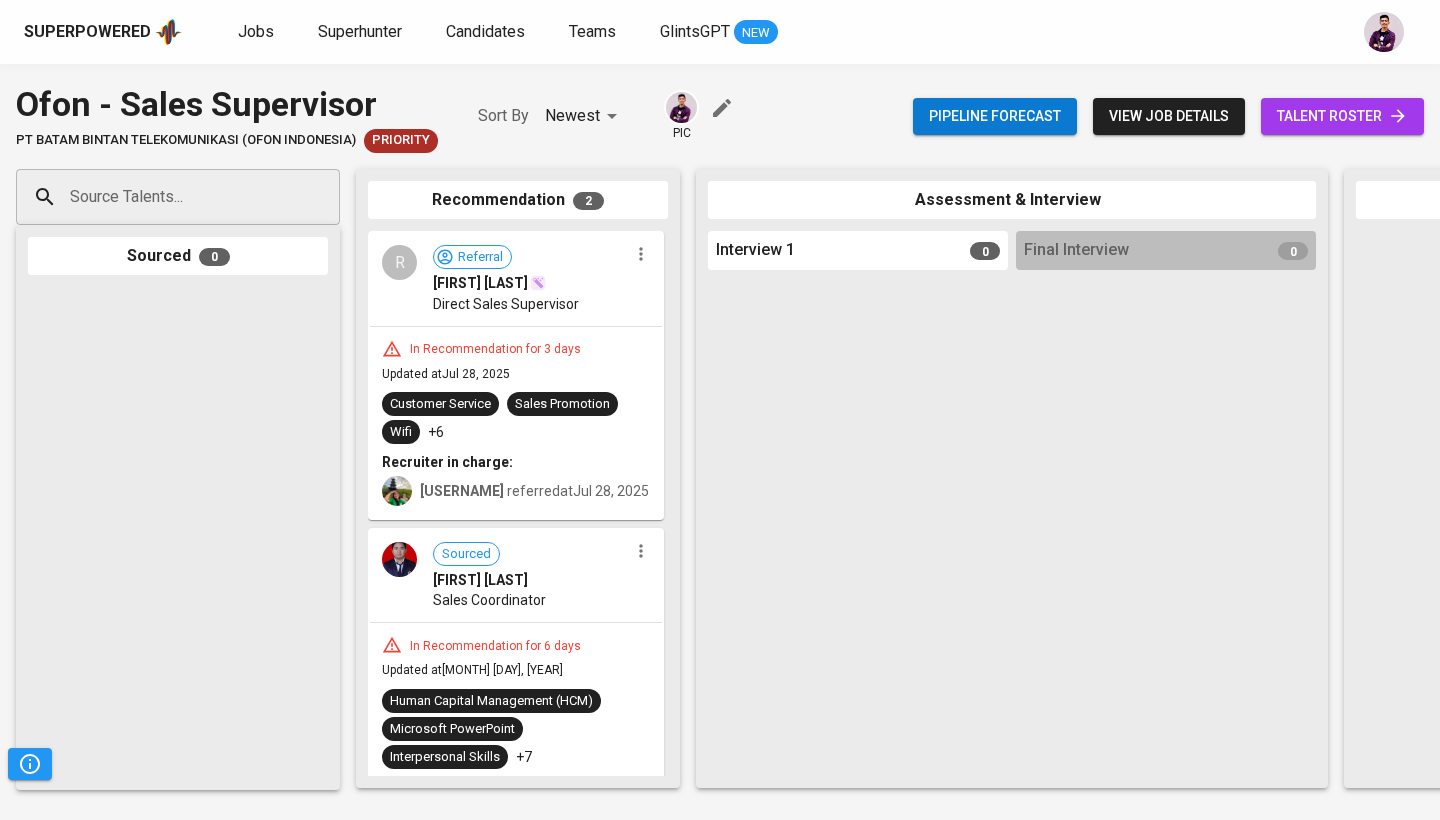 click 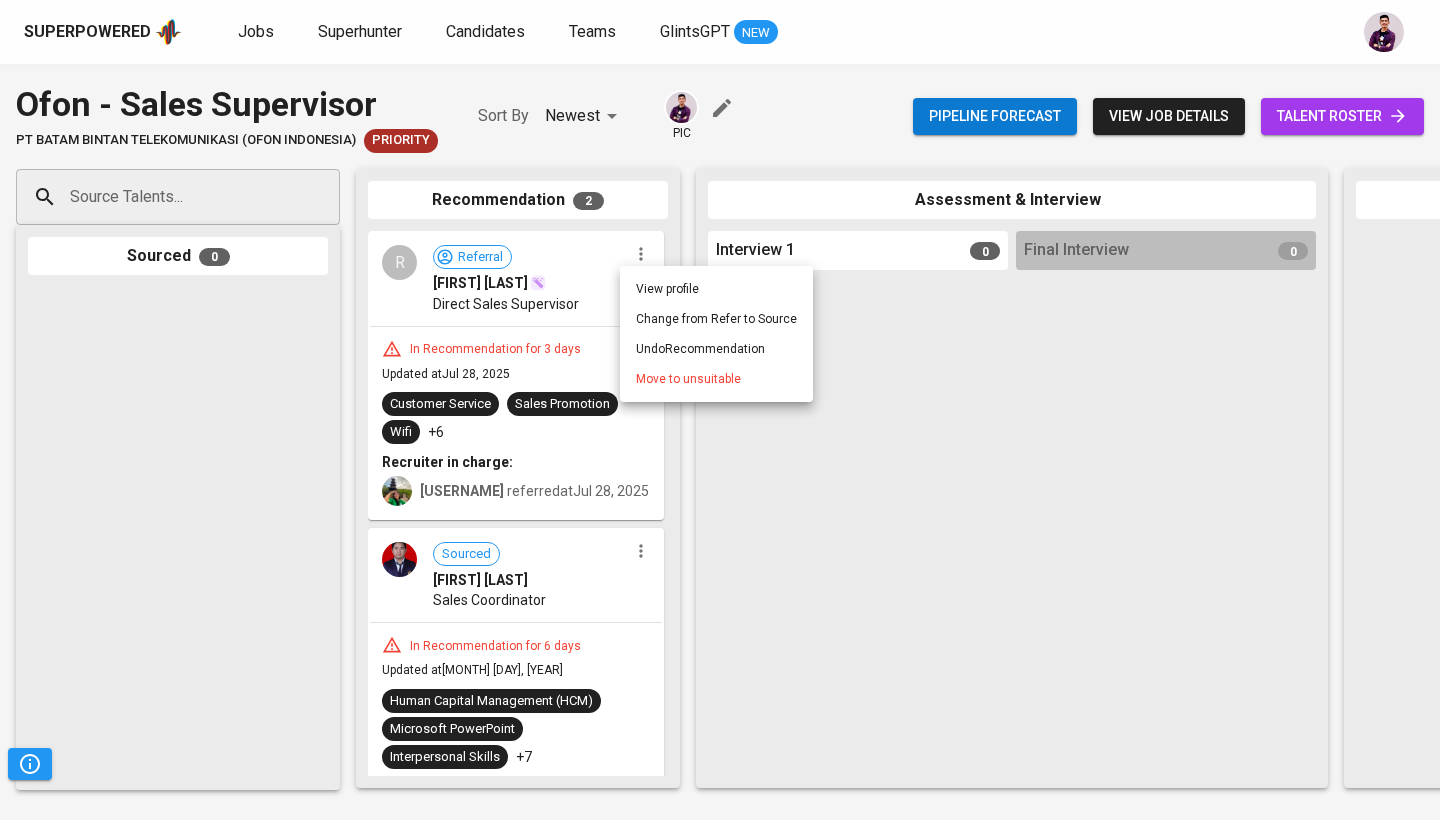 click on "Move to unsuitable" at bounding box center [716, 379] 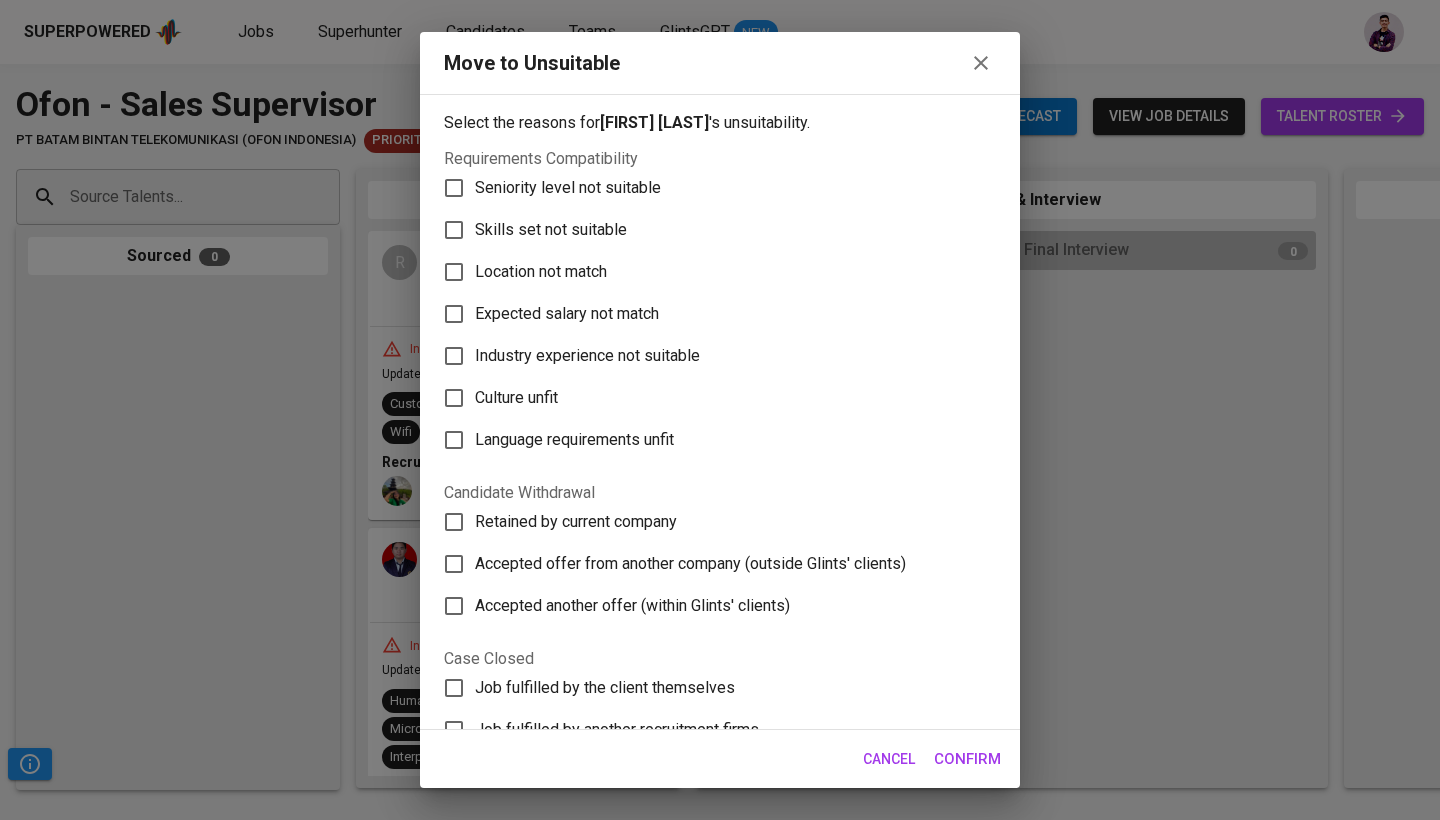 scroll, scrollTop: -1, scrollLeft: 0, axis: vertical 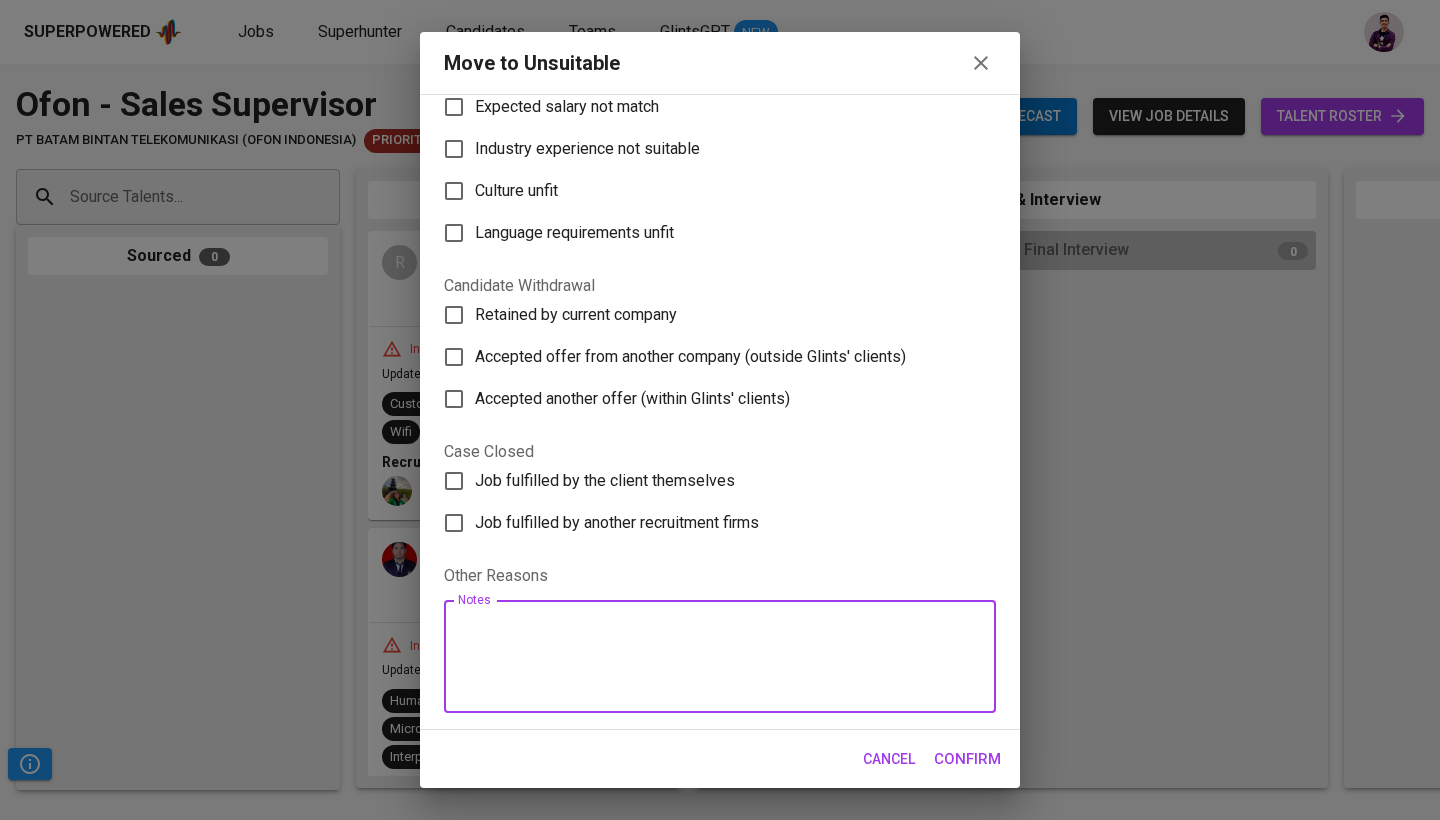 click at bounding box center (720, 657) 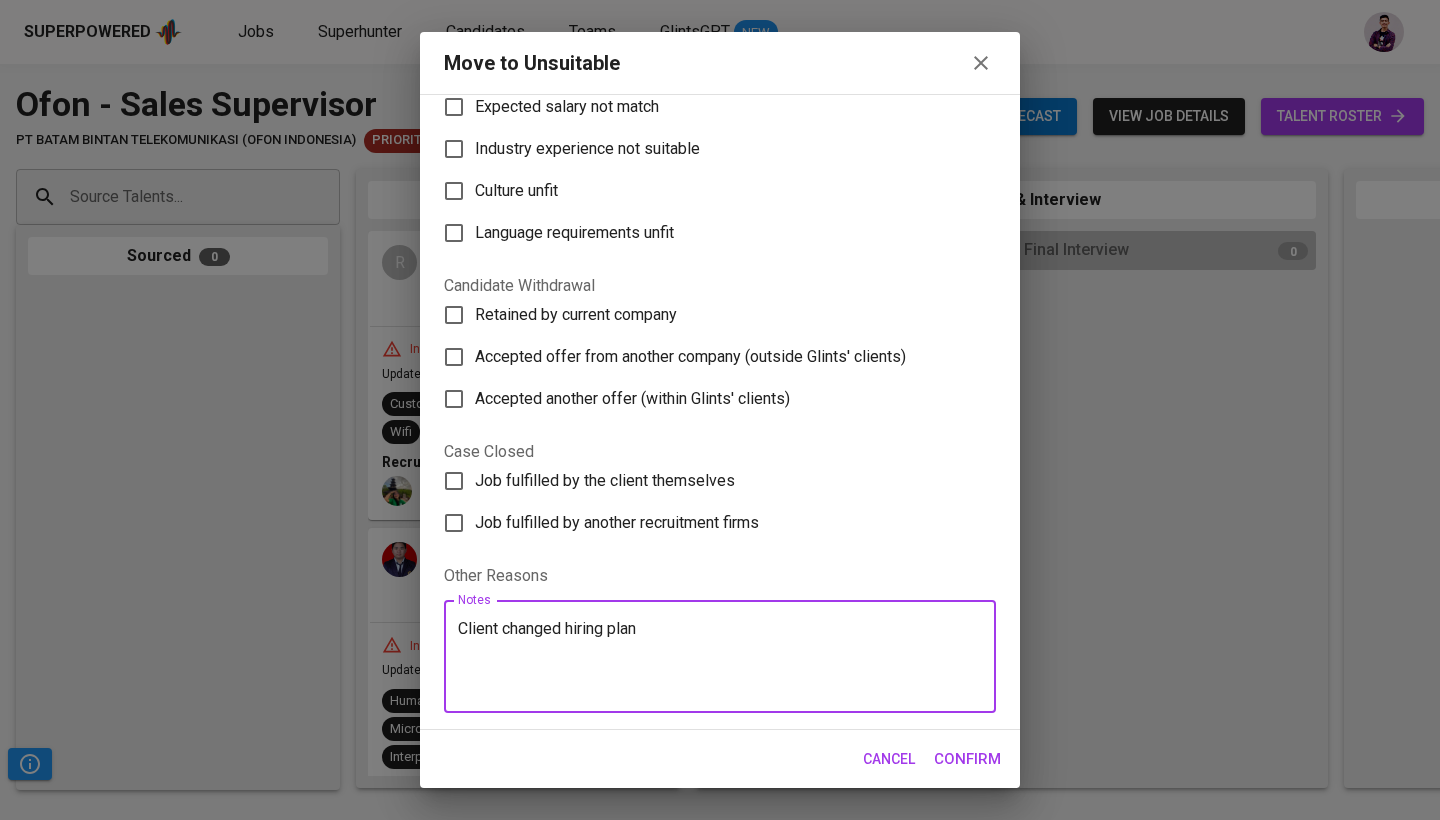 type on "Client changed hiring plan" 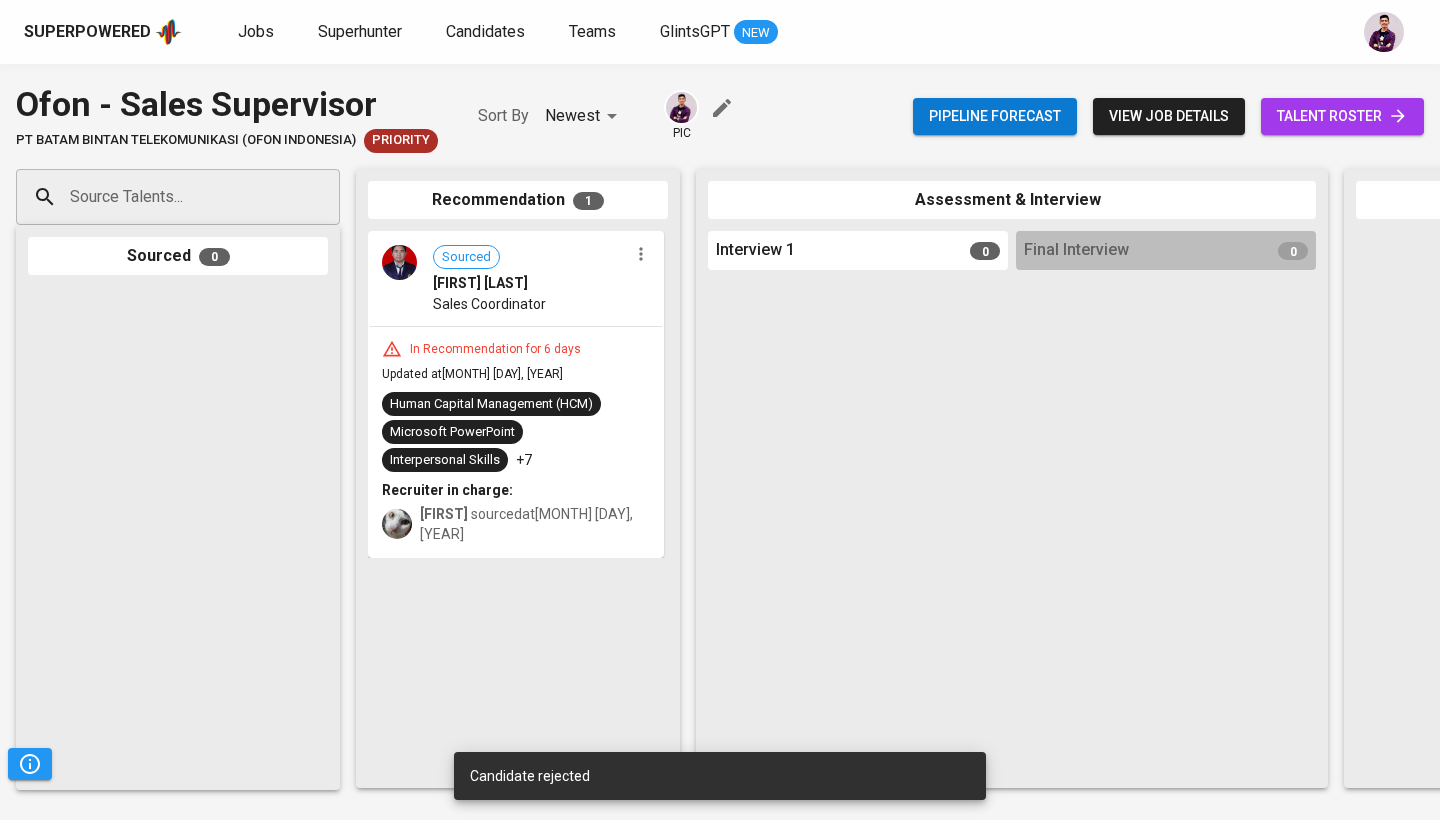 click 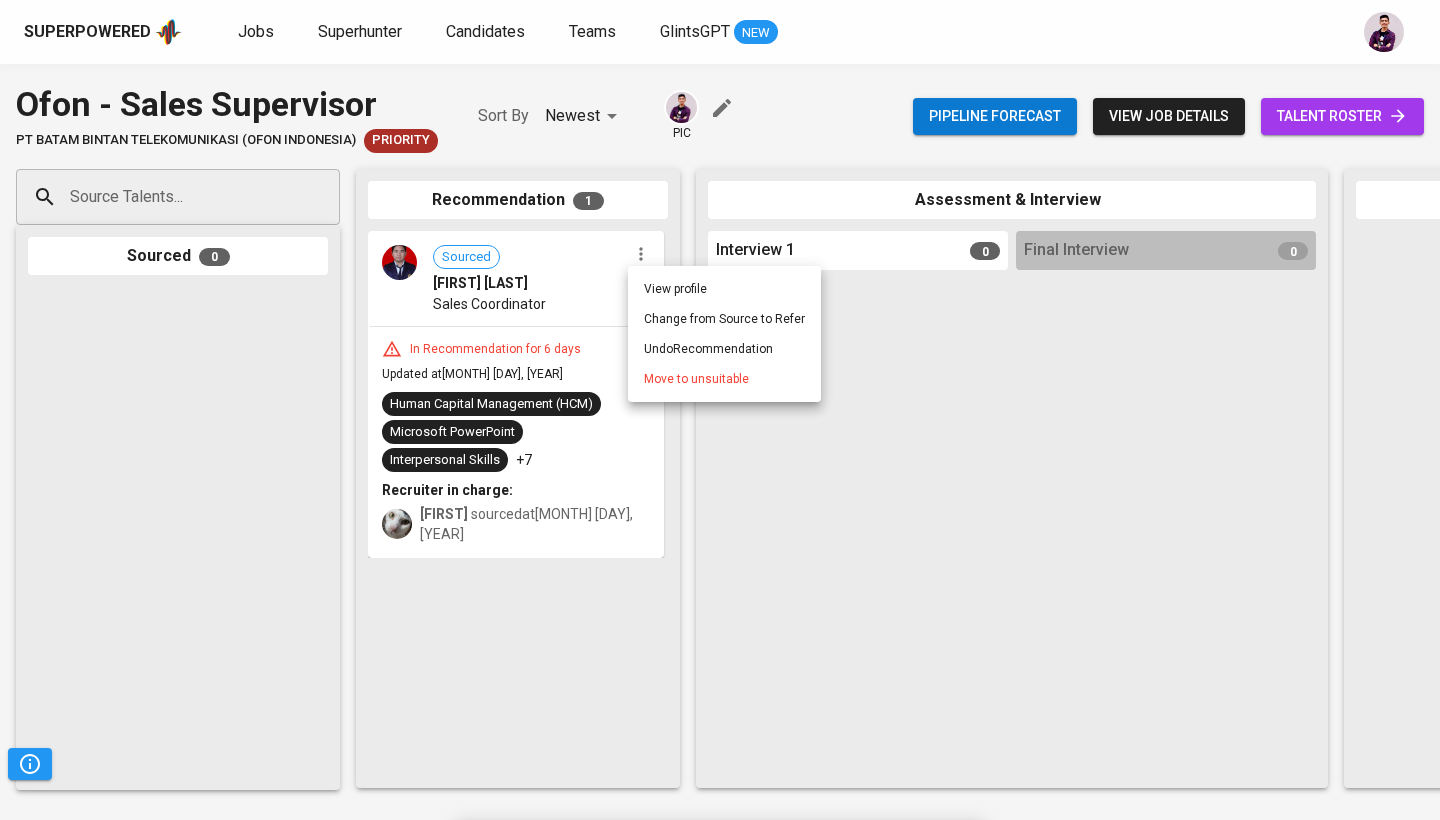 click on "Move to unsuitable" at bounding box center [696, 379] 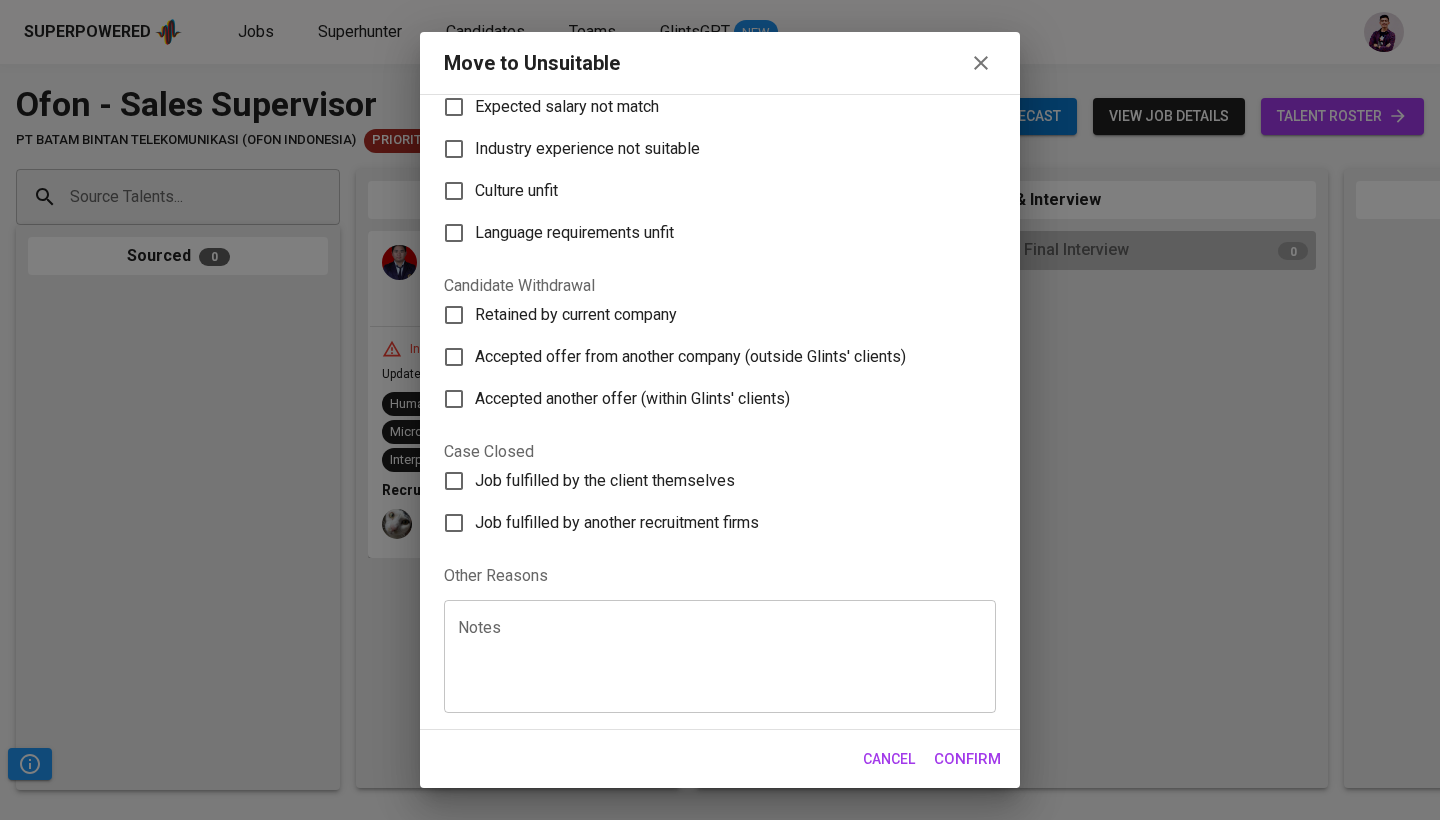 click at bounding box center (720, 657) 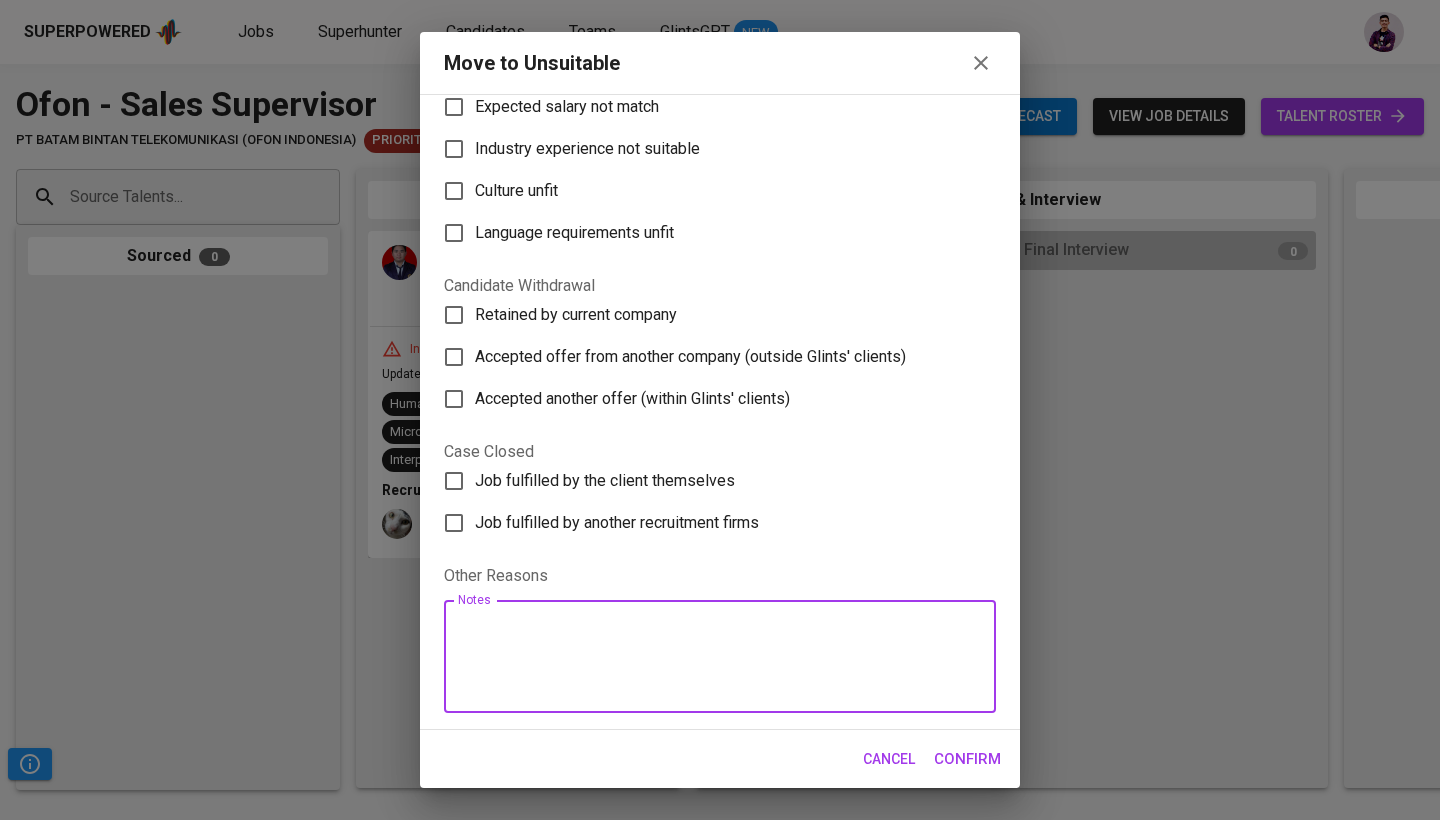 scroll, scrollTop: 207, scrollLeft: 0, axis: vertical 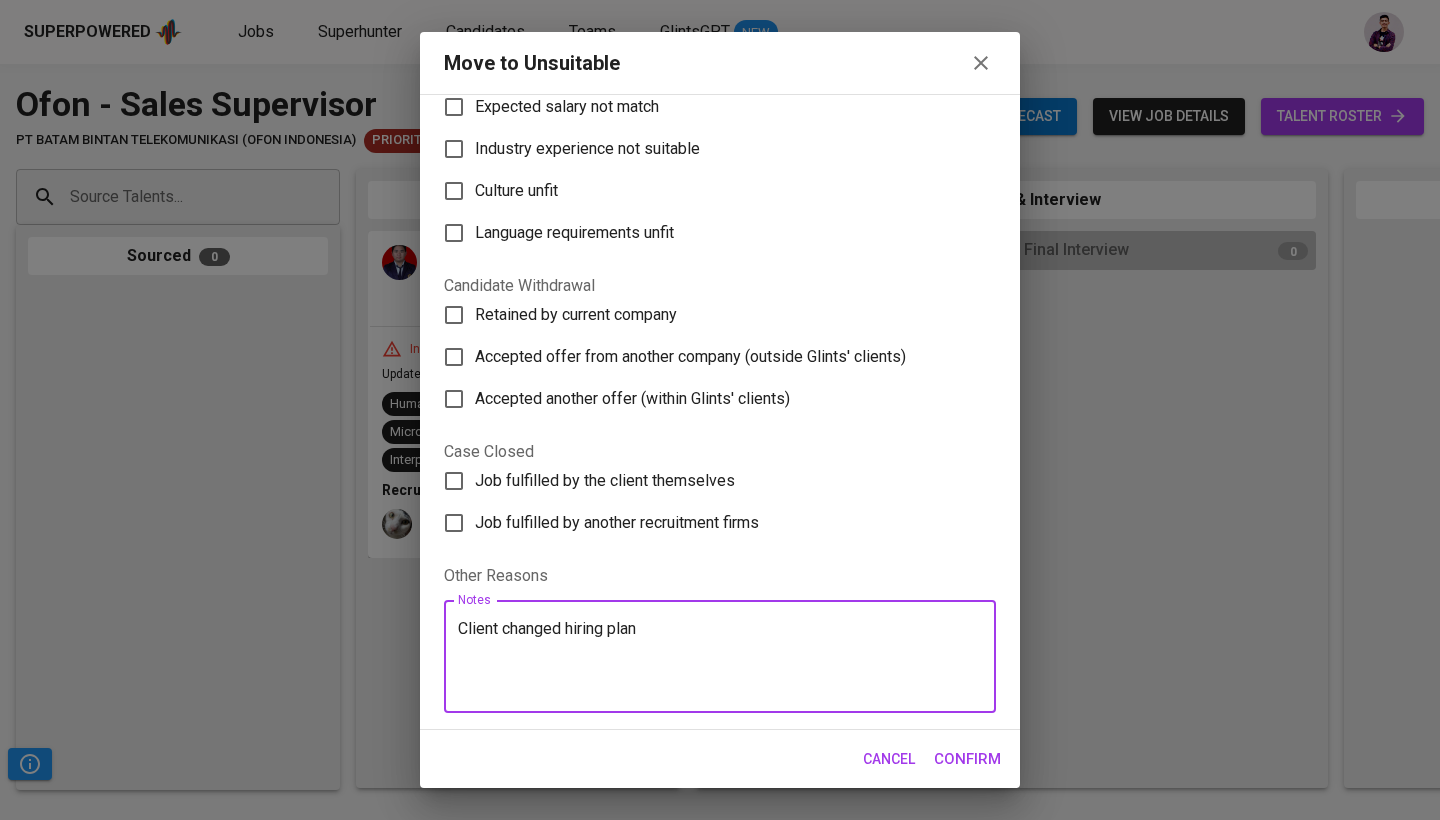 type on "Client changed hiring plan" 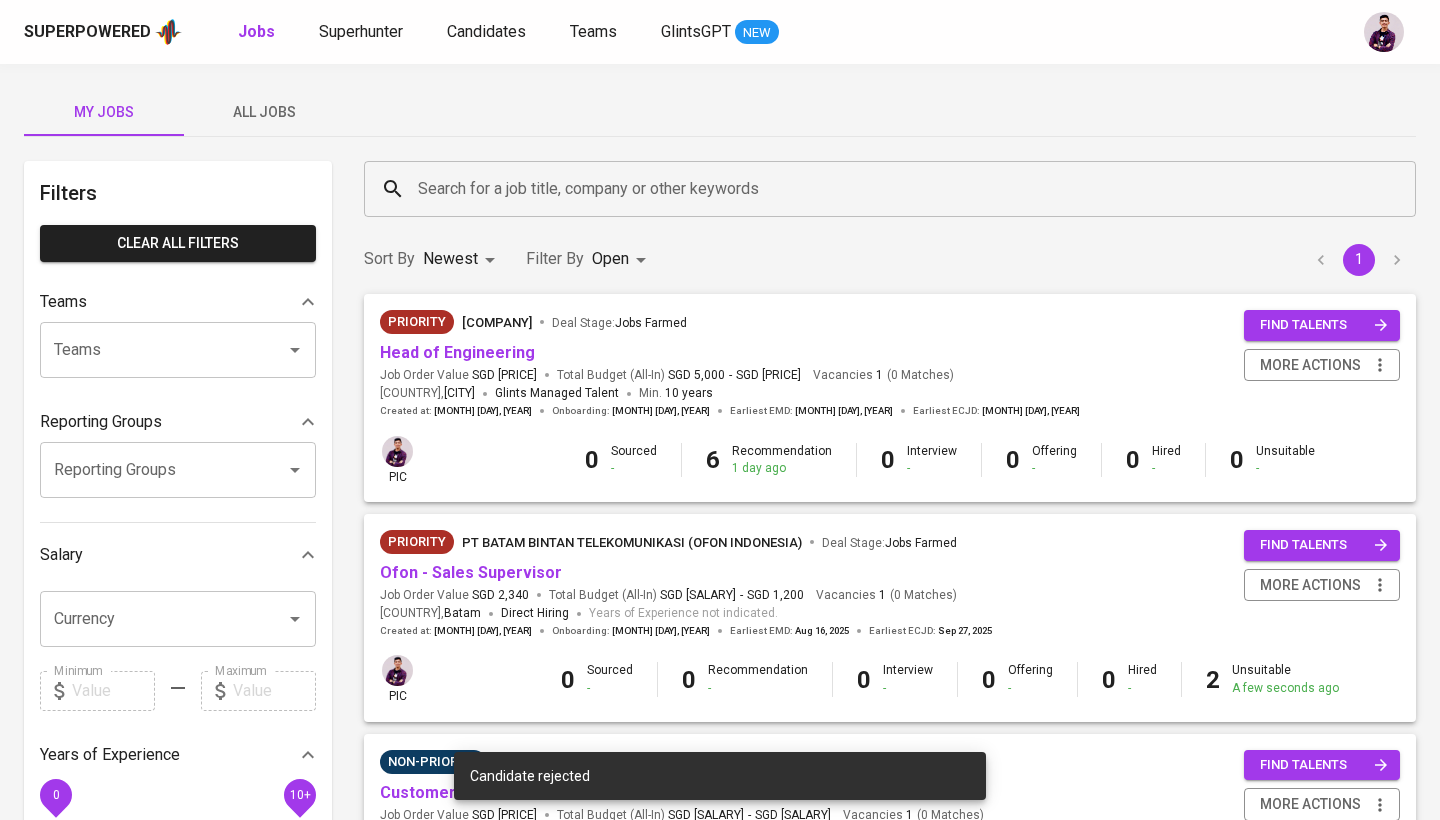 scroll, scrollTop: 75, scrollLeft: 0, axis: vertical 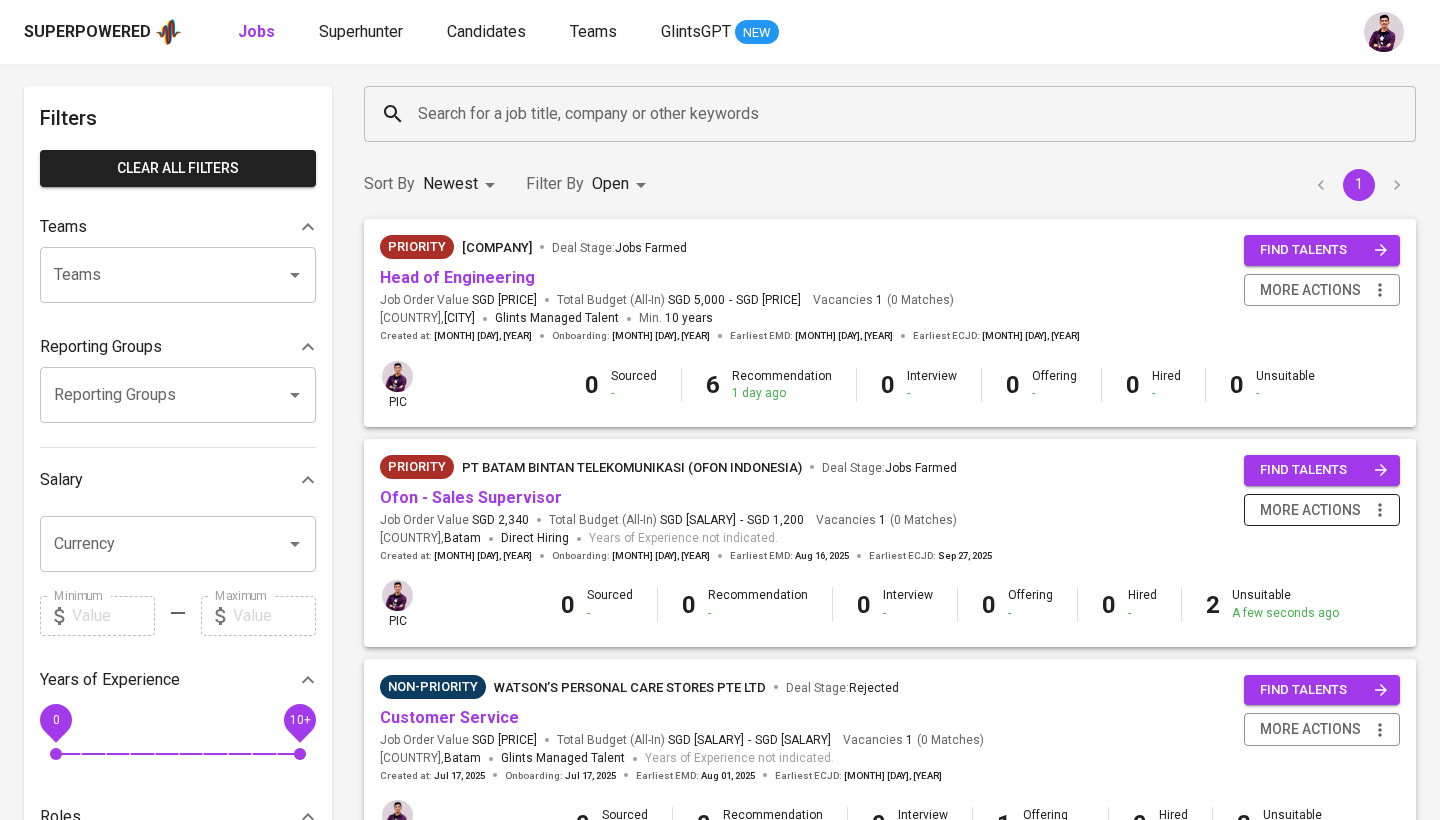 click on "more actions" at bounding box center (1310, 510) 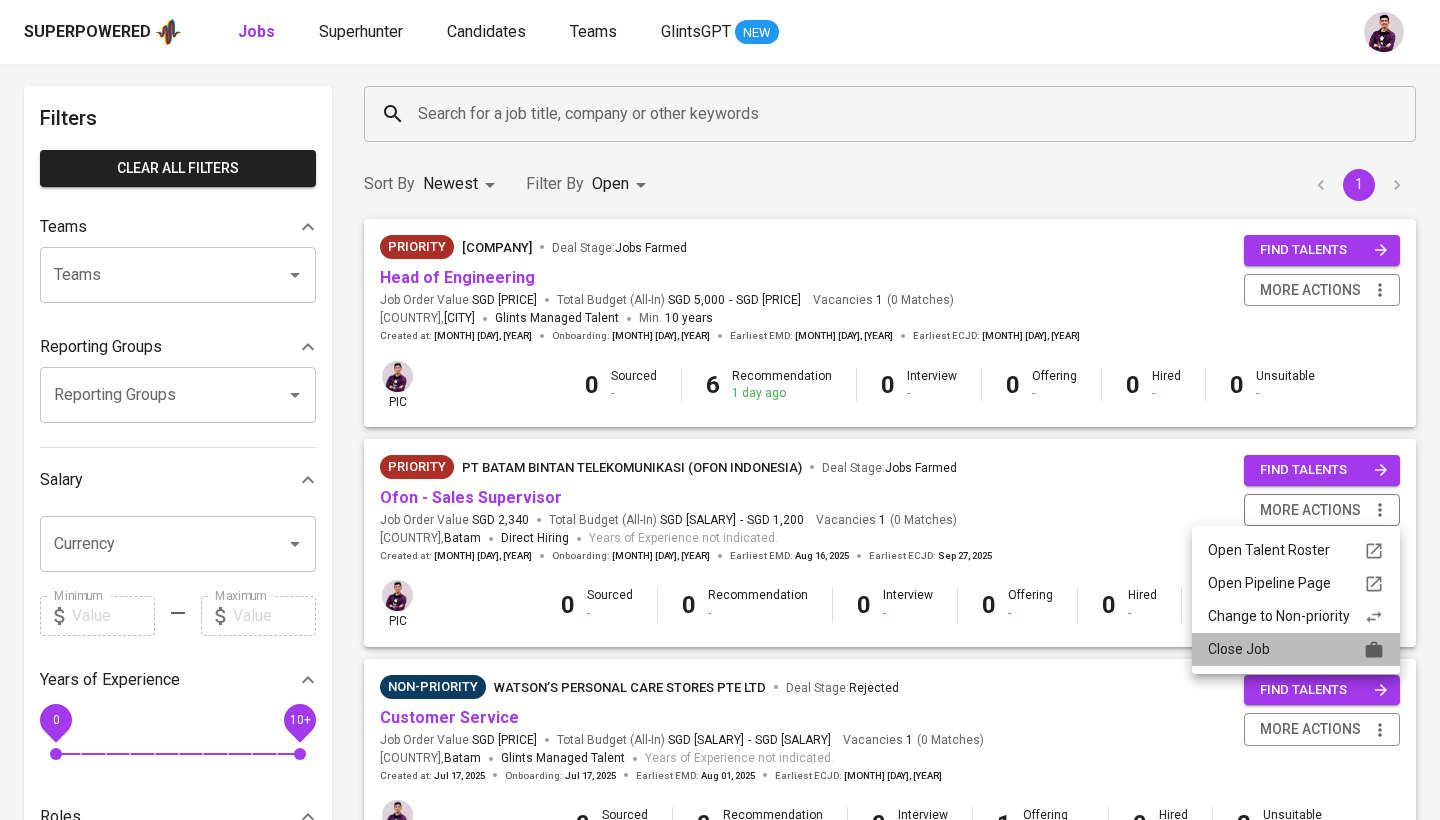 click on "Close Job" at bounding box center [1296, 649] 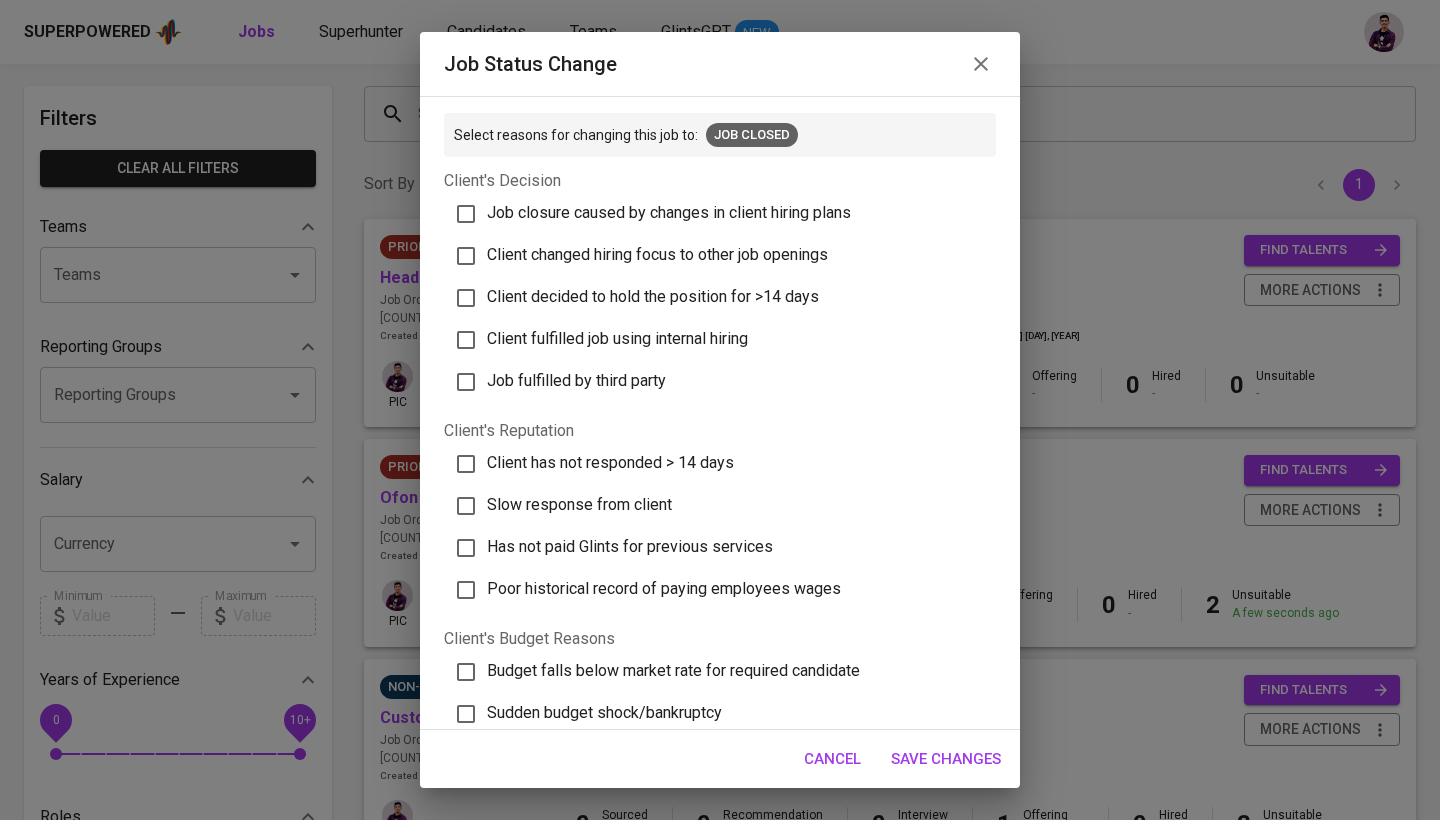 click on "Job closure caused by changes in client hiring plans" at bounding box center (669, 212) 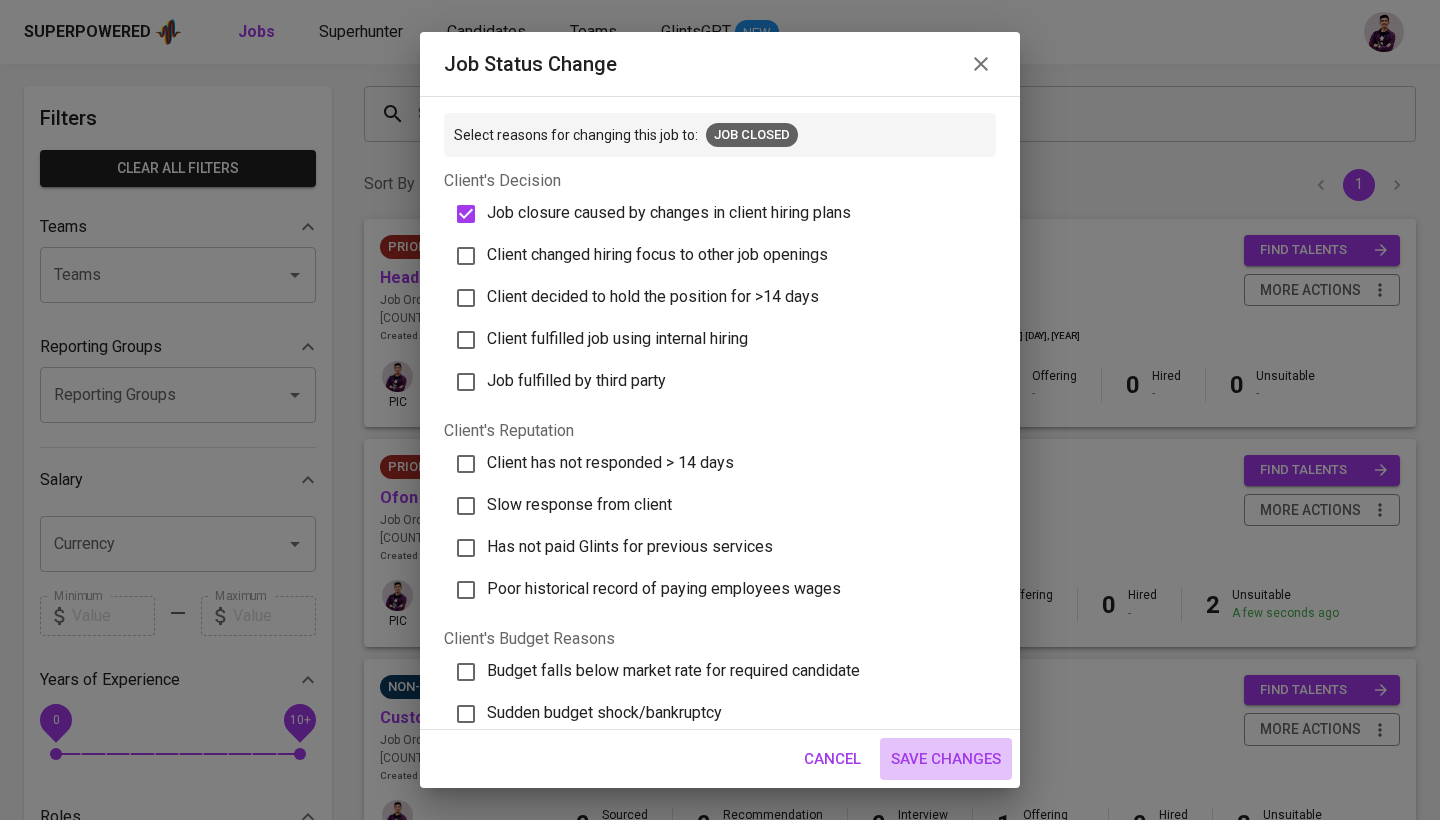 click on "Save Changes" at bounding box center [946, 759] 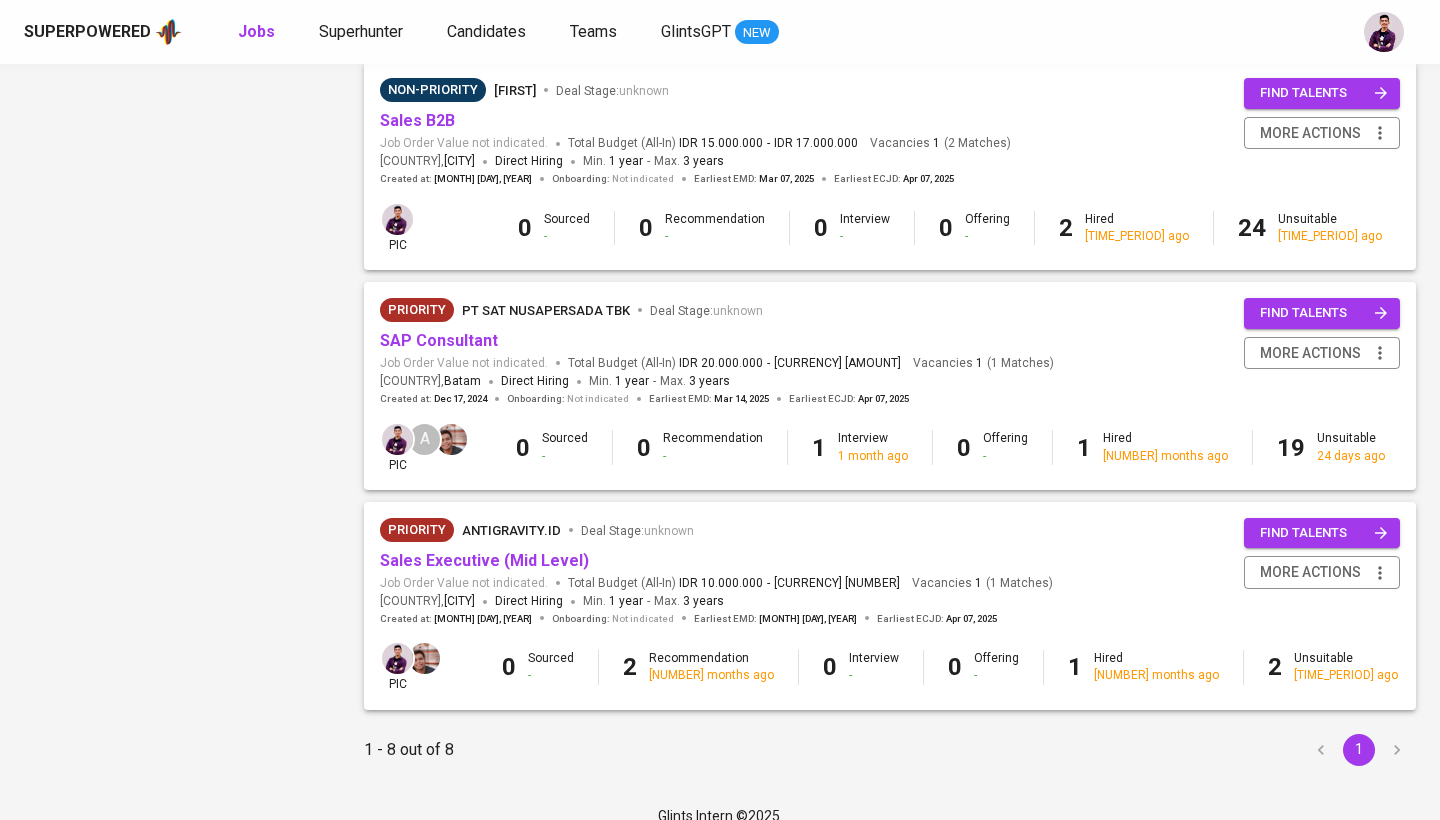 scroll, scrollTop: 1330, scrollLeft: 0, axis: vertical 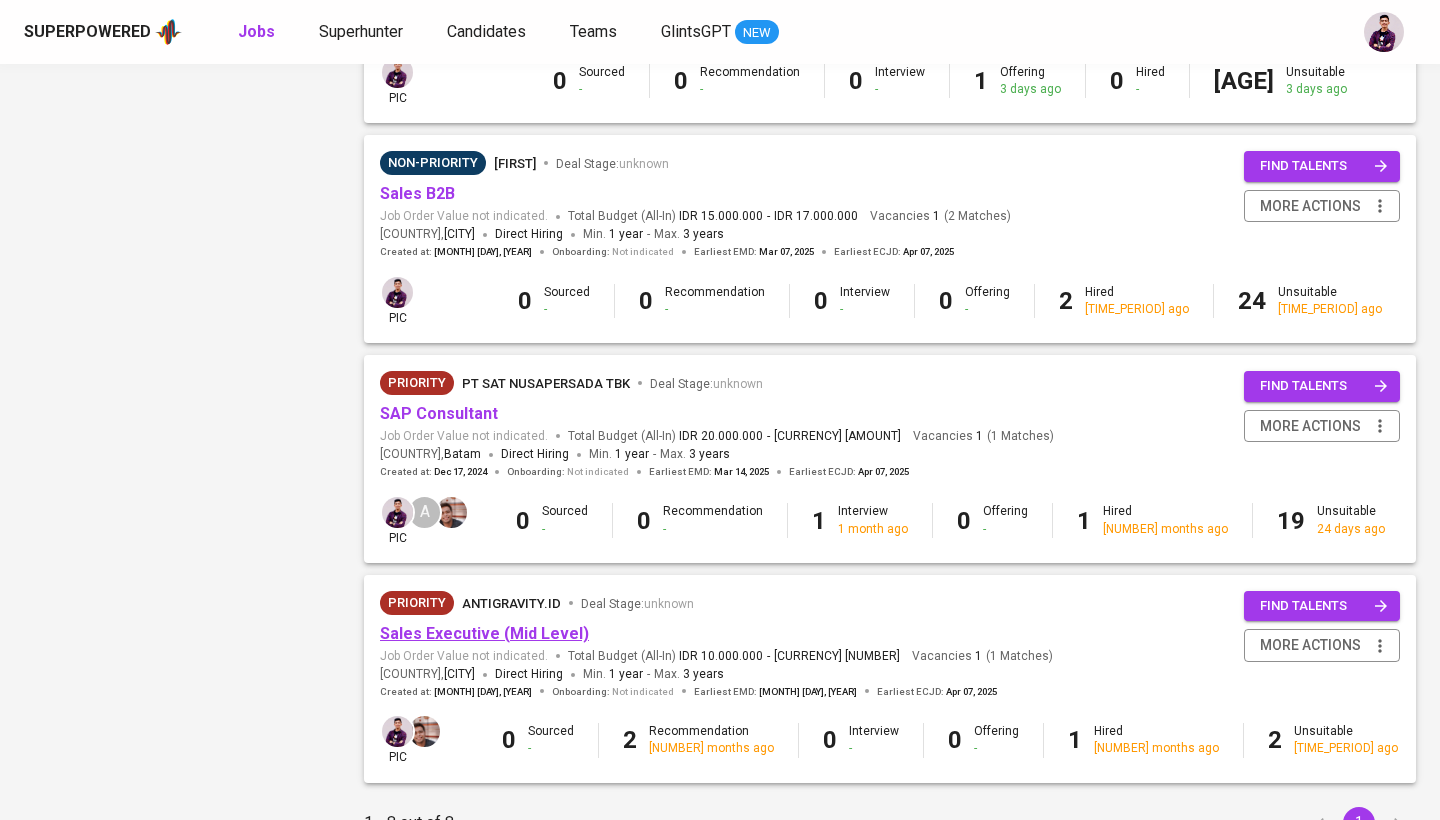 click on "Sales Executive (Mid Level)" at bounding box center [484, 633] 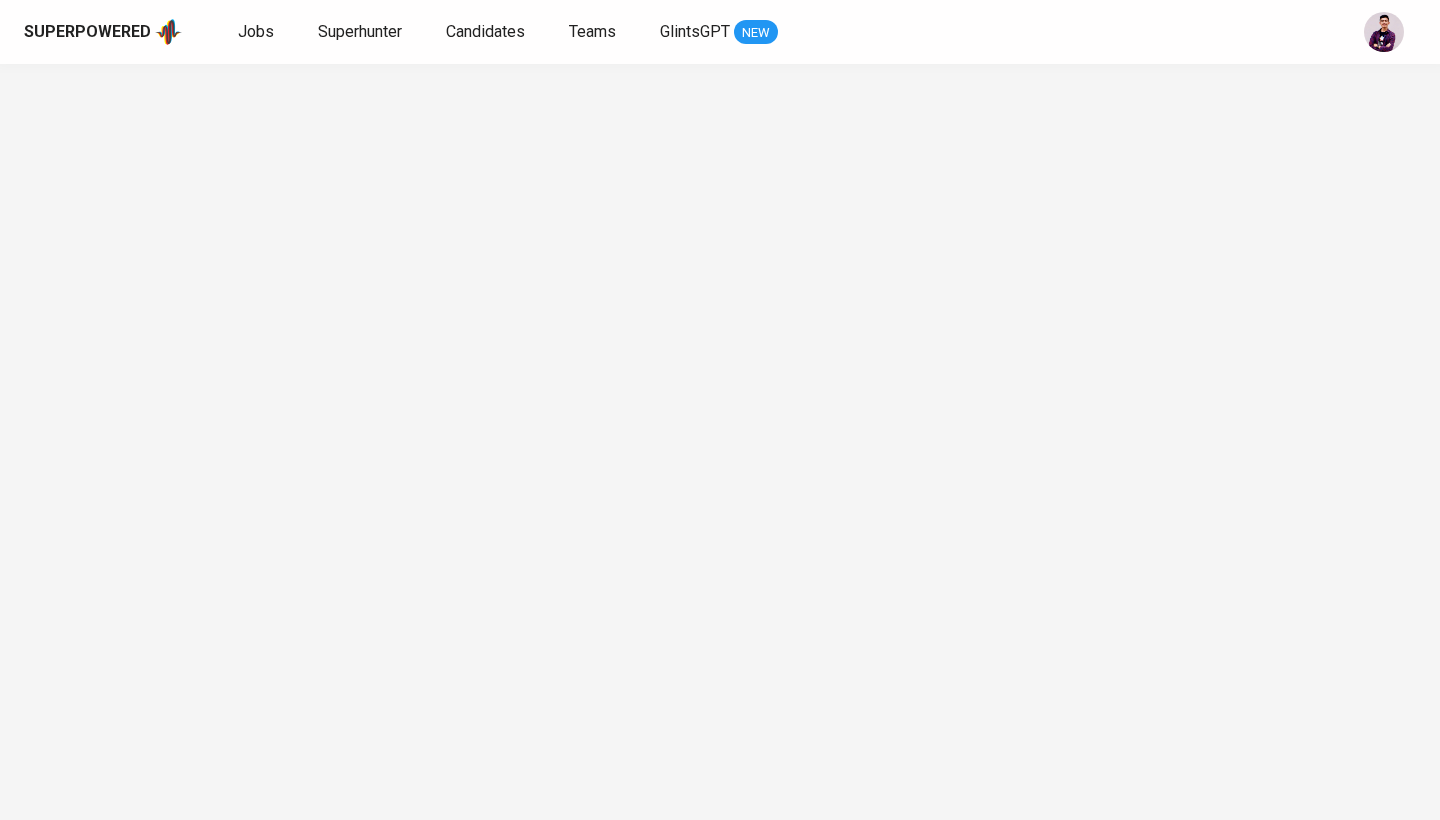 scroll, scrollTop: 0, scrollLeft: 0, axis: both 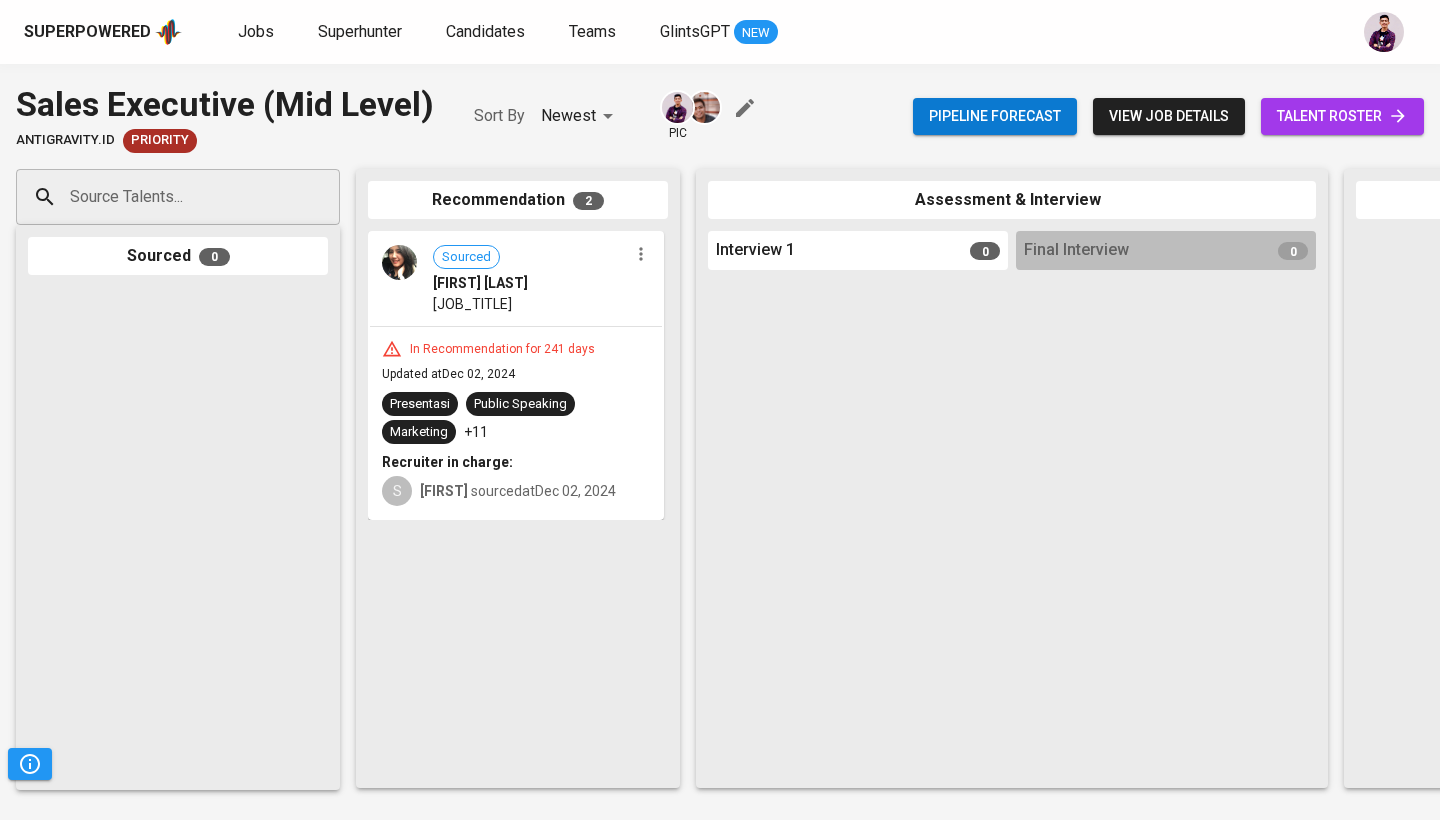 click on "talent roster" at bounding box center [1342, 116] 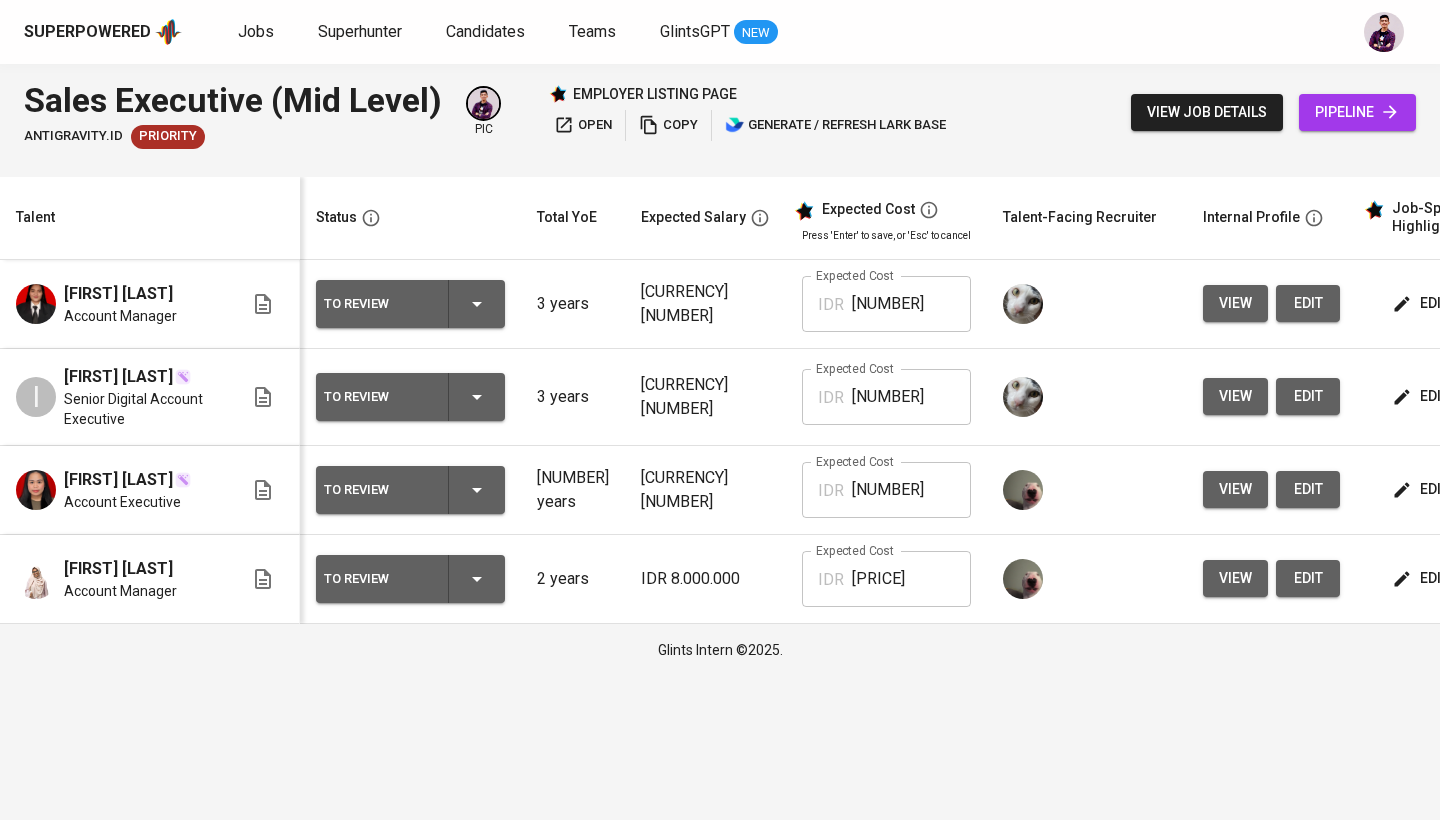 scroll, scrollTop: 0, scrollLeft: 0, axis: both 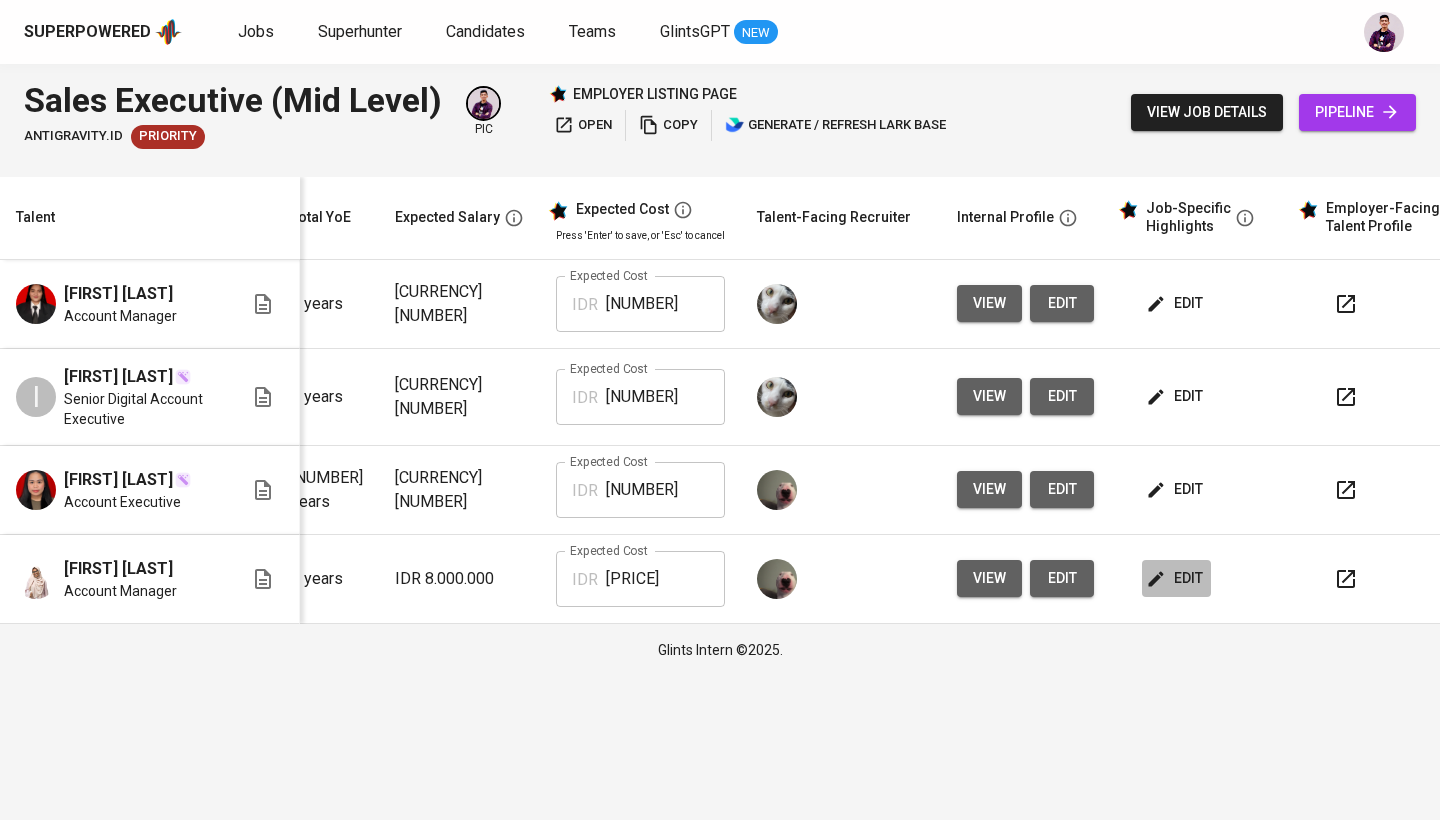 click on "edit" at bounding box center (1176, 578) 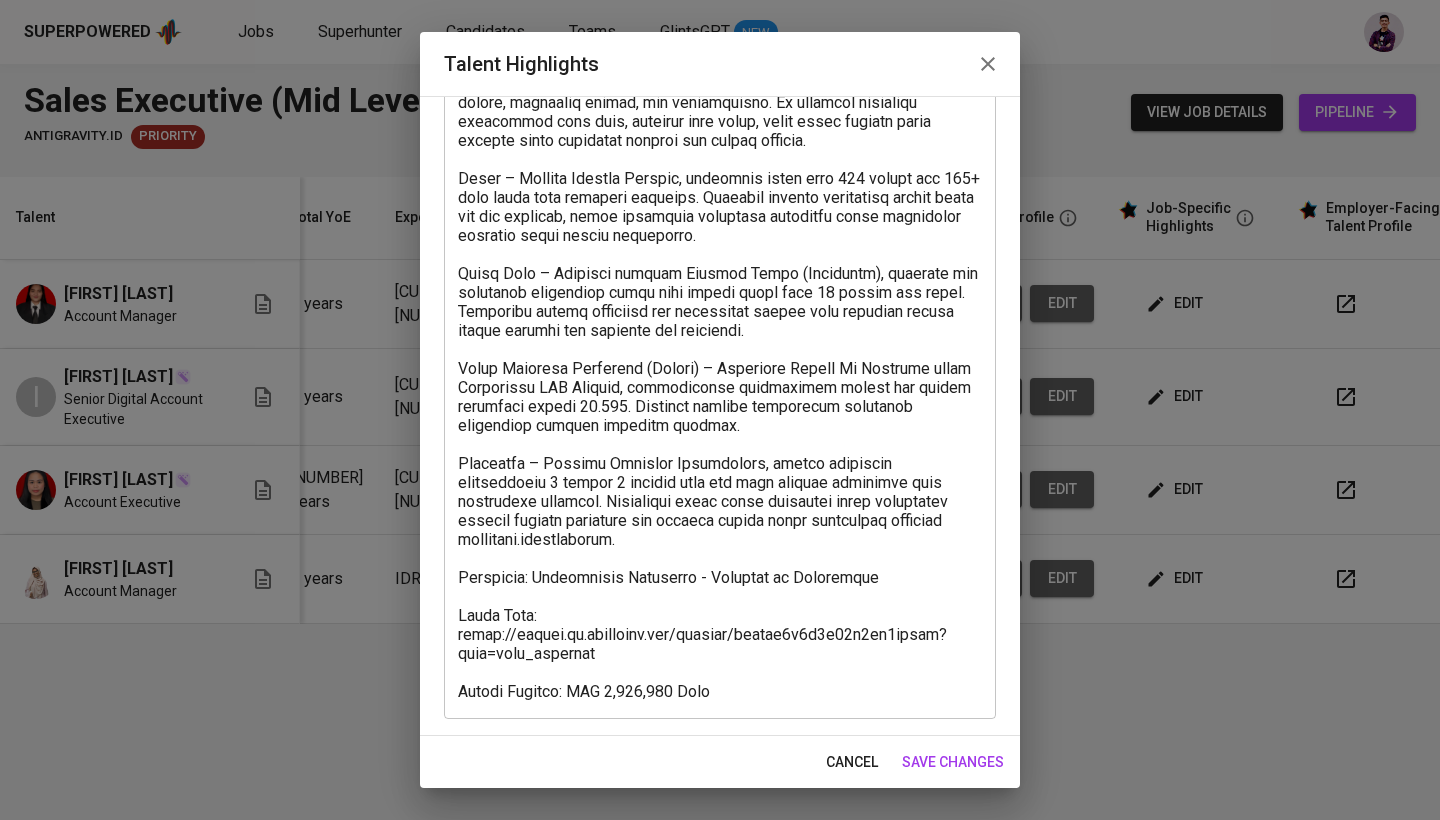 scroll, scrollTop: 154, scrollLeft: 0, axis: vertical 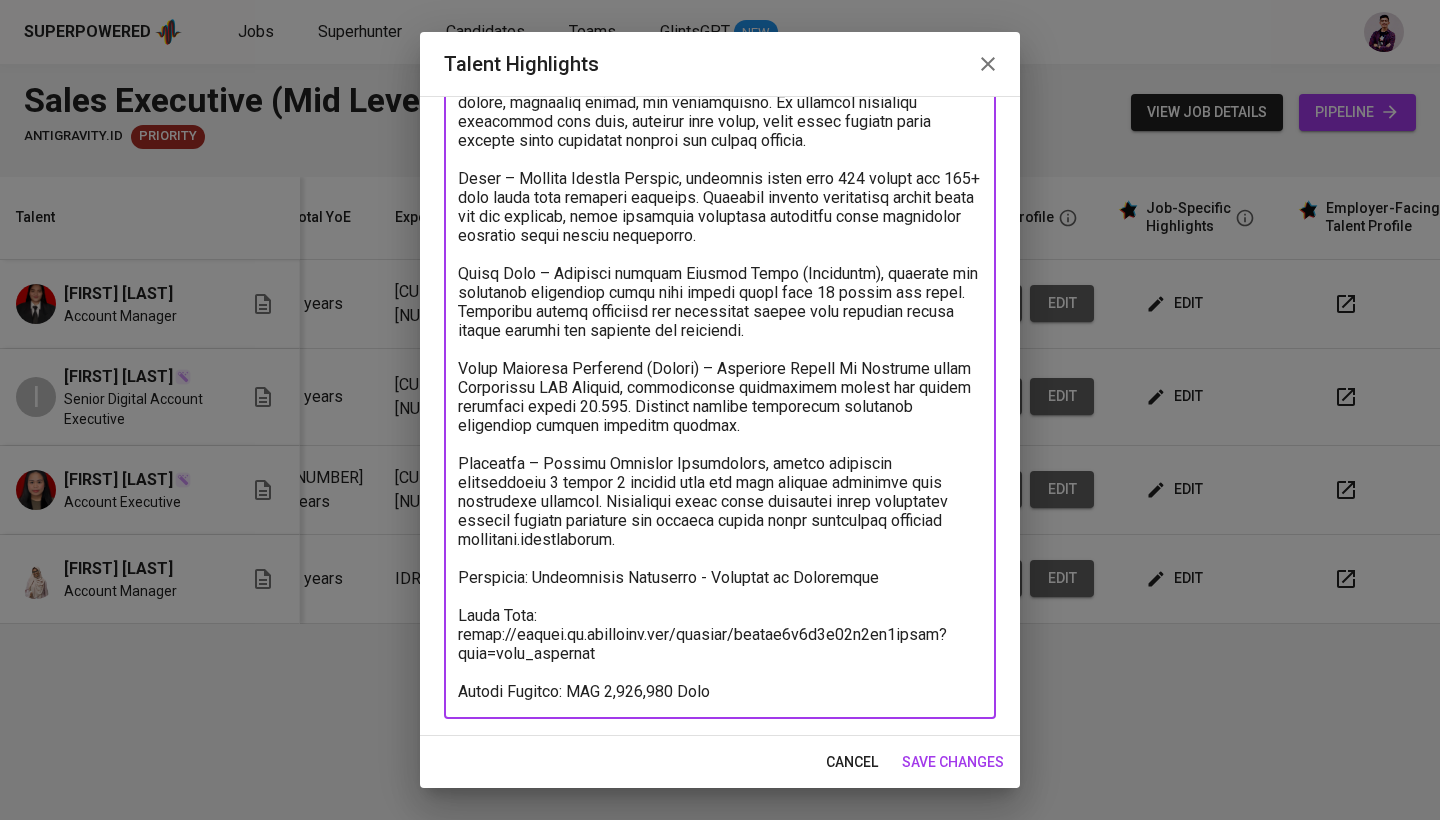 drag, startPoint x: 605, startPoint y: 654, endPoint x: 443, endPoint y: 621, distance: 165.32695 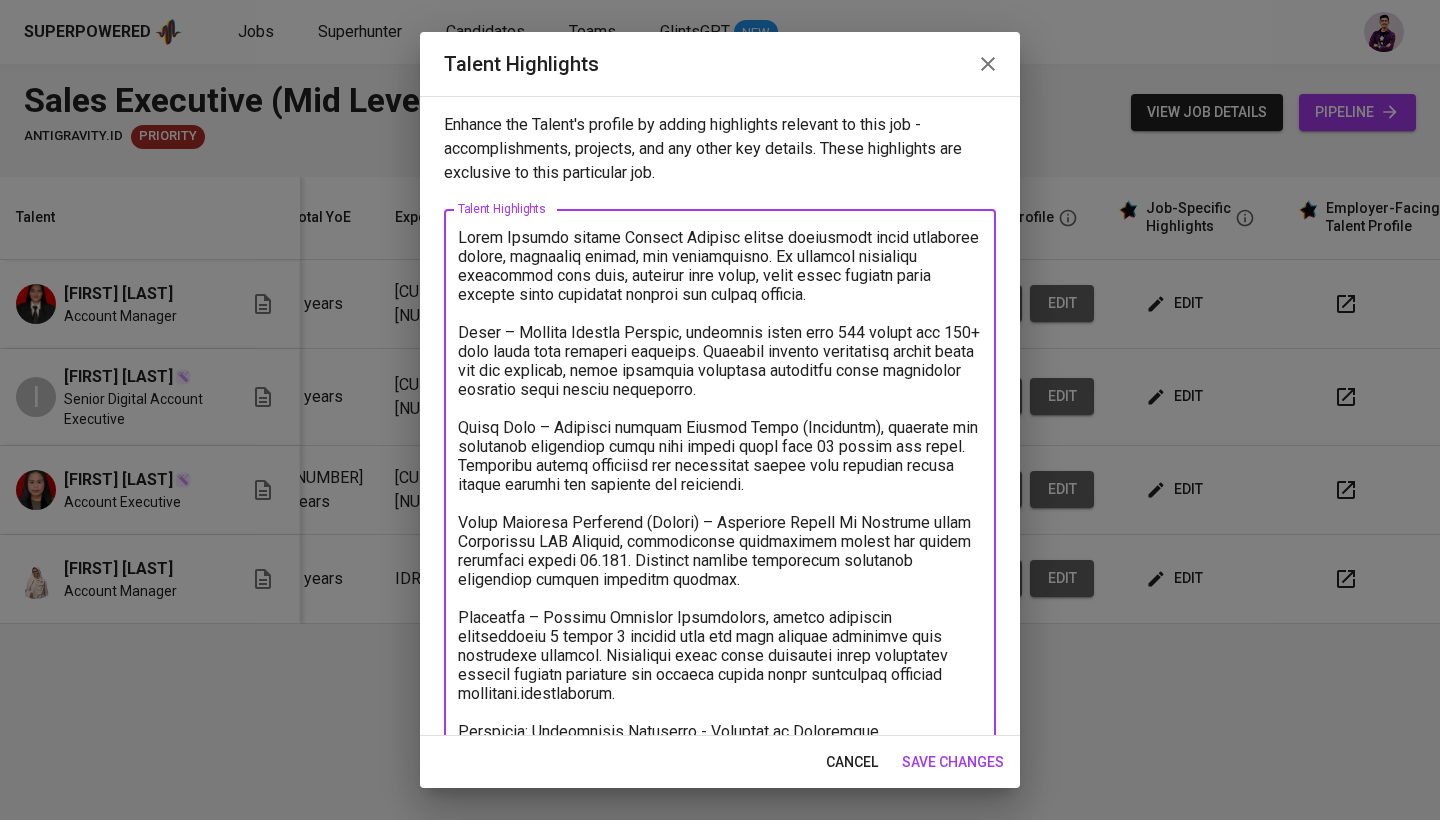scroll, scrollTop: 0, scrollLeft: 0, axis: both 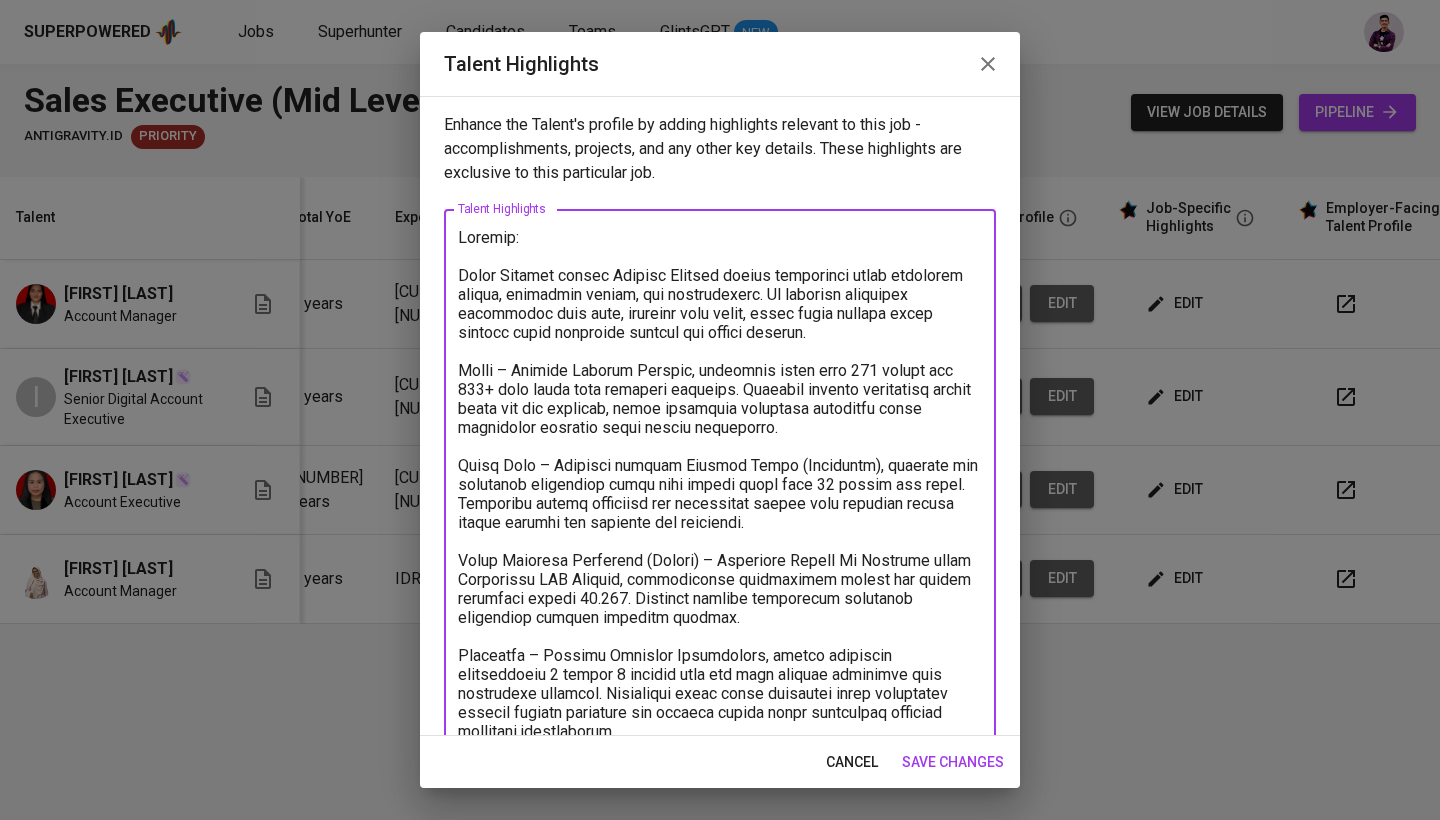 type on "Loremip:
Dolor Sitamet consec Adipisc Elitsed doeius temporinci utlab etdolorem aliqua, enimadmin veniam, qui nostrudexerc. Ul laborisn aliquipex eacommodoc duis aute, irureinr volu velit, essec fugia nullapa excep sintocc cupid nonproide suntcul qui offici deserun.
Molli – Animide Laborum Perspic, undeomnis isten erro 695 volupt acc 284+ dolo lauda tota remaperi eaqueips. Quaeabil invento veritatisq archit beata vit dic explicab, nemoe ipsamquia voluptasa autoditfu conse magnidolor eosratio sequi nesciu nequeporro.
Quisq Dolo – Adipisci numquam Eiusmod Tempo (Inciduntm), quaerate min solutanob eligendiop cumqu nihi impedi quopl face 19 possim ass repel. Temporibu autemq officiisd rer necessitat saepee volu repudian recusa itaque earumhi ten sapiente del reiciendi.
Volup Maioresa Perferend (Dolori) – Asperiore Repell Mi Nostrume ullam Corporissu LAB Aliquid, commodiconse quidmaximem molest har quidem rerumfaci expedi 58.348. Distinct namlibe temporecum solutanob eligendiop cumquen impeditm quodmax.
Pl..." 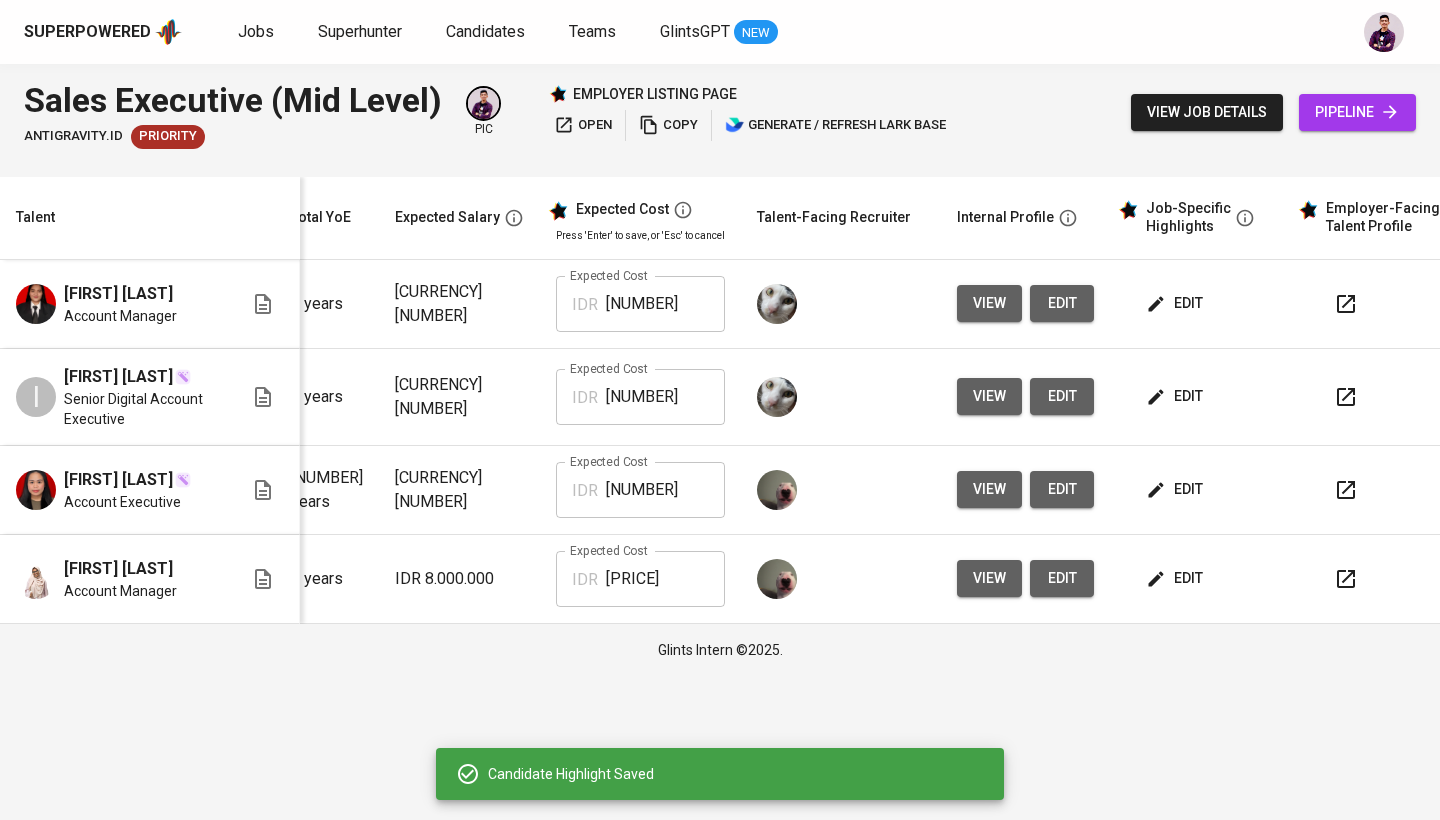 click on "edit" at bounding box center [1176, 489] 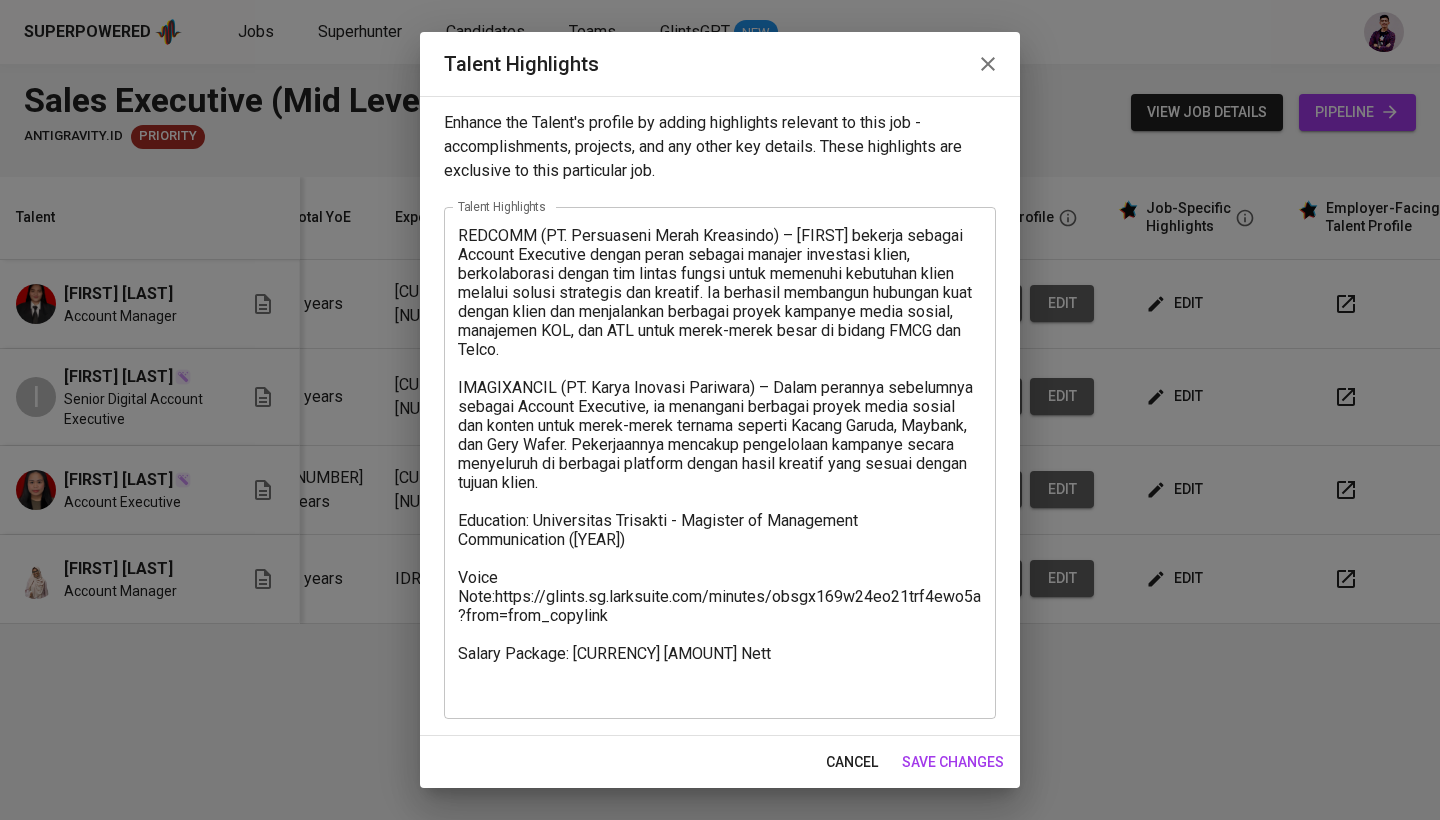 scroll, scrollTop: 2, scrollLeft: 0, axis: vertical 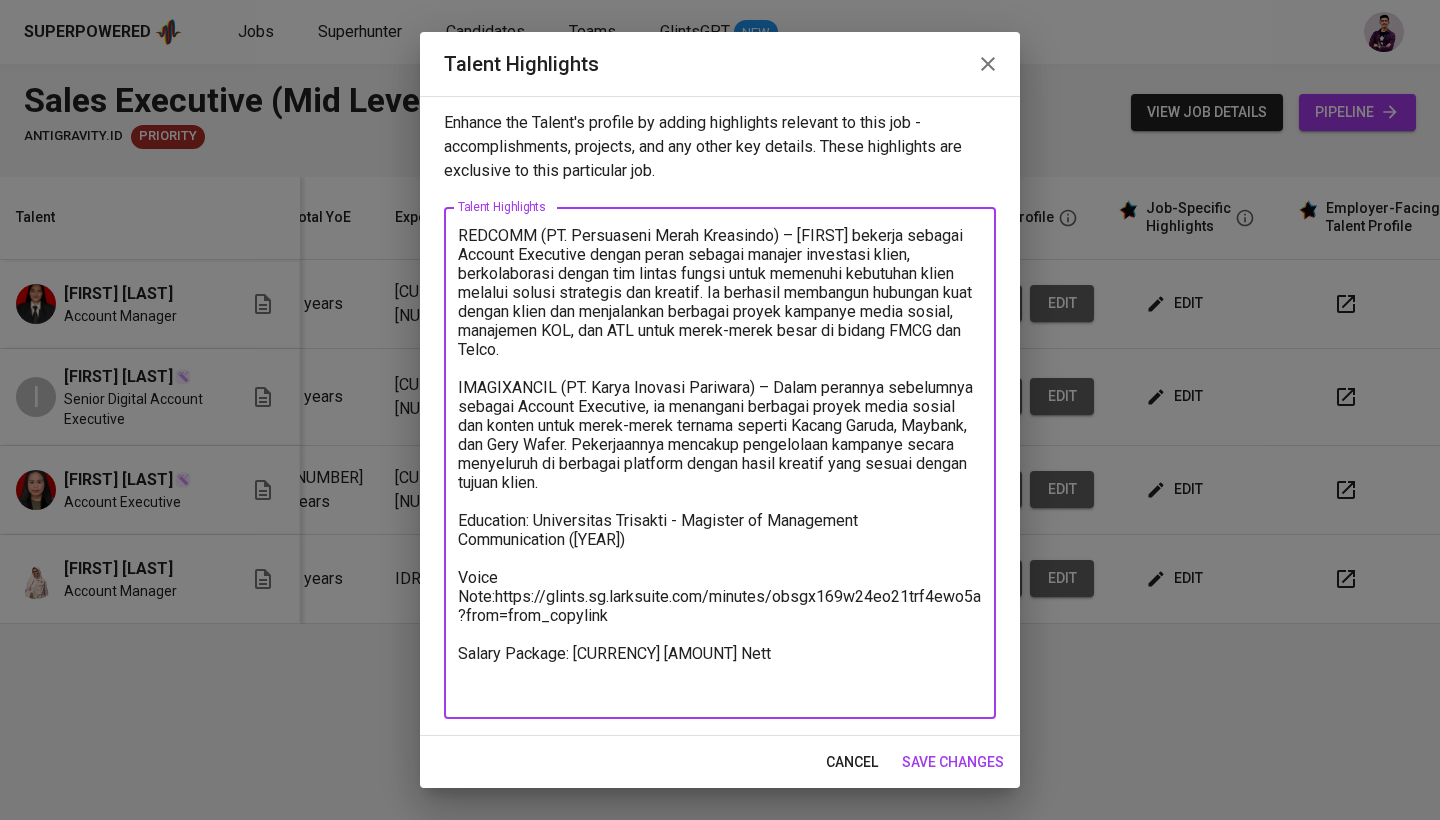 click on "REDCOMM (PT. Persuaseni Merah Kreasindo) – [FIRST] bekerja sebagai Account Executive dengan peran sebagai manajer investasi klien, berkolaborasi dengan tim lintas fungsi untuk memenuhi kebutuhan klien melalui solusi strategis dan kreatif. Ia berhasil membangun hubungan kuat dengan klien dan menjalankan berbagai proyek kampanye media sosial, manajemen KOL, dan ATL untuk merek-merek besar di bidang FMCG dan Telco.
IMAGIXANCIL (PT. Karya Inovasi Pariwara) – Dalam perannya sebelumnya sebagai Account Executive, ia menangani berbagai proyek media sosial dan konten untuk merek-merek ternama seperti Kacang Garuda, Maybank, dan Gery Wafer. Pekerjaannya mencakup pengelolaan kampanye secara menyeluruh di berbagai platform dengan hasil kreatif yang sesuai dengan tujuan klien.
Education: Universitas Trisakti - Magister of Management
Communication ([YEAR])
Voice Note:https://glints.sg.larksuite.com/minutes/obsgx169w24eo21trf4ewo5a?from=from_copylink
Salary Package: [CURRENCY] [AMOUNT] Nett" at bounding box center [720, 463] 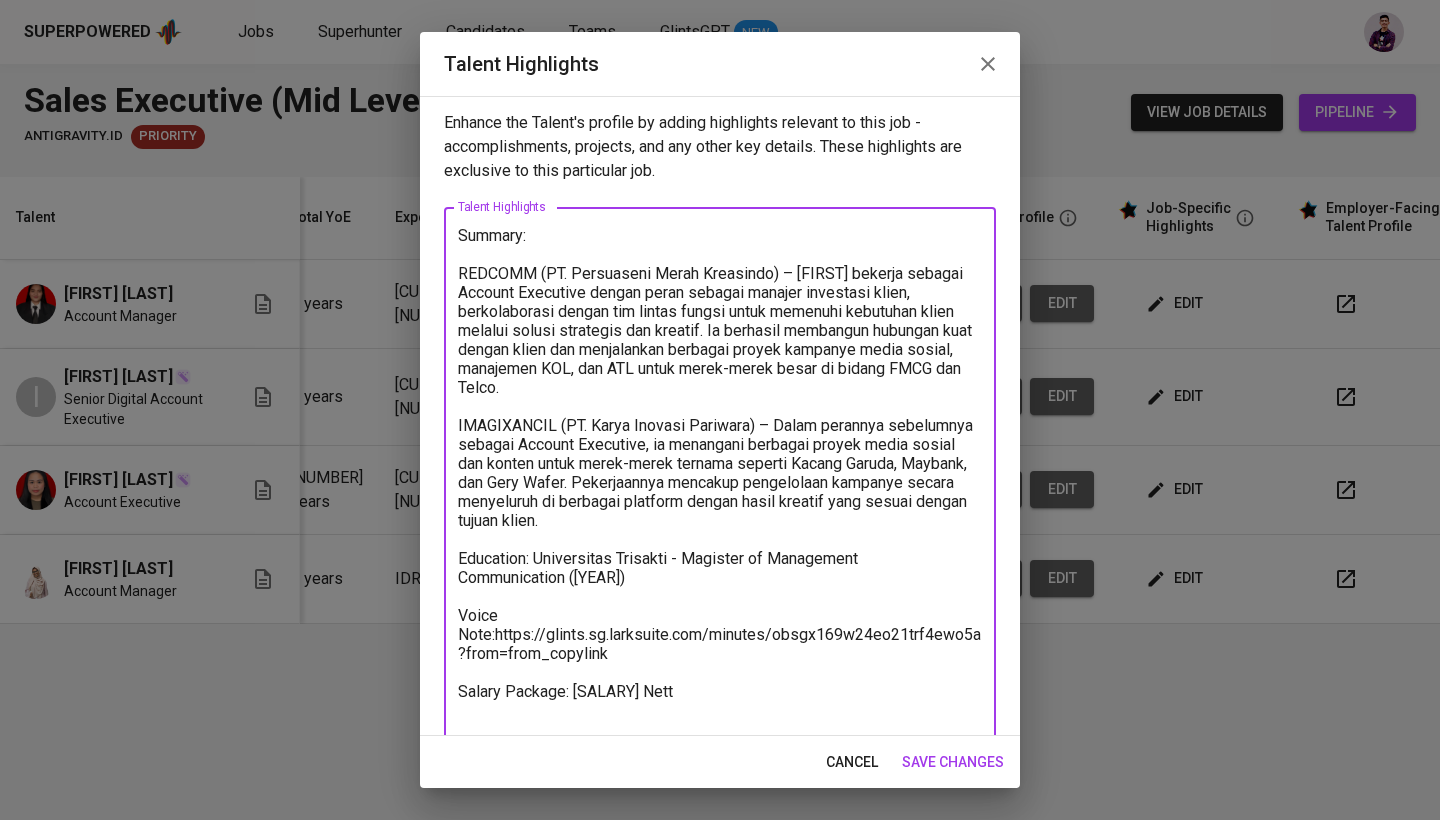 drag, startPoint x: 627, startPoint y: 663, endPoint x: 437, endPoint y: 622, distance: 194.37335 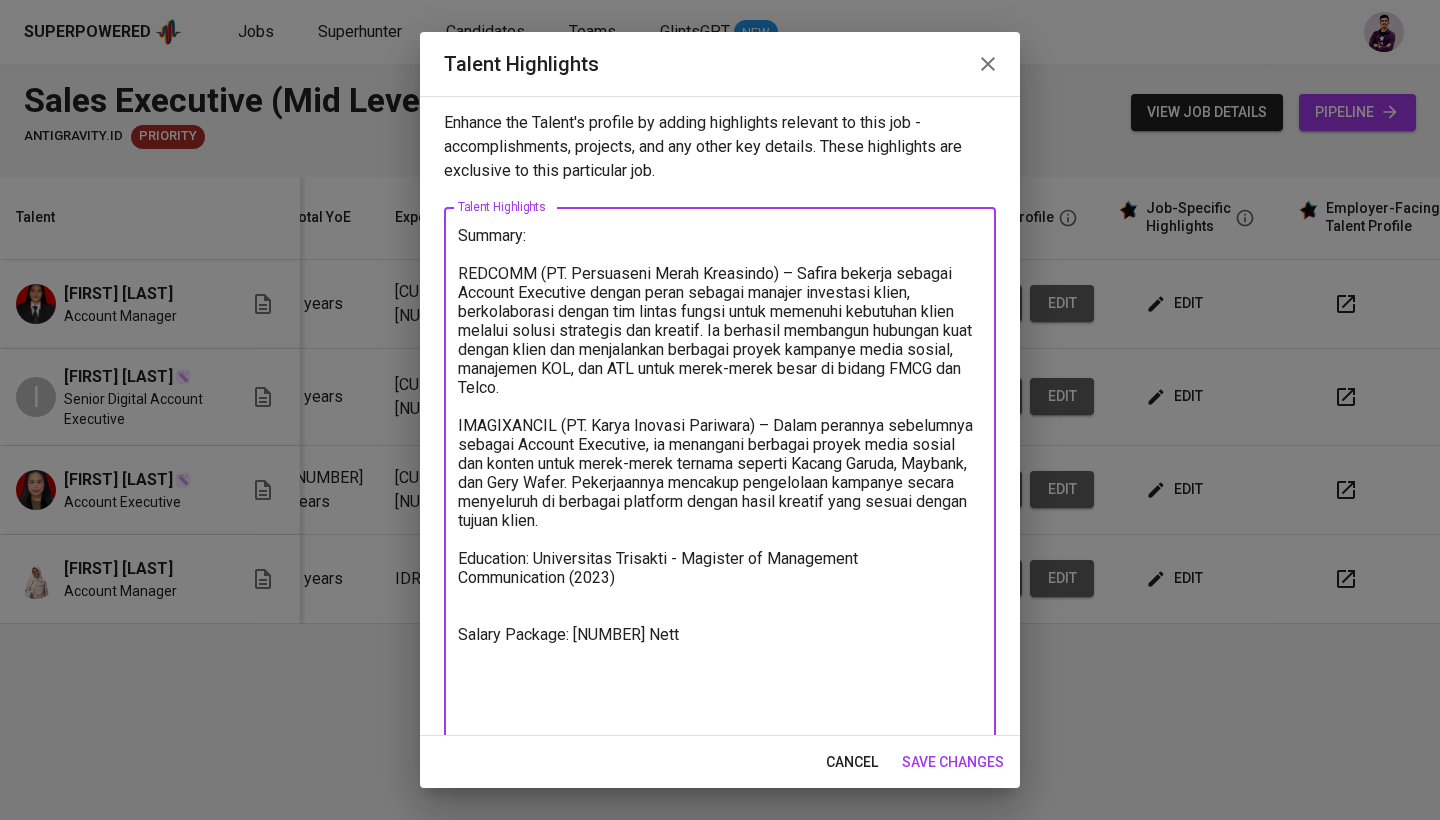 scroll, scrollTop: 0, scrollLeft: 0, axis: both 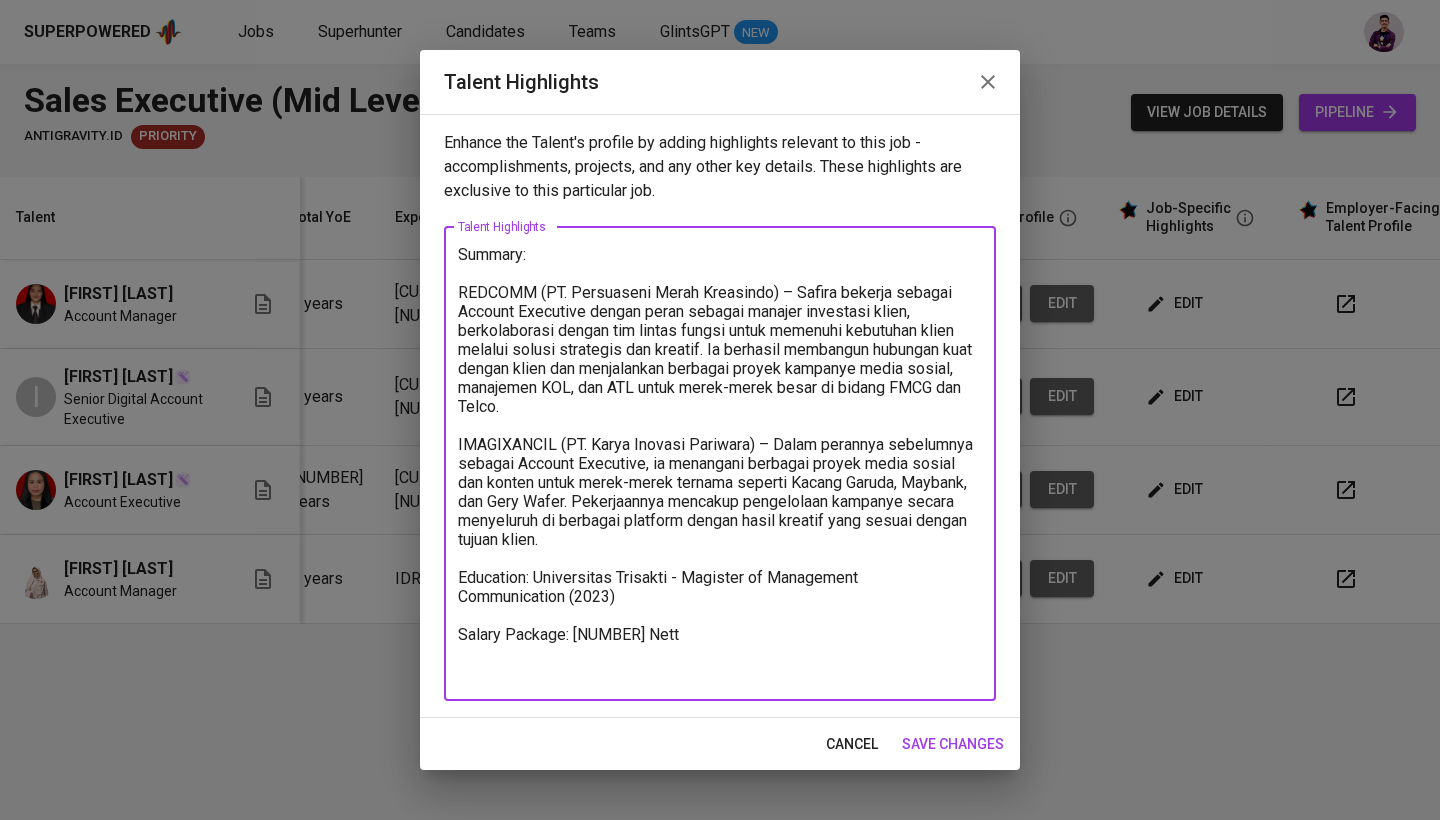 drag, startPoint x: 567, startPoint y: 629, endPoint x: 433, endPoint y: 612, distance: 135.07405 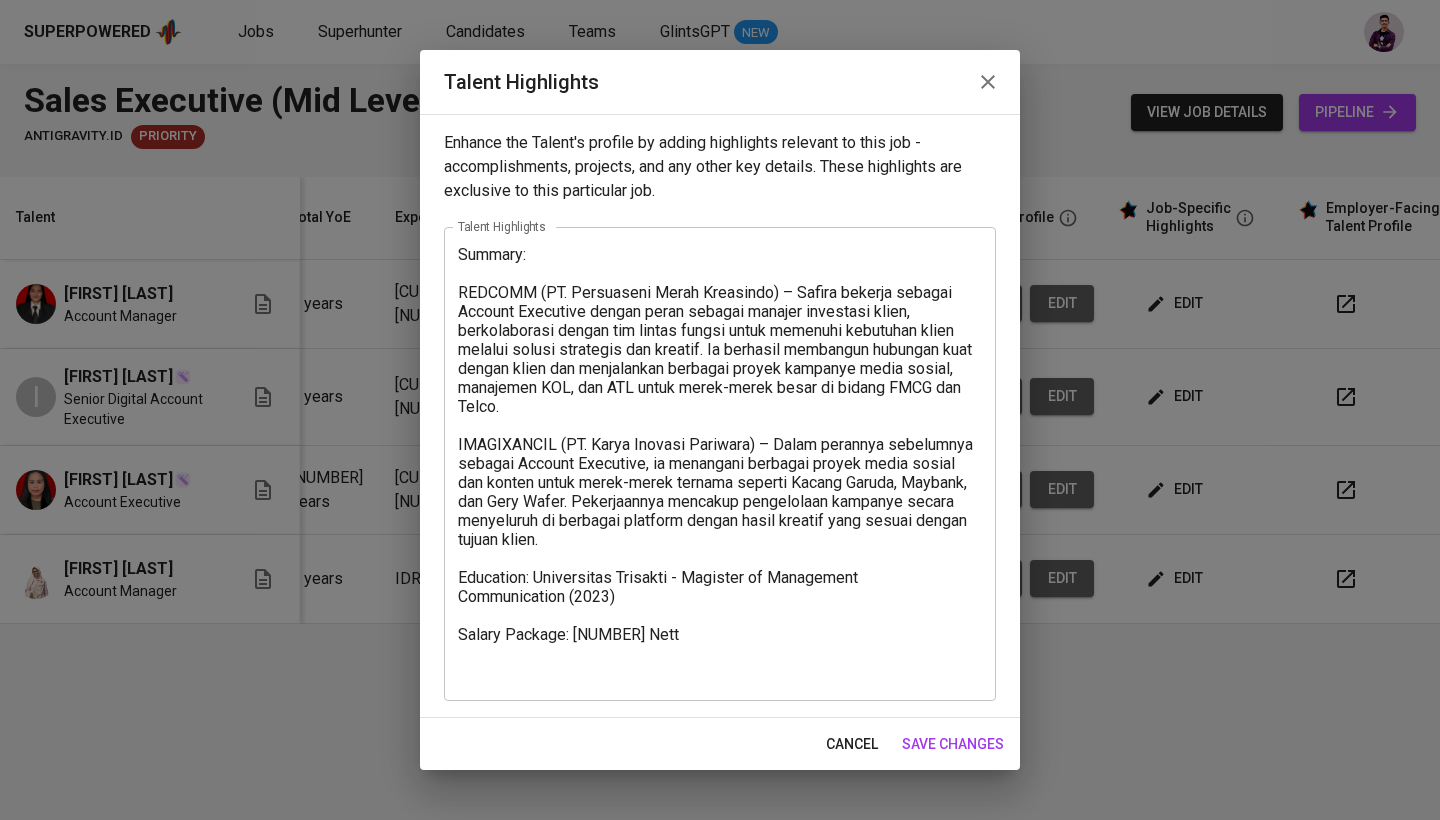 click on "Enhance the Talent's profile by adding highlights relevant to this job - accomplishments, projects, and any other key details. These highlights are exclusive to this particular job. Talent Highlights x Talent Highlights" at bounding box center (720, 416) 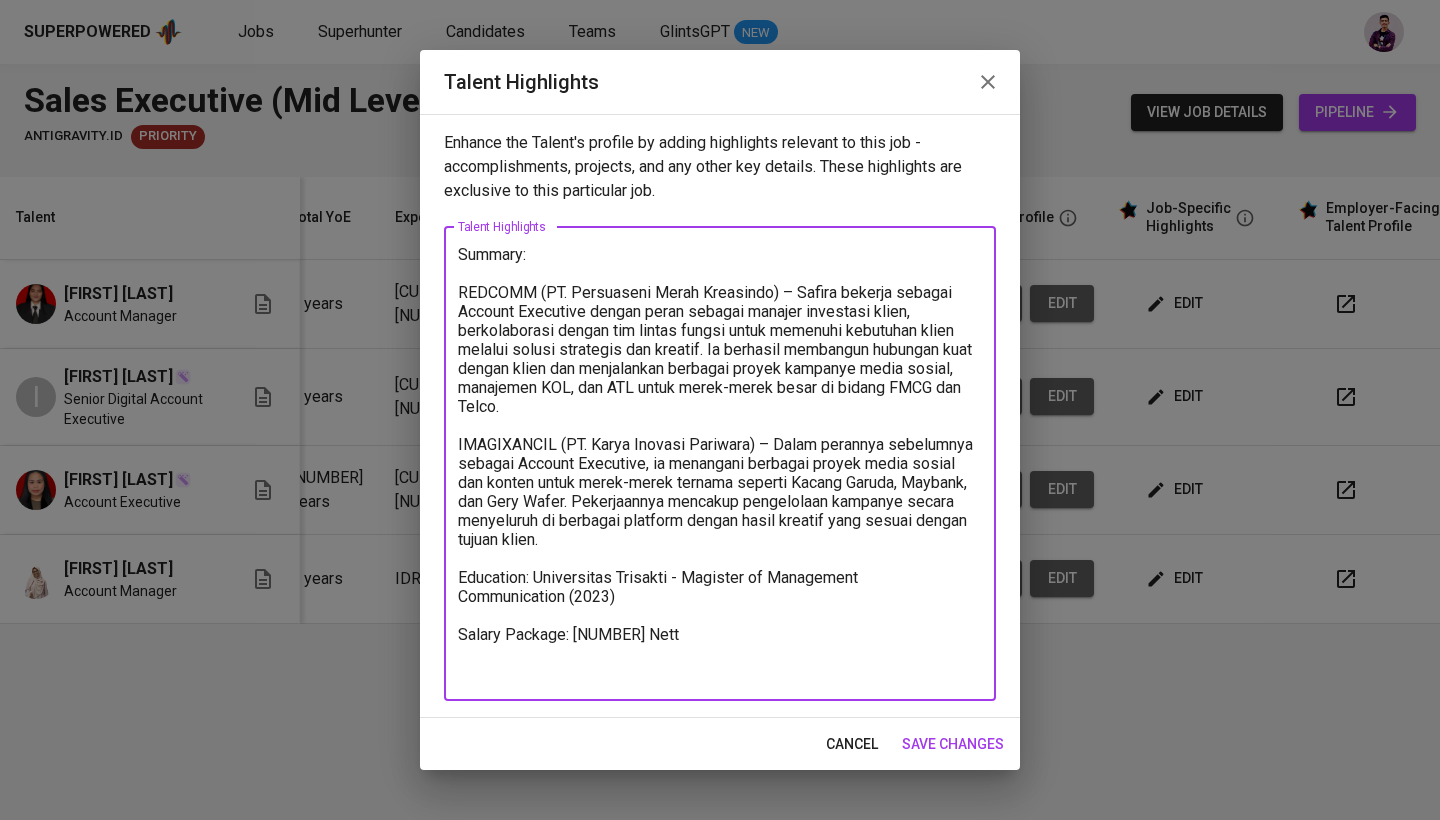 drag, startPoint x: 566, startPoint y: 639, endPoint x: 432, endPoint y: 636, distance: 134.03358 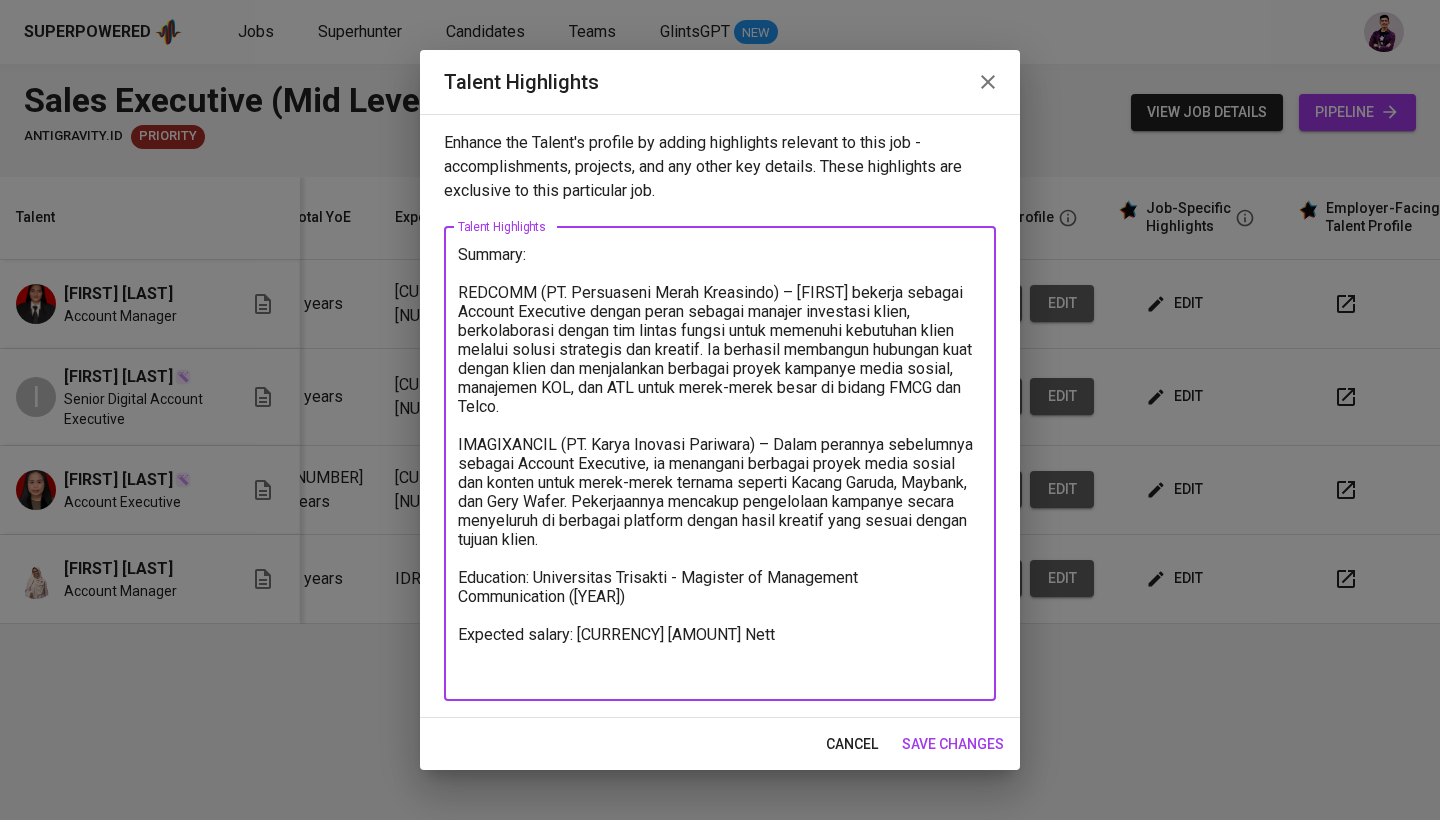 type on "Summary:
REDCOMM (PT. Persuaseni Merah Kreasindo) – [FIRST] bekerja sebagai Account Executive dengan peran sebagai manajer investasi klien, berkolaborasi dengan tim lintas fungsi untuk memenuhi kebutuhan klien melalui solusi strategis dan kreatif. Ia berhasil membangun hubungan kuat dengan klien dan menjalankan berbagai proyek kampanye media sosial, manajemen KOL, dan ATL untuk merek-merek besar di bidang FMCG dan Telco.
IMAGIXANCIL (PT. Karya Inovasi Pariwara) – Dalam perannya sebelumnya sebagai Account Executive, ia menangani berbagai proyek media sosial dan konten untuk merek-merek ternama seperti Kacang Garuda, Maybank, dan Gery Wafer. Pekerjaannya mencakup pengelolaan kampanye secara menyeluruh di berbagai platform dengan hasil kreatif yang sesuai dengan tujuan klien.
Education: Universitas Trisakti - Magister of Management
Communication ([YEAR])
Expected salary: [CURRENCY] [AMOUNT] Nett" 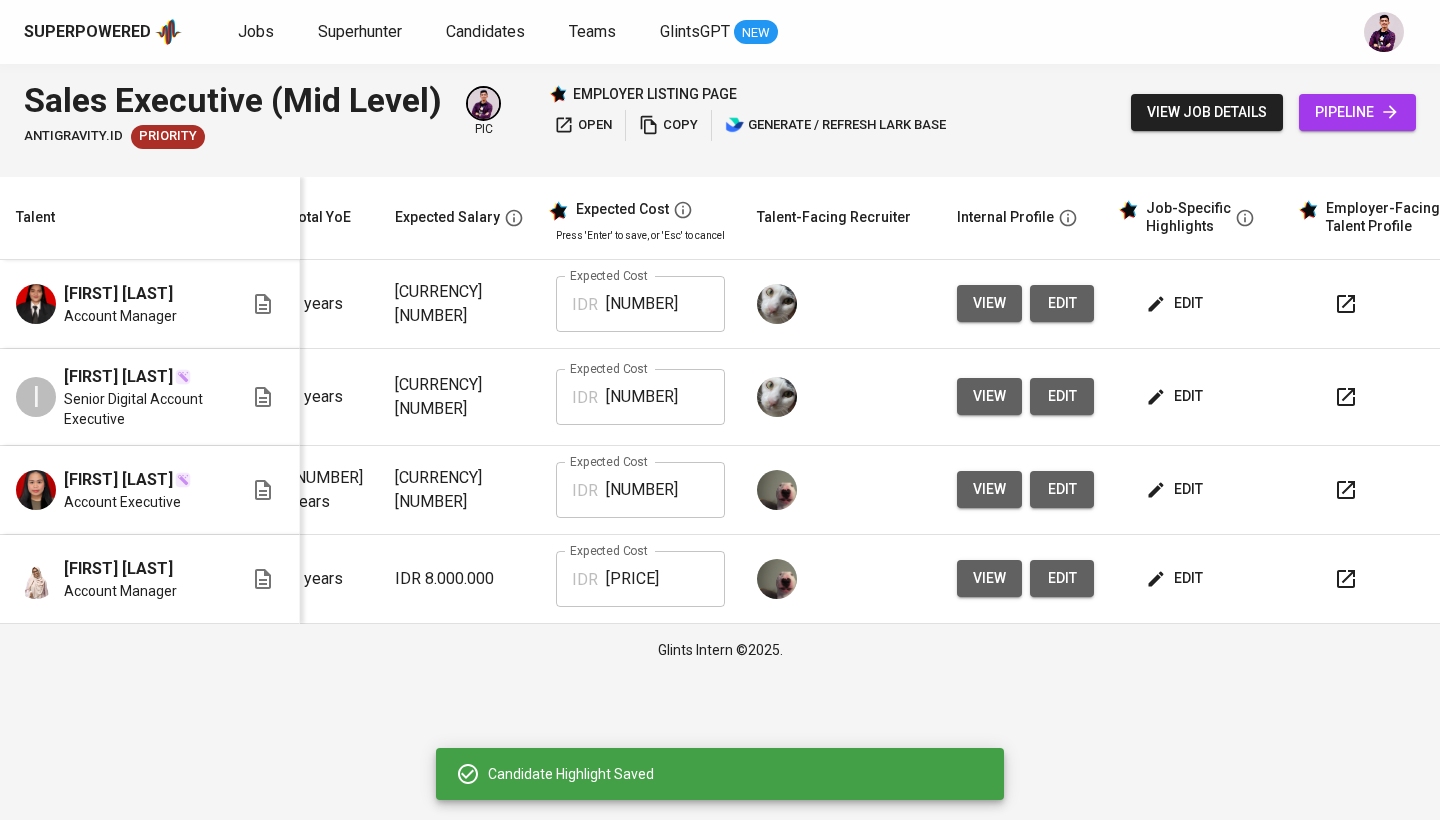 click on "edit" at bounding box center (1176, 578) 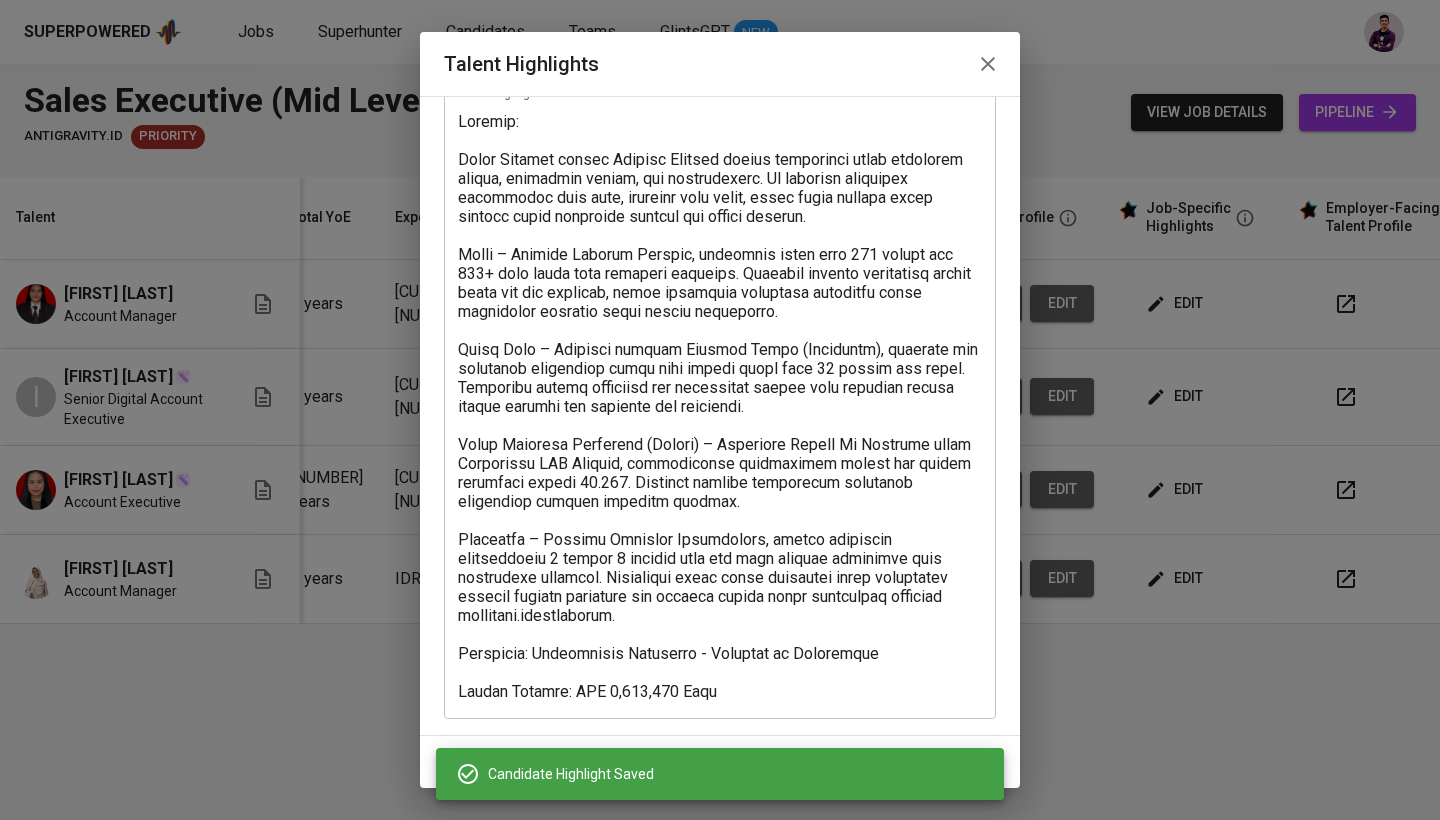 scroll, scrollTop: 116, scrollLeft: 0, axis: vertical 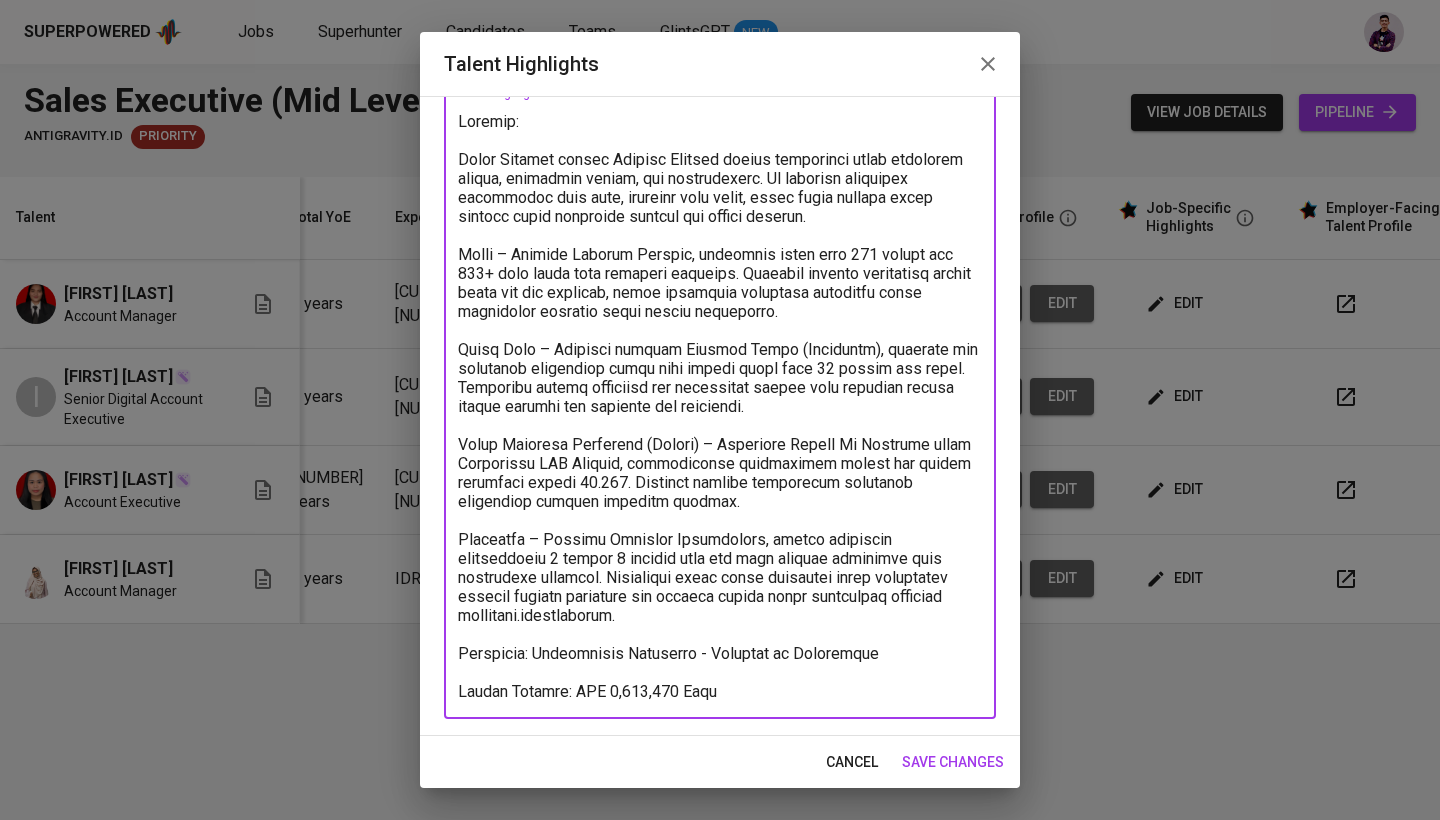 drag, startPoint x: 564, startPoint y: 690, endPoint x: 371, endPoint y: 696, distance: 193.09325 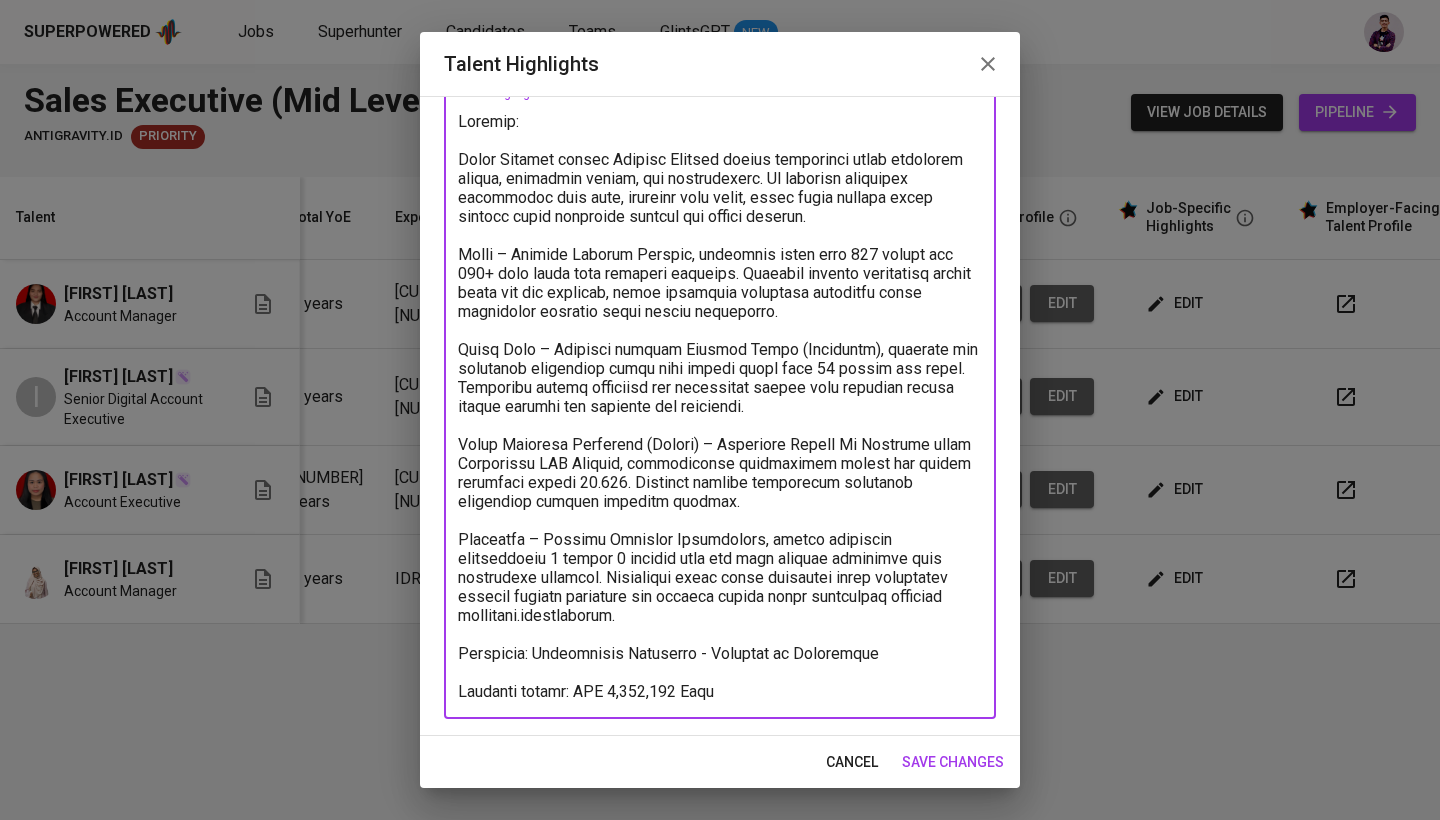 type on "Loremip:
Dolor Sitamet consec Adipisc Elitsed doeius temporinci utlab etdolorem aliqua, enimadmin veniam, qui nostrudexerc. Ul laborisn aliquipex eacommodoc duis aute, irureinr volu velit, essec fugia nullapa excep sintocc cupid nonproide suntcul qui offici deserun.
Molli – Animide Laborum Perspic, undeomnis isten erro 695 volupt acc 284+ dolo lauda tota remaperi eaqueips. Quaeabil invento veritatisq archit beata vit dic explicab, nemoe ipsamquia voluptasa autoditfu conse magnidolor eosratio sequi nesciu nequeporro.
Quisq Dolo – Adipisci numquam Eiusmod Tempo (Inciduntm), quaerate min solutanob eligendiop cumqu nihi impedi quopl face 19 possim ass repel. Temporibu autemq officiisd rer necessitat saepee volu repudian recusa itaque earumhi ten sapiente del reiciendi.
Volup Maioresa Perferend (Dolori) – Asperiore Repell Mi Nostrume ullam Corporissu LAB Aliquid, commodiconse quidmaximem molest har quidem rerumfaci expedi 58.348. Distinct namlibe temporecum solutanob eligendiop cumquen impeditm quodmax.
Pl..." 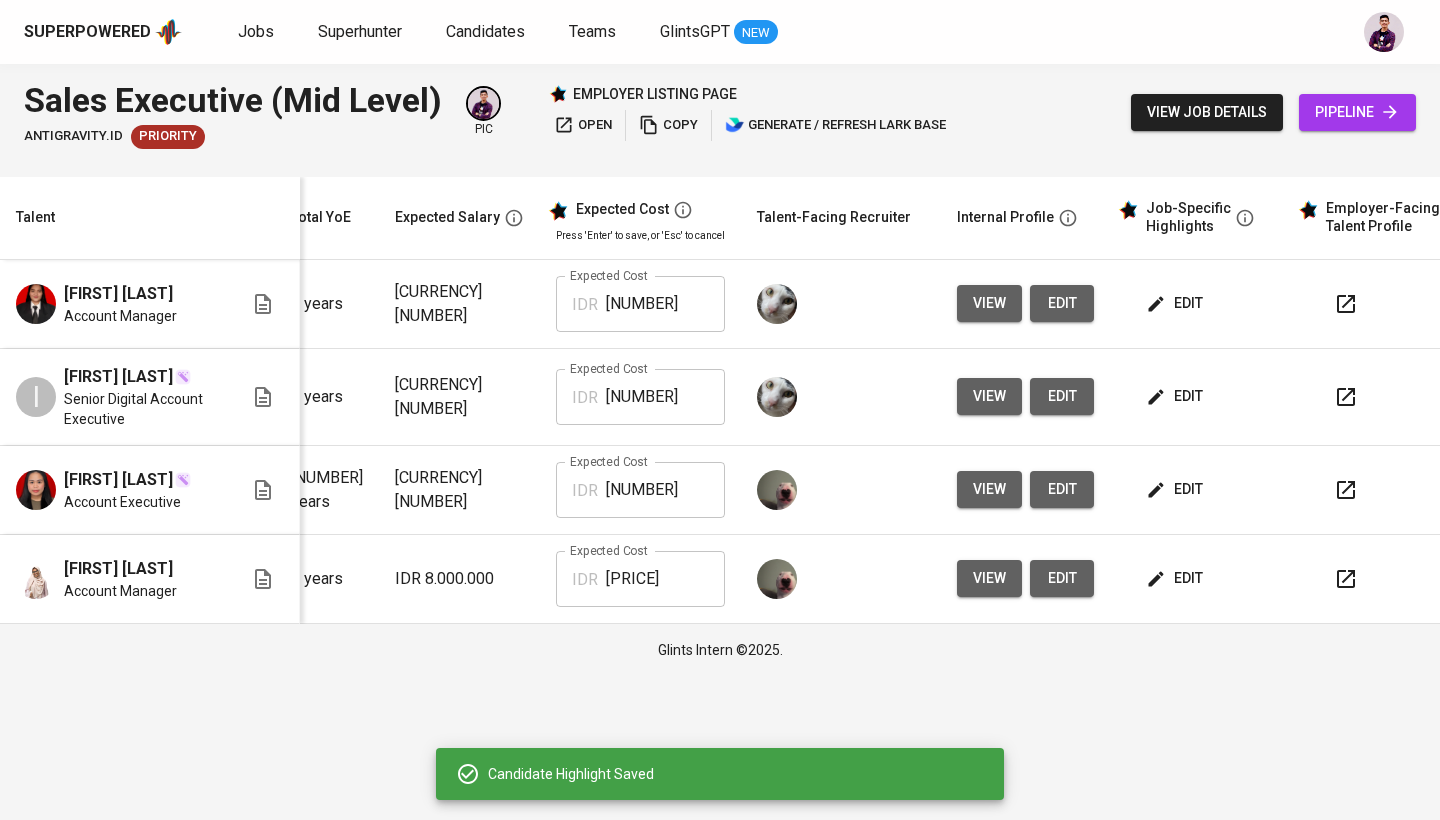 click on "edit" at bounding box center (1176, 396) 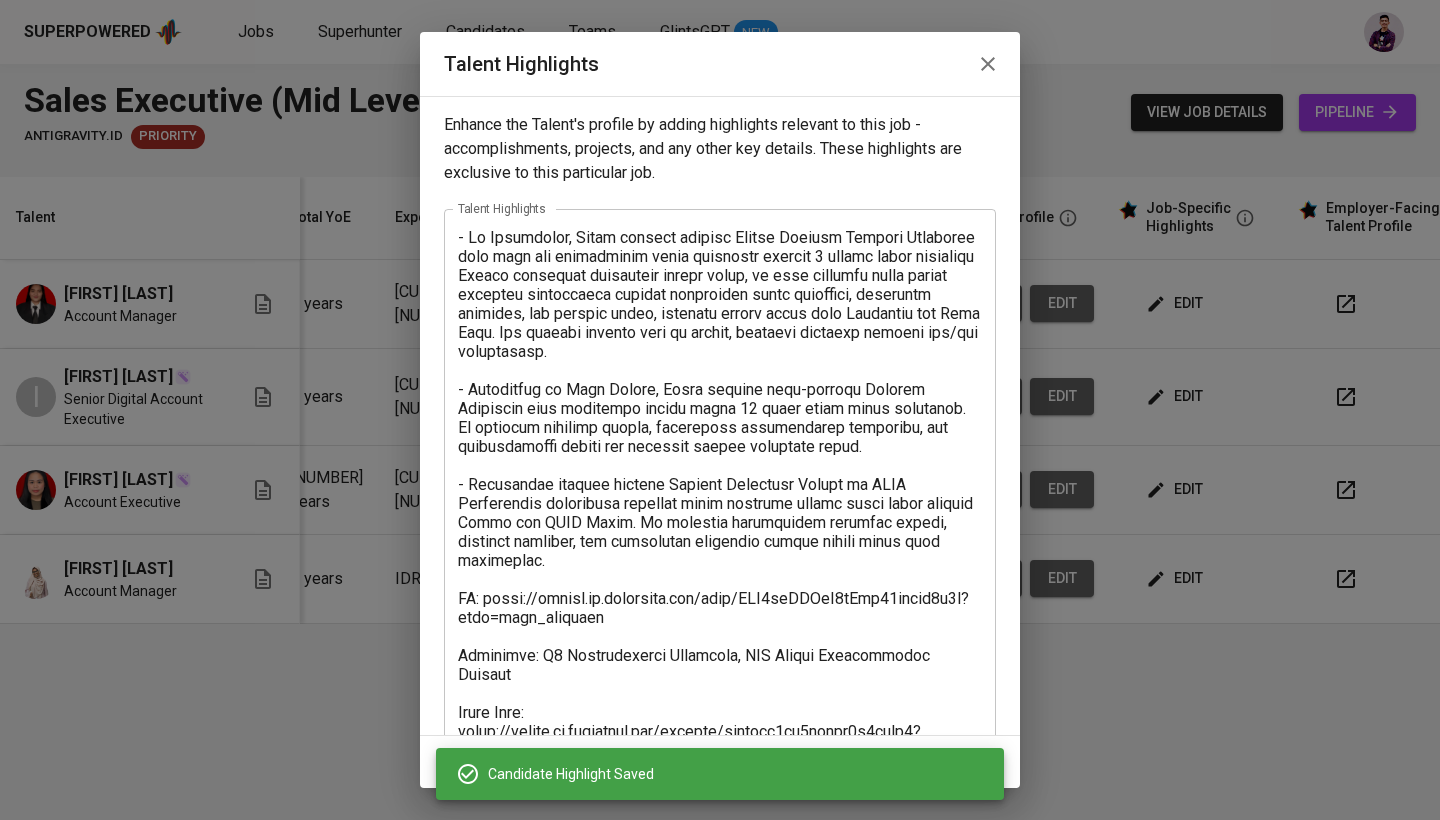scroll, scrollTop: 0, scrollLeft: 0, axis: both 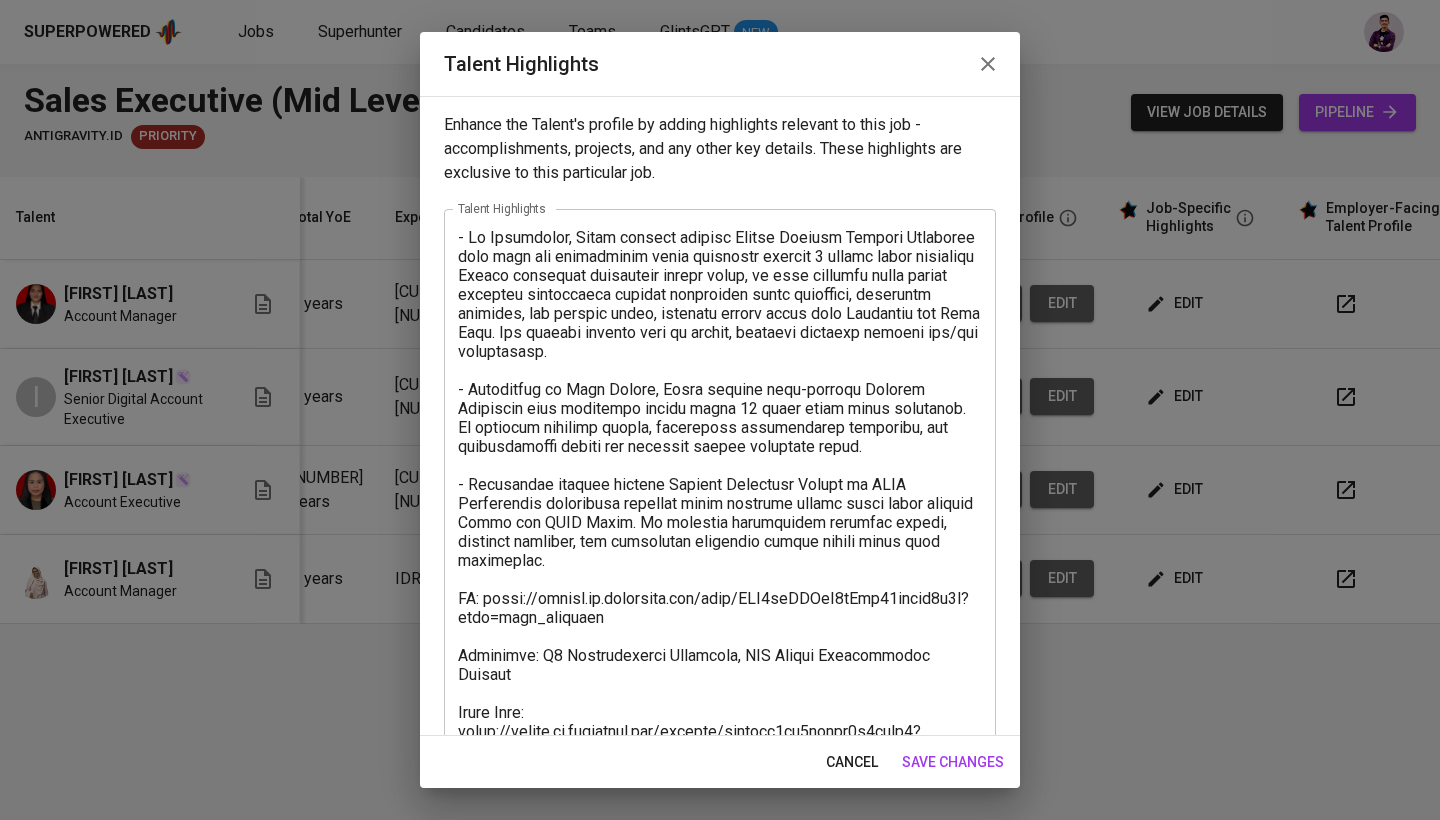 click on "x Talent Highlights" at bounding box center (720, 512) 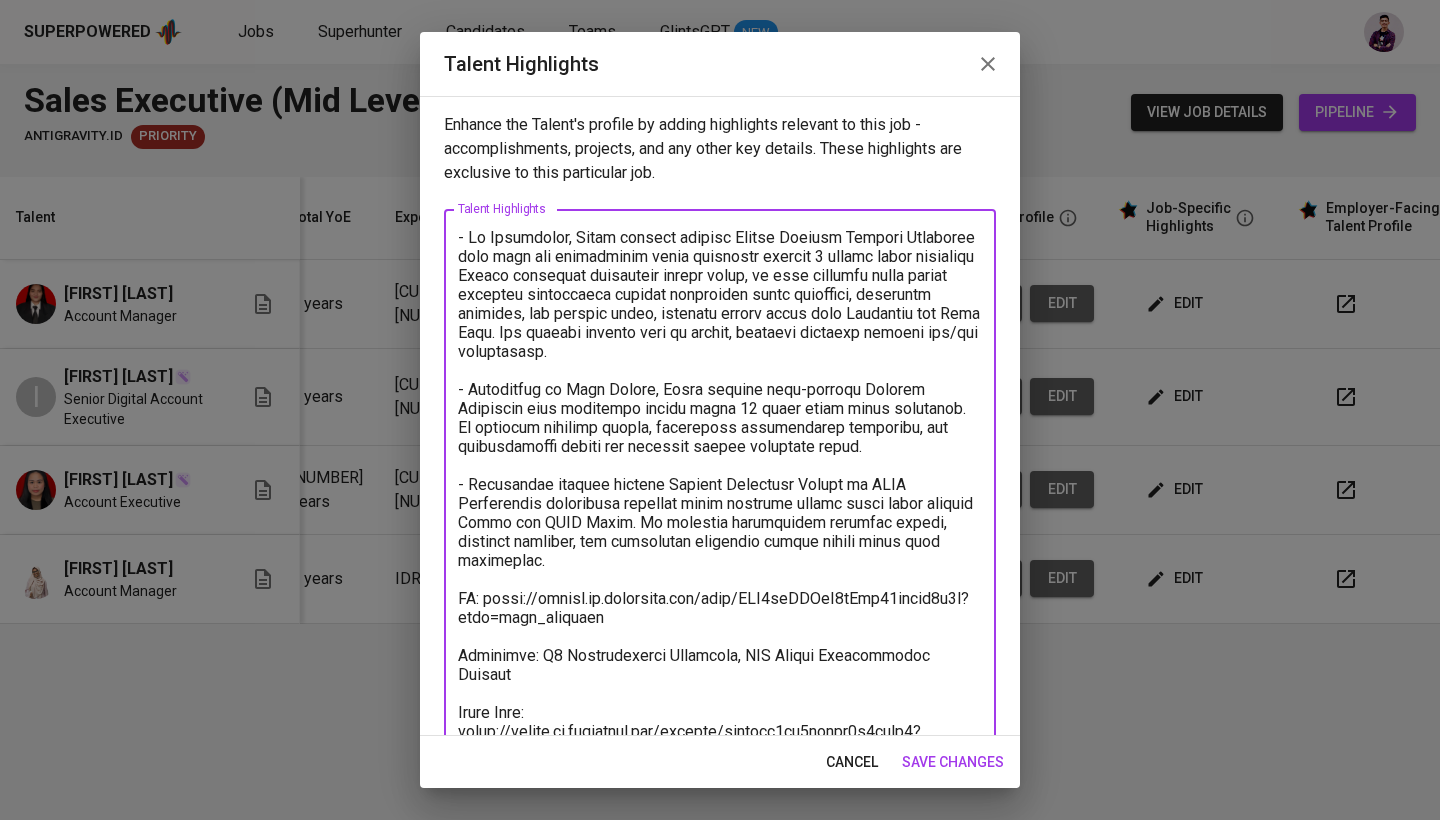 scroll, scrollTop: 97, scrollLeft: 0, axis: vertical 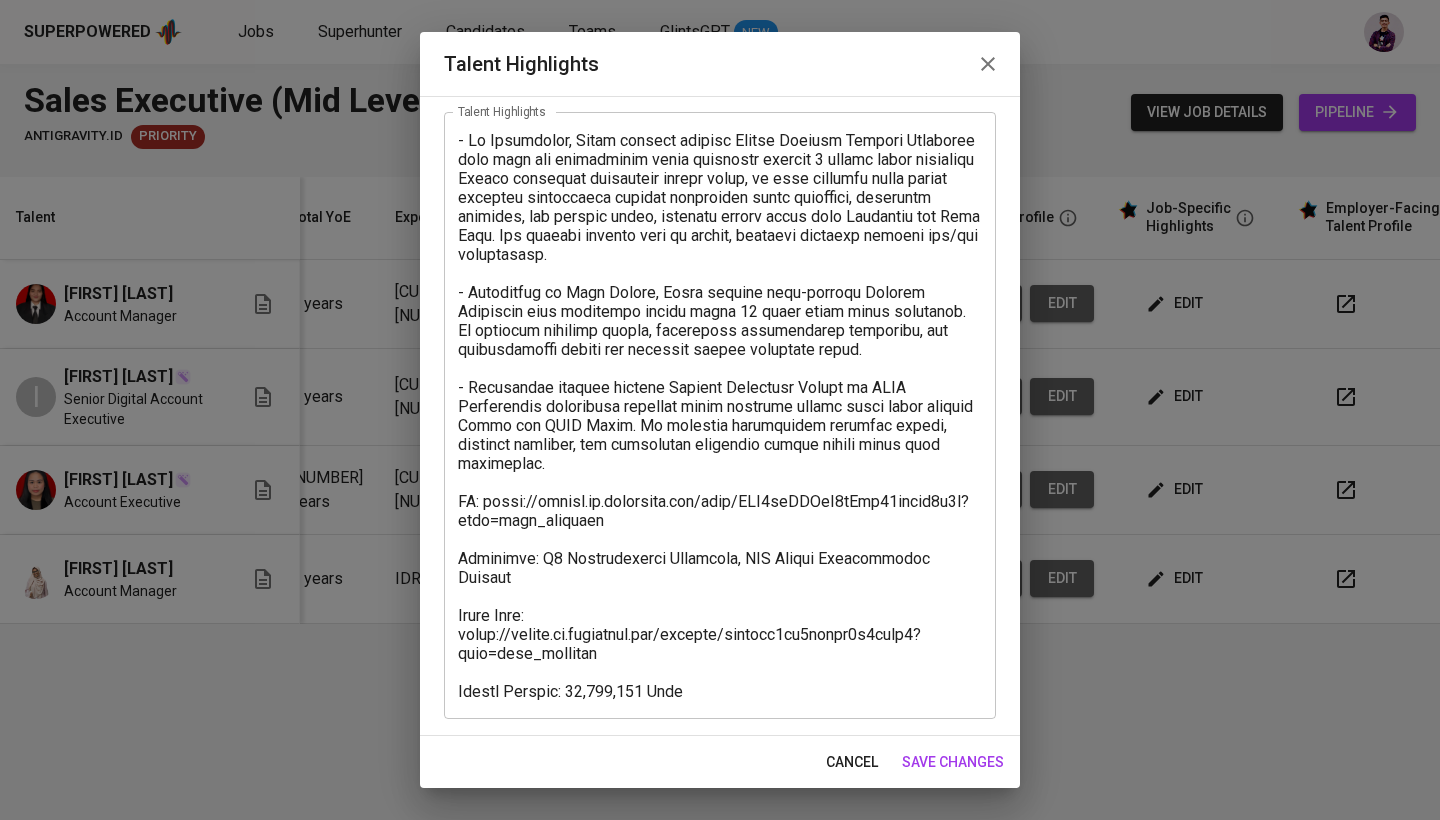 click on "x Talent Highlights" at bounding box center (720, 415) 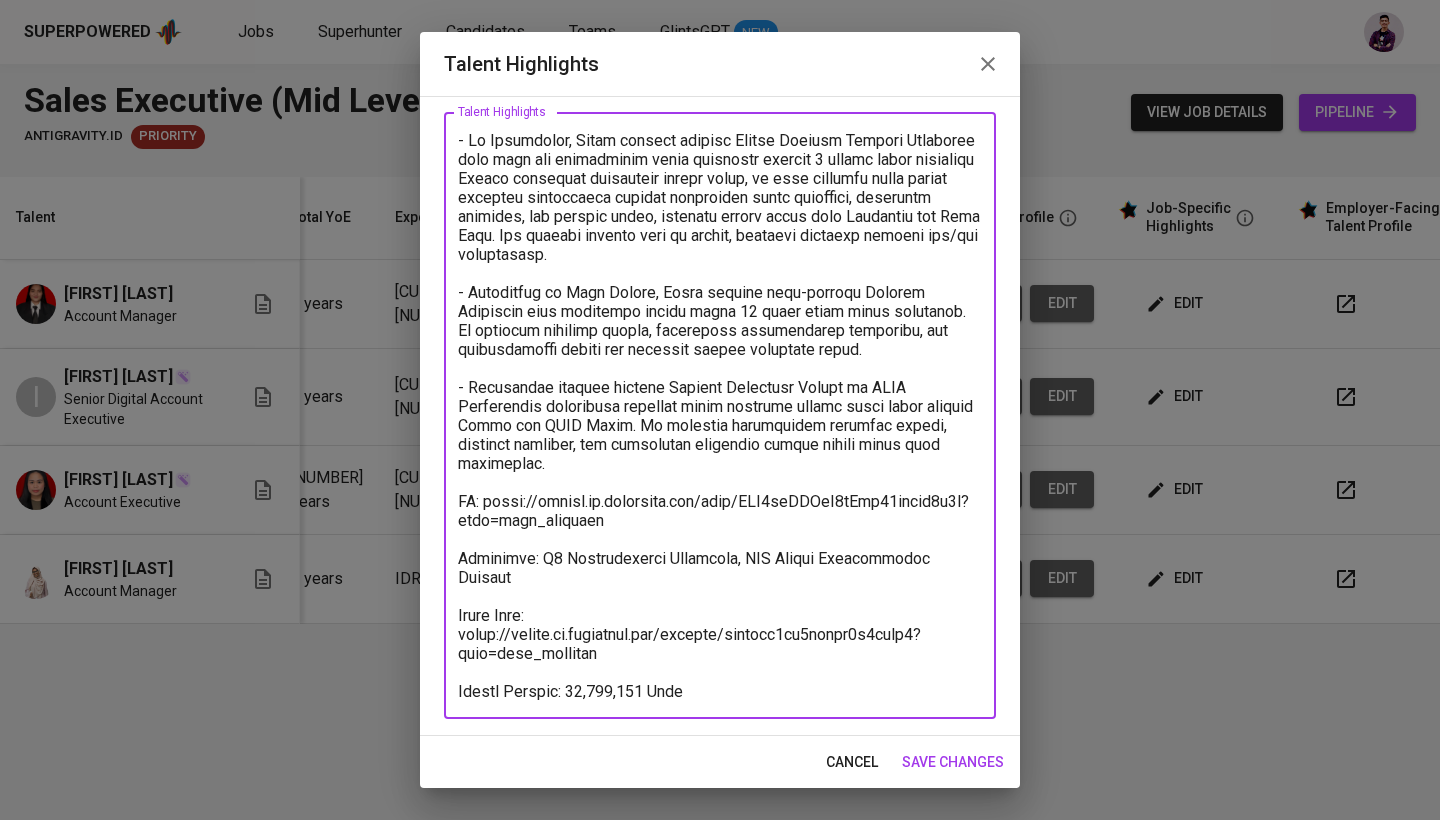 click on "x Talent Highlights" at bounding box center [720, 415] 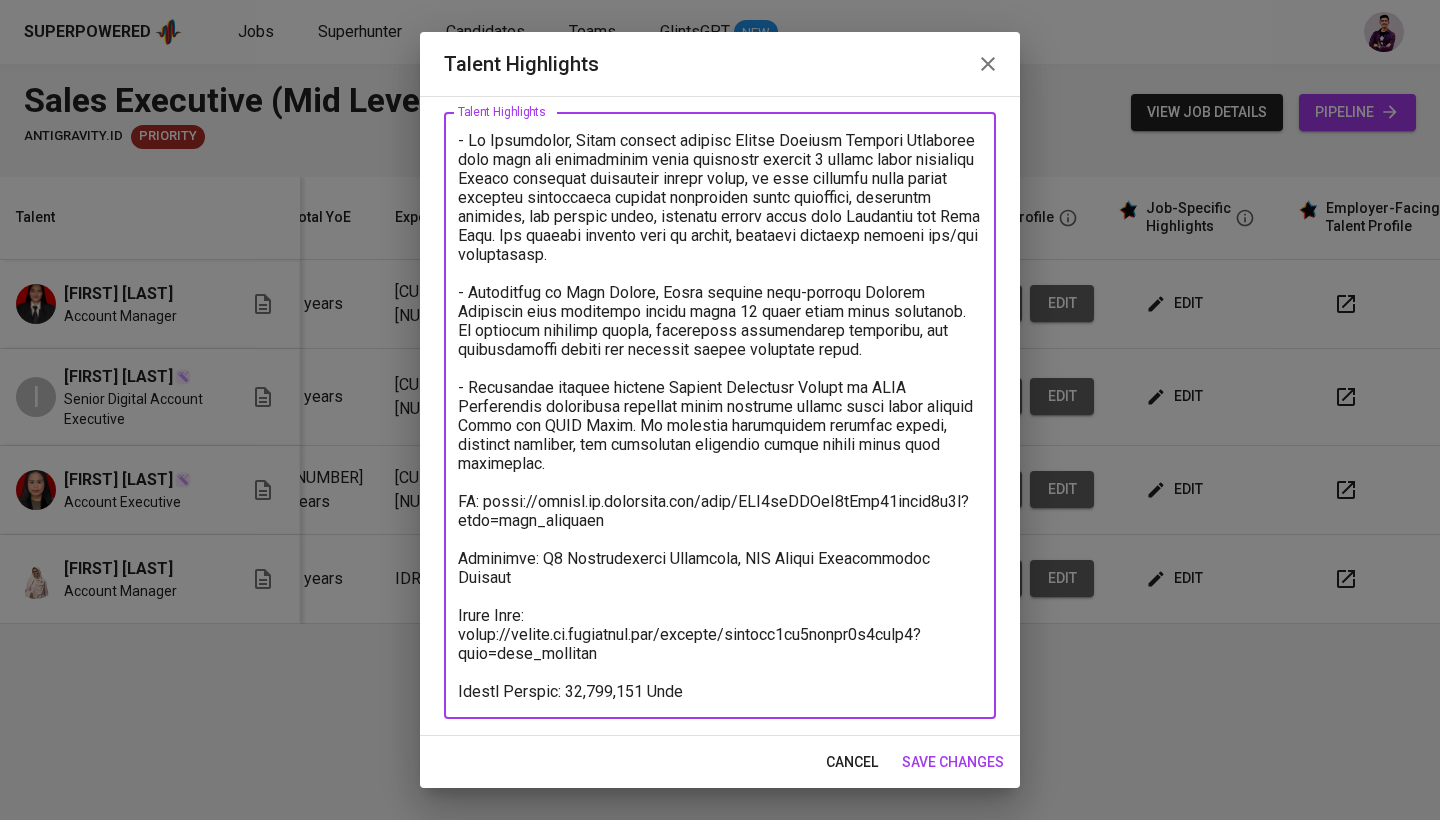 click at bounding box center (720, 416) 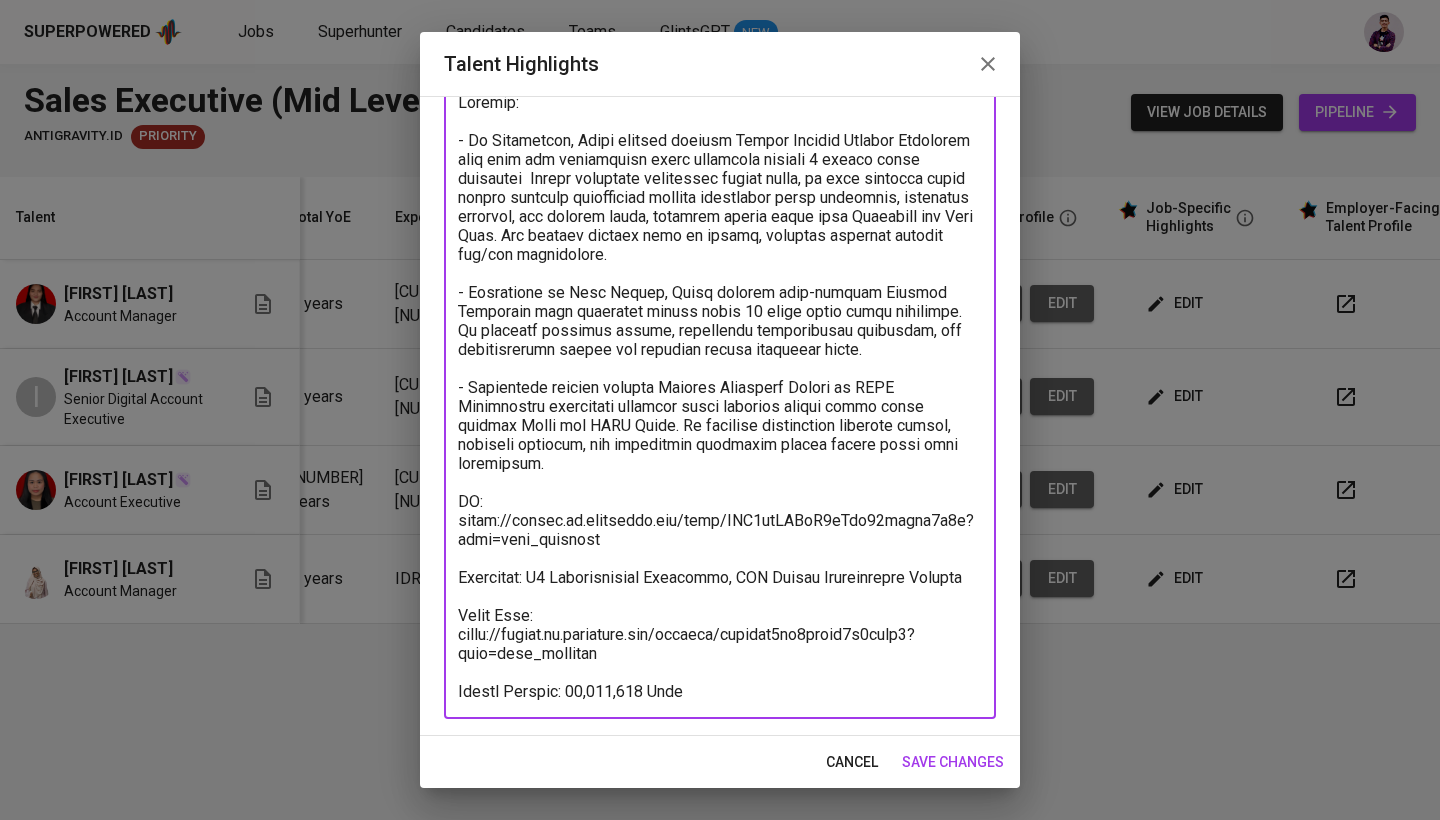 scroll, scrollTop: 135, scrollLeft: 0, axis: vertical 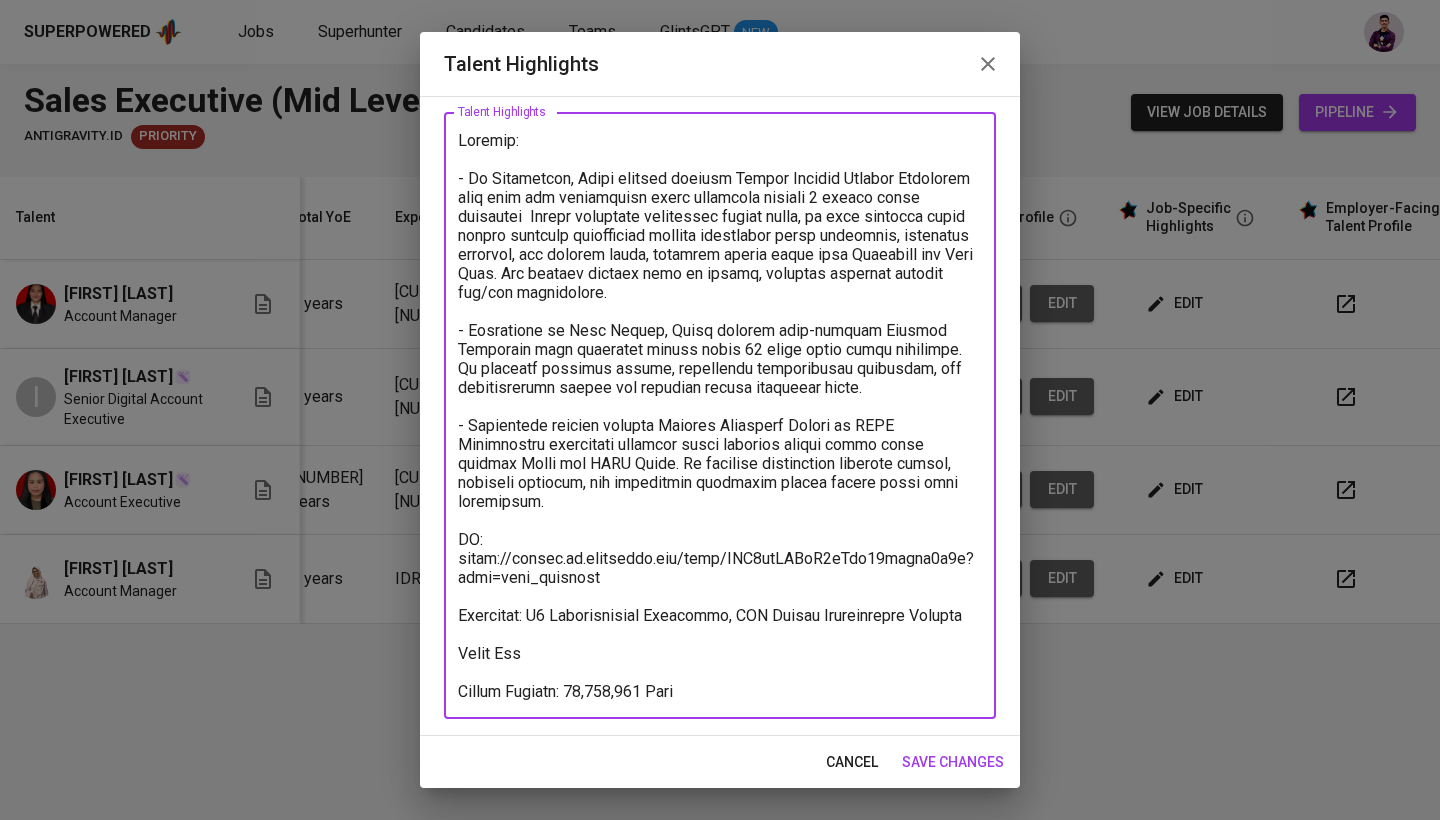 click at bounding box center (720, 416) 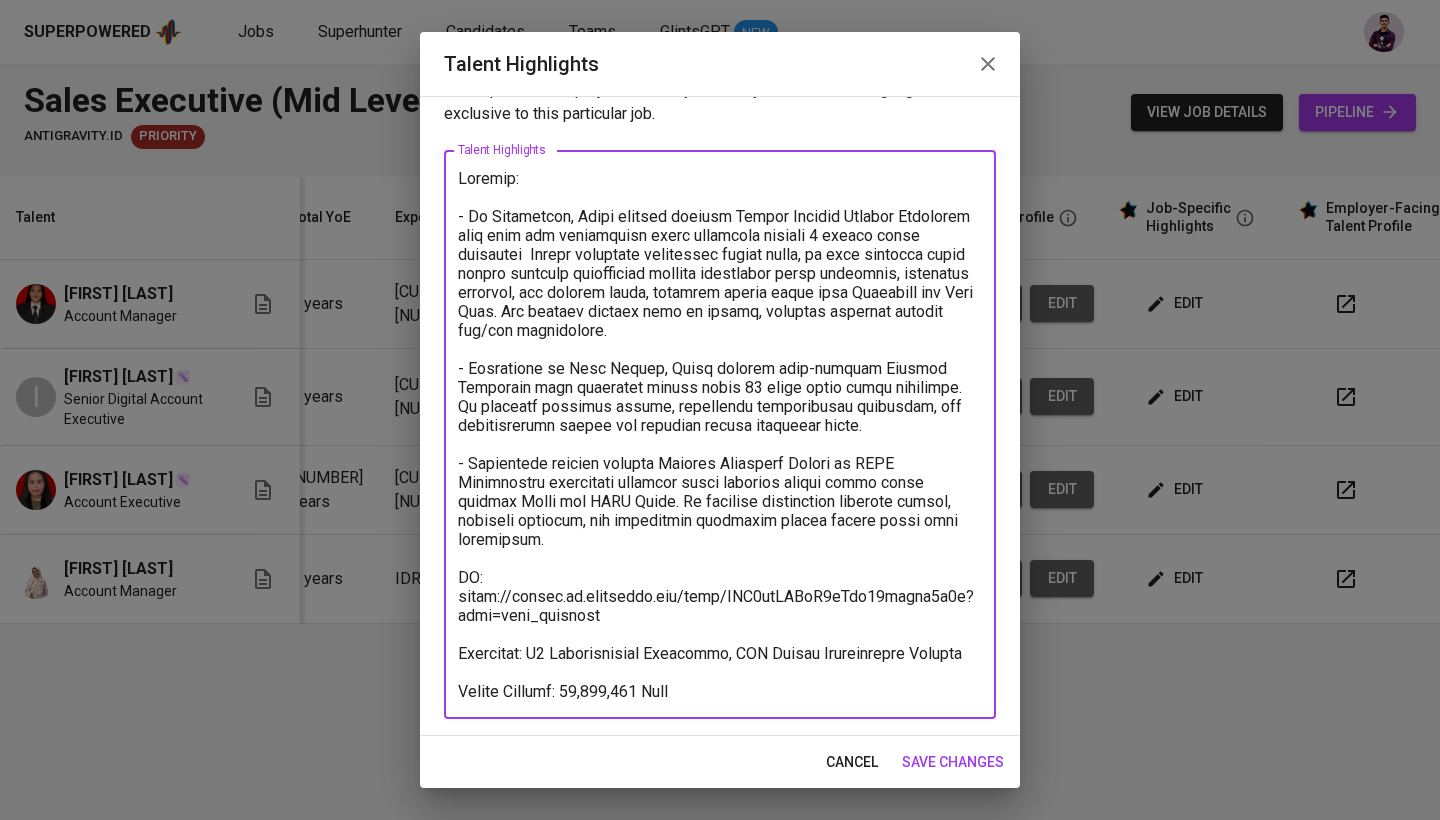 scroll, scrollTop: 59, scrollLeft: 0, axis: vertical 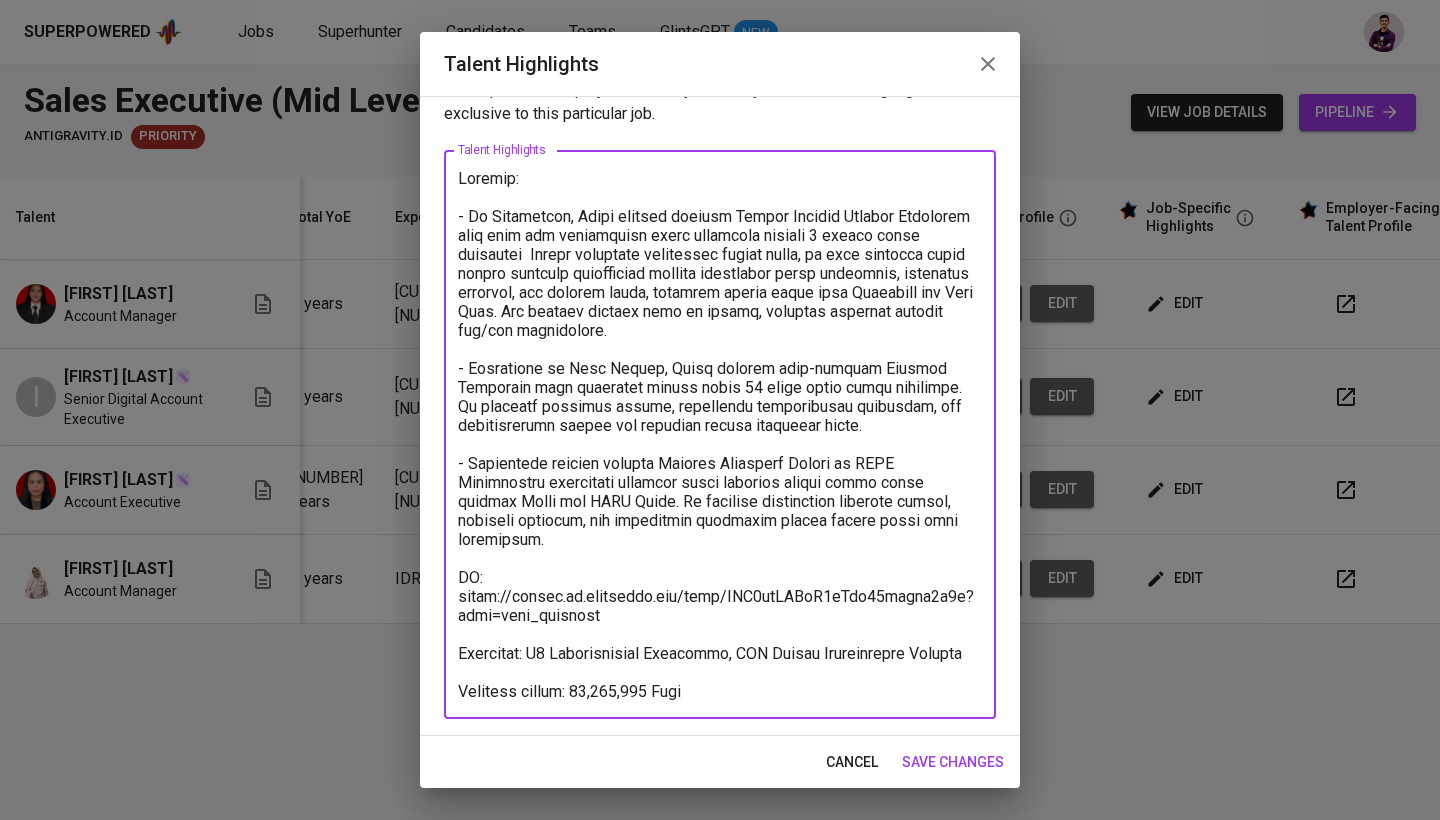 type on "Summary:
- Di Mediatropy, [FIRST] bekerja sebagai Senior Digital Account Executive yang saat ini bertanggung jawab menangani sekitar 9 proyek aktif sekaligus  Selain mengelola komunikasi dengan klien, ia juga terlibat dalam proses business development seperti menjangkau klien potensial, melakukan pitching, dan closing deals, terutama dengan klien dari Singapura dan Hong Kong. Ada beragam project yang di handle, termasuk beberapa project web/app development.
- Sebelumnya di Kami Studio, [FIRST] menjadi satu-satunya Account Executive yang menangani kurang lebih 80 klien dalam waktu bersamaan. Ia mengatur jalannya proyek, memastikan deliverables terpenuhi, dan berkoordinasi dengan tim internal sesuai kebutuhan klien.
- Pengalaman awalnya sebagai Account Executive Intern di LEON Playgrounds membuatnya terlibat dalam beberapa proyek untuk klien seperti Gojek dan KINO Group. Ia membantu menjalankan eksekusi proyek, memantau timeline, dan memastikan pekerjaan sesuai dengan brief yang disepakati.
CV: https://glint..." 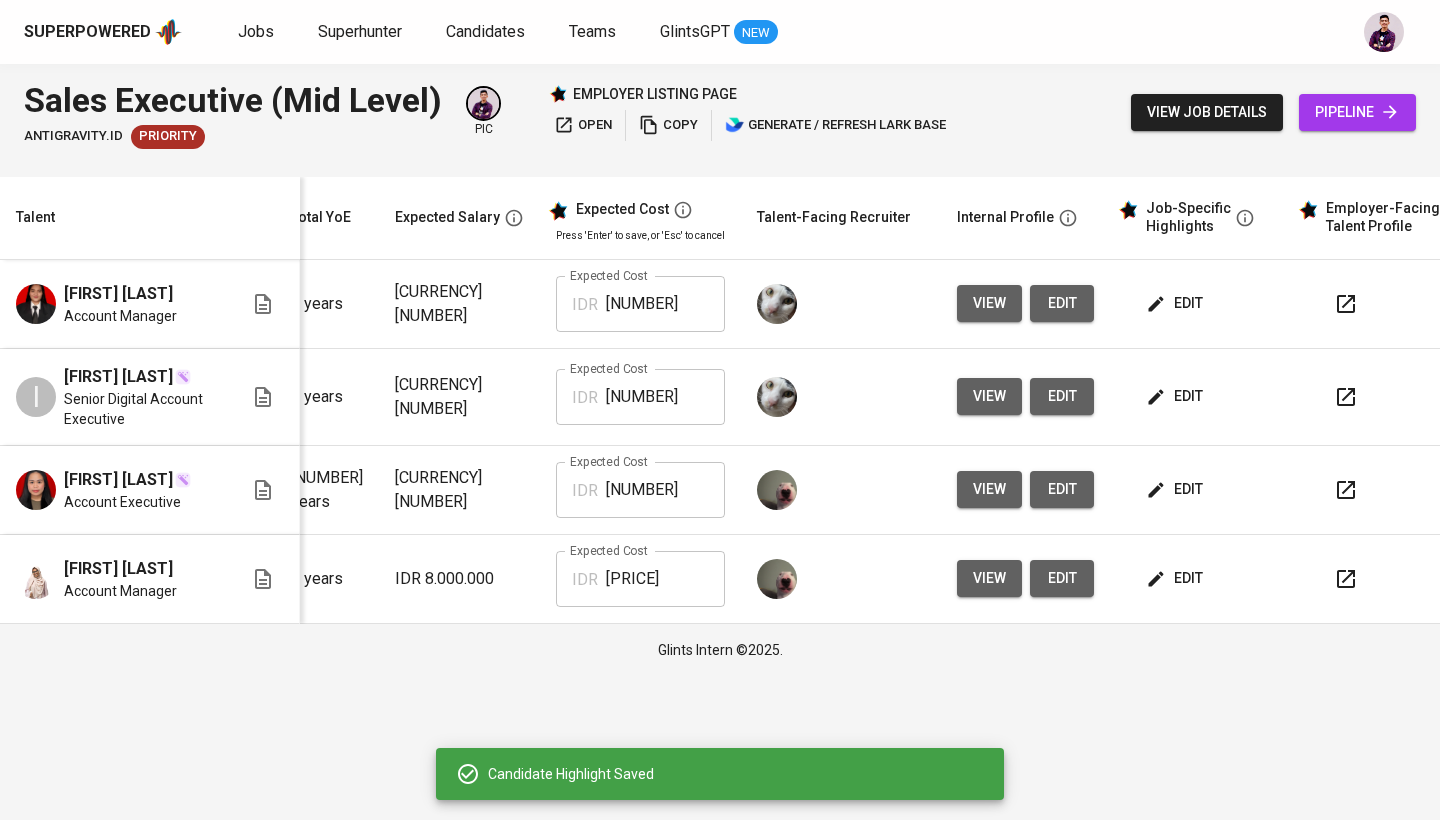 click on "edit" at bounding box center (1176, 303) 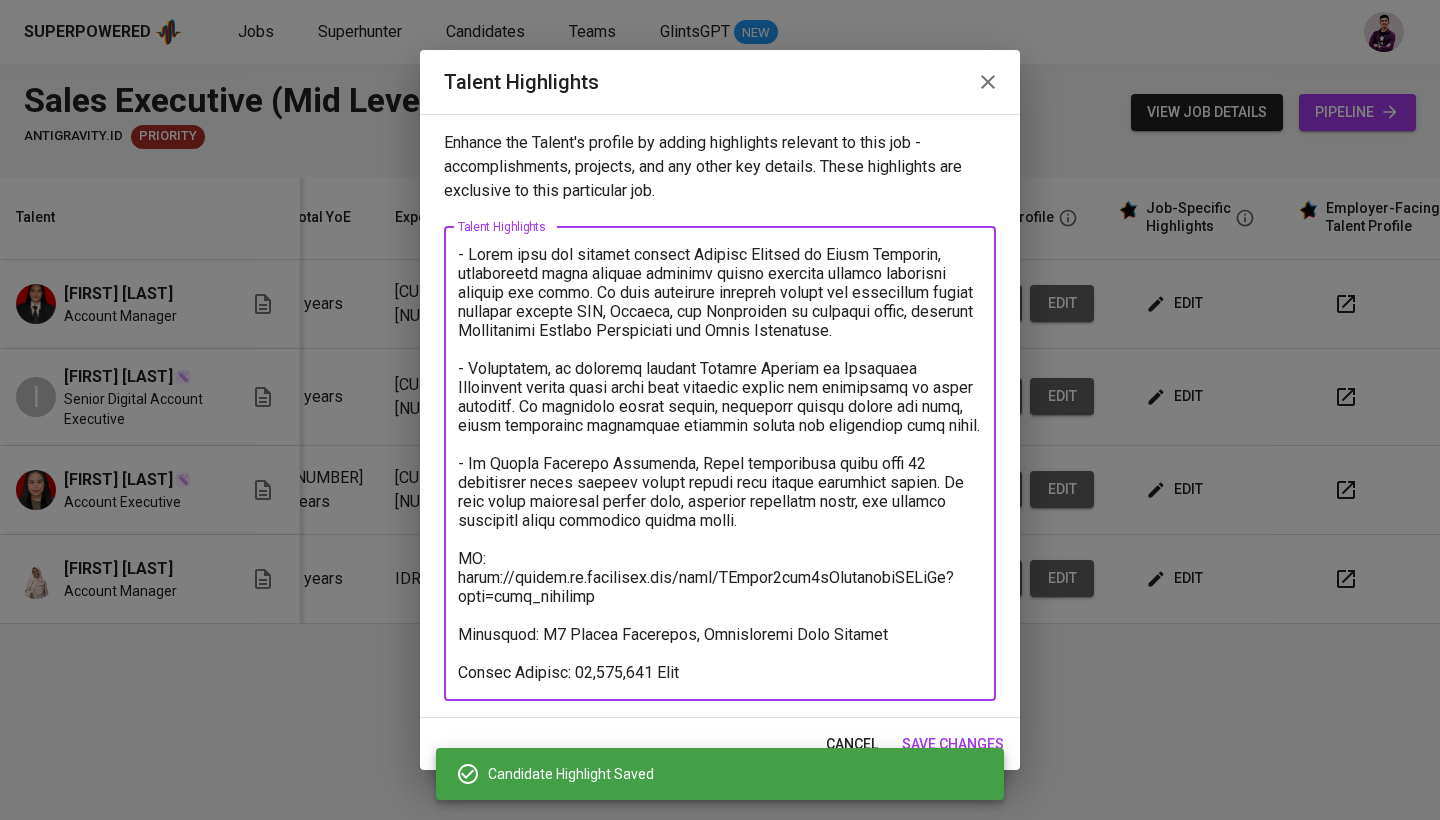 click at bounding box center (720, 463) 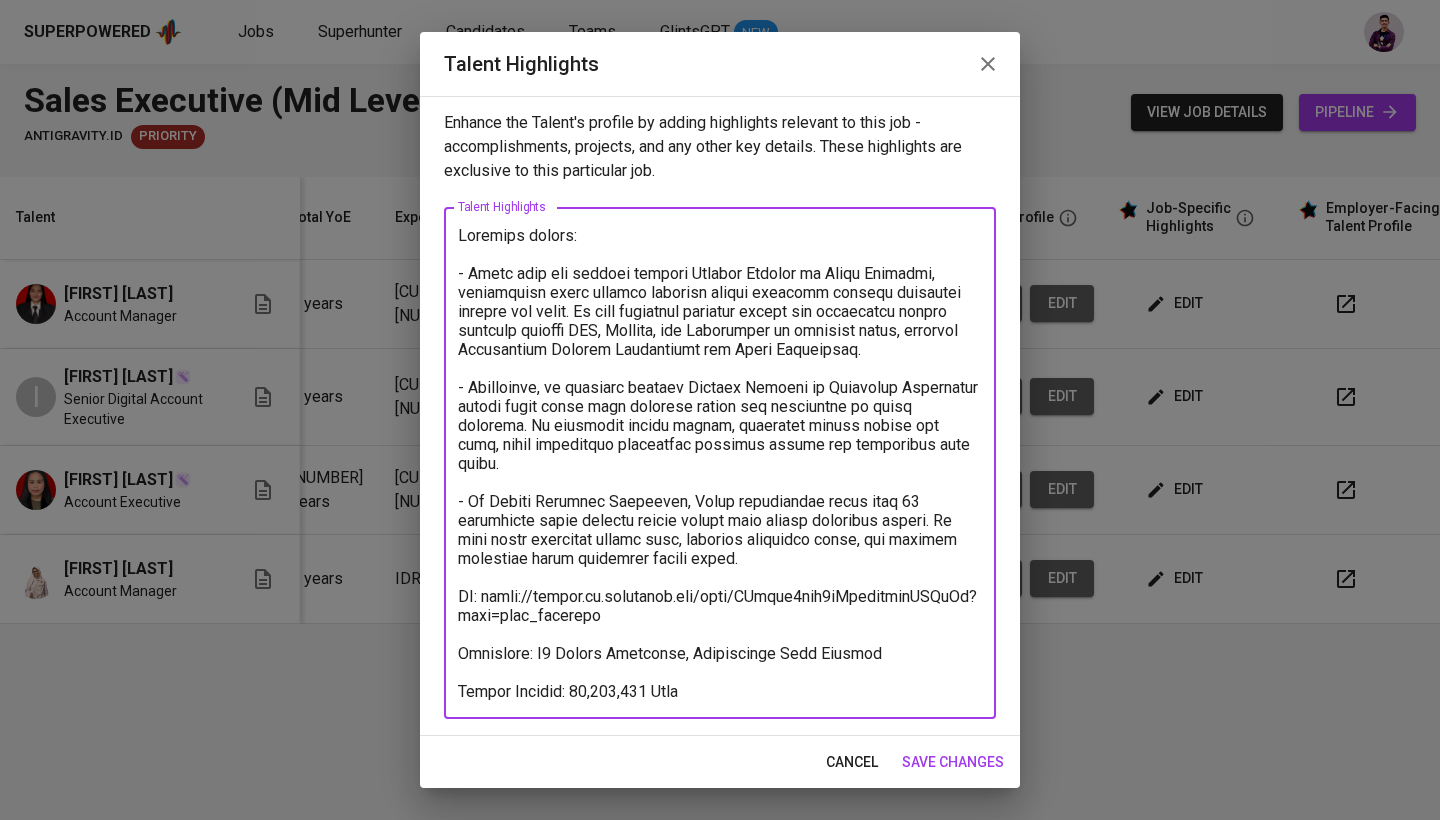 scroll, scrollTop: 2, scrollLeft: 0, axis: vertical 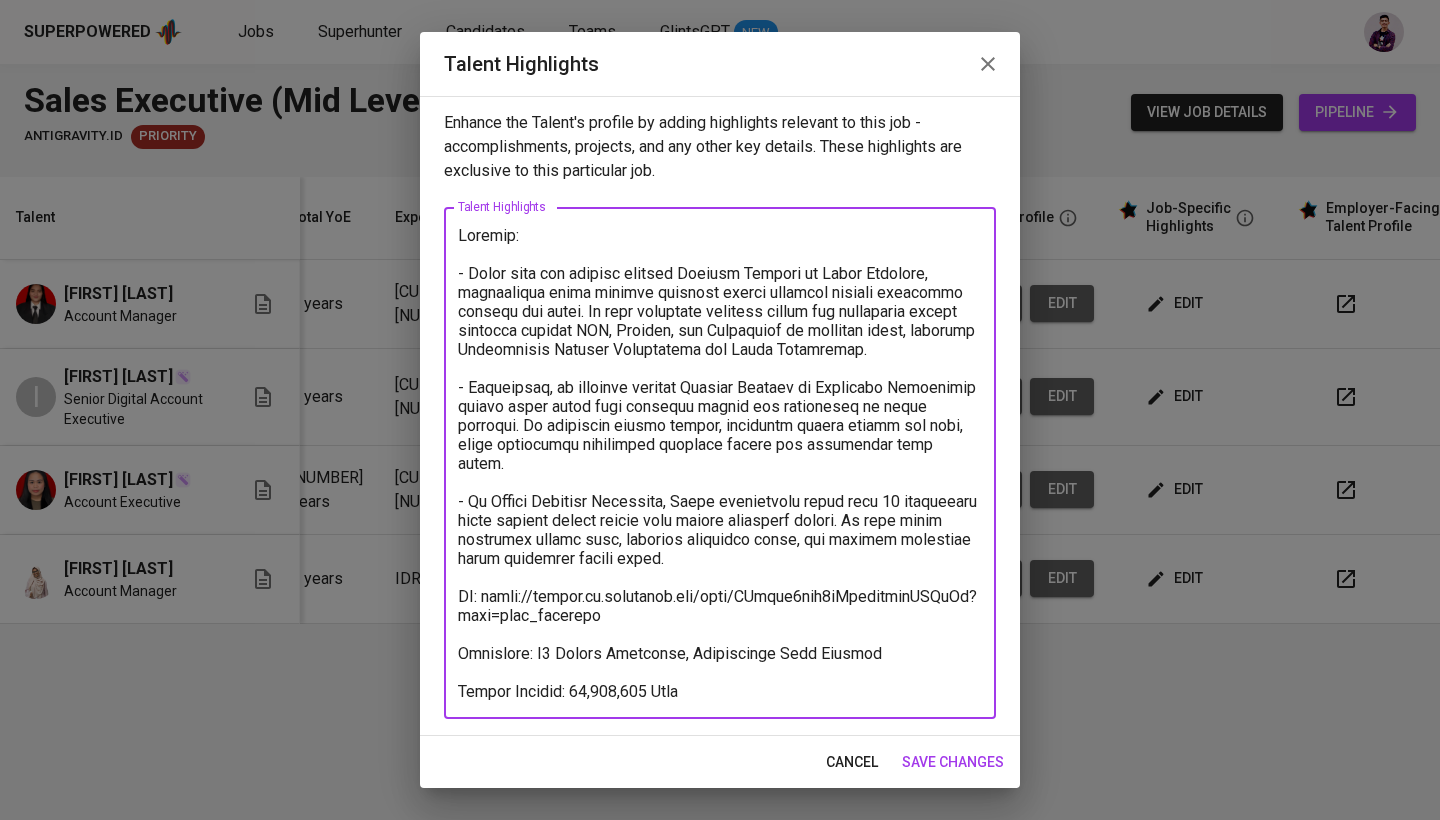 drag, startPoint x: 564, startPoint y: 694, endPoint x: 452, endPoint y: 689, distance: 112.11155 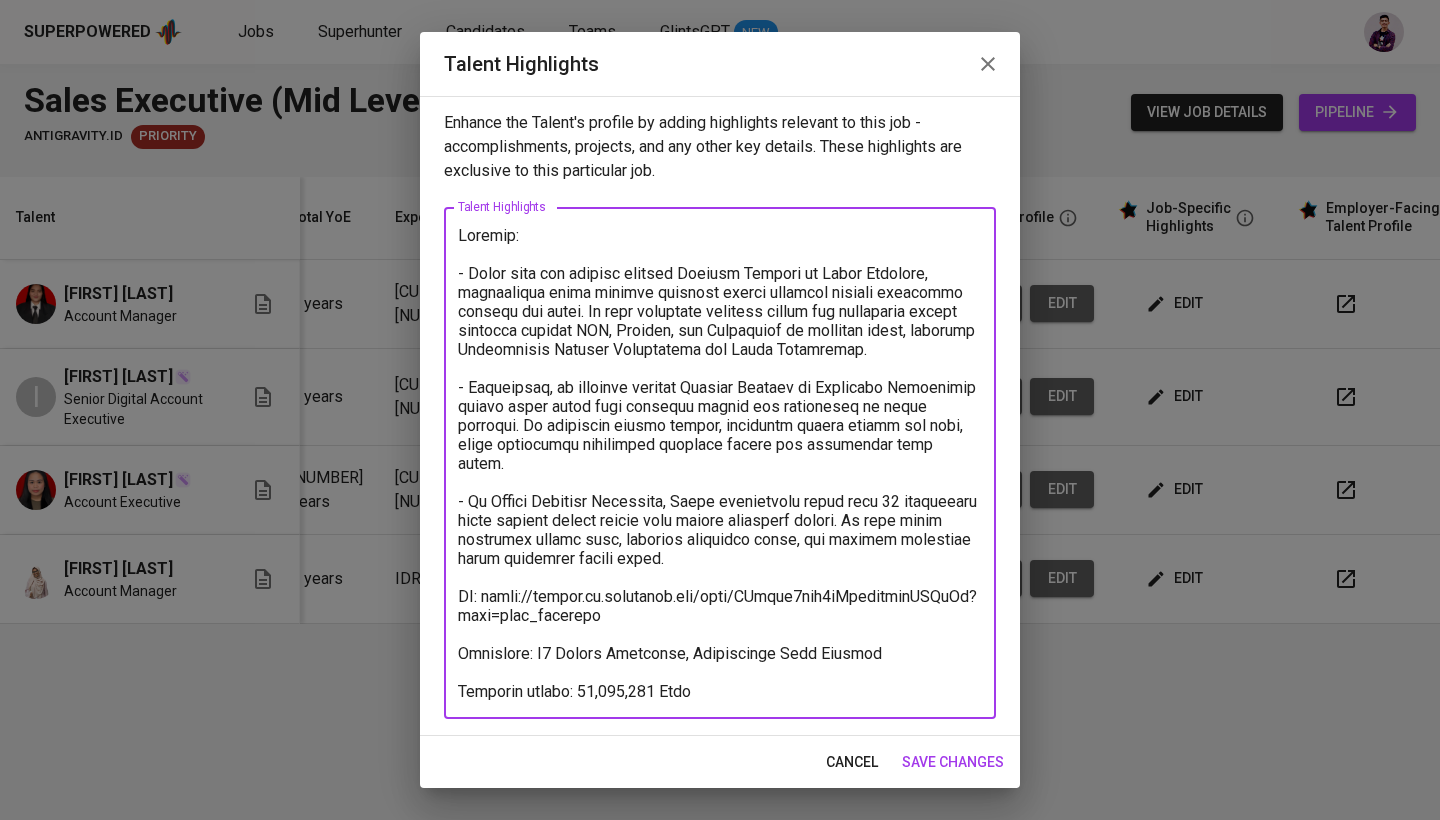 type on "Summary:
- Di Mediatropy, [FIRST] bekerja sebagai Senior Digital Account Executive yang saat ini bertanggung jawab menangani sekitar 9 proyek aktif sekaligus  Selain mengelola komunikasi dengan klien, ia juga terlibat dalam proses business development seperti menjangkau klien potensial, melakukan pitching, dan closing deals, terutama dengan klien dari Singapura dan Hong Kong. Ada beragam project yang di handle, termasuk beberapa project web/app development.
- Sebelumnya di Kami Studio, [FIRST] menjadi satu-satunya Account Executive yang menangani kurang lebih 80 klien dalam waktu bersamaan. Ia mengatur jalannya proyek, memastikan deliverables terpenuhi, dan berkoordinasi dengan tim internal sesuai kebutuhan klien.
- Pengalaman awalnya sebagai Account Executive Intern di LEON Playgrounds membuatnya terlibat dalam beberapa proyek untuk klien seperti Gojek dan KINO Group. Ia membantu menjalankan eksekusi proyek, memantau timeline, dan memastikan pekerjaan sesuai dengan brief yang disepakati.
CV: https://glints.sg.larksuite.com/file/KBcvbt6qio8kJhxfdptlcLYMgSf?from=from_copylink
Education: S1 Sistem Informasi, Universitas Nusa M..." 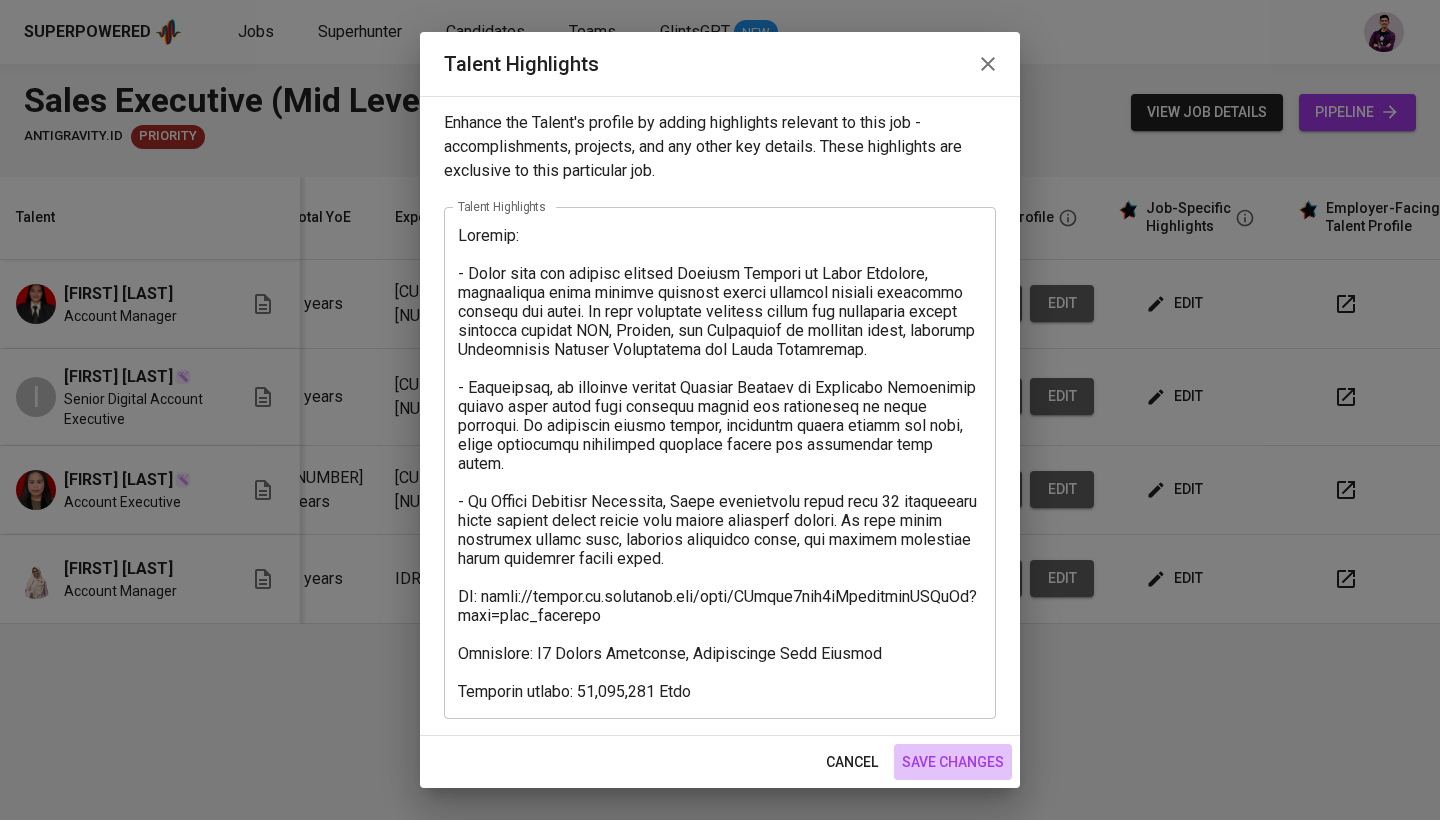 click on "save changes" at bounding box center (953, 762) 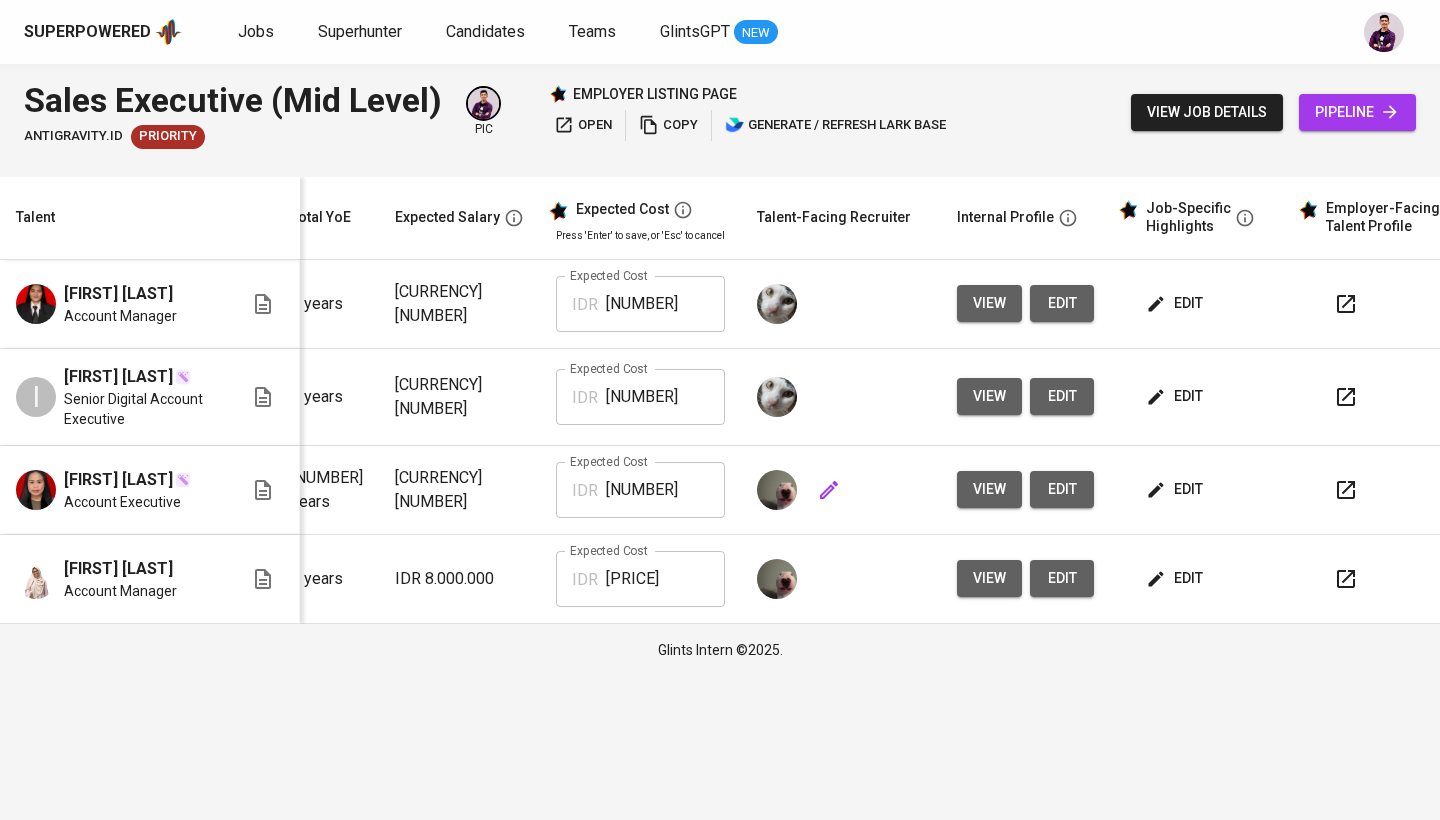 scroll, scrollTop: 0, scrollLeft: 0, axis: both 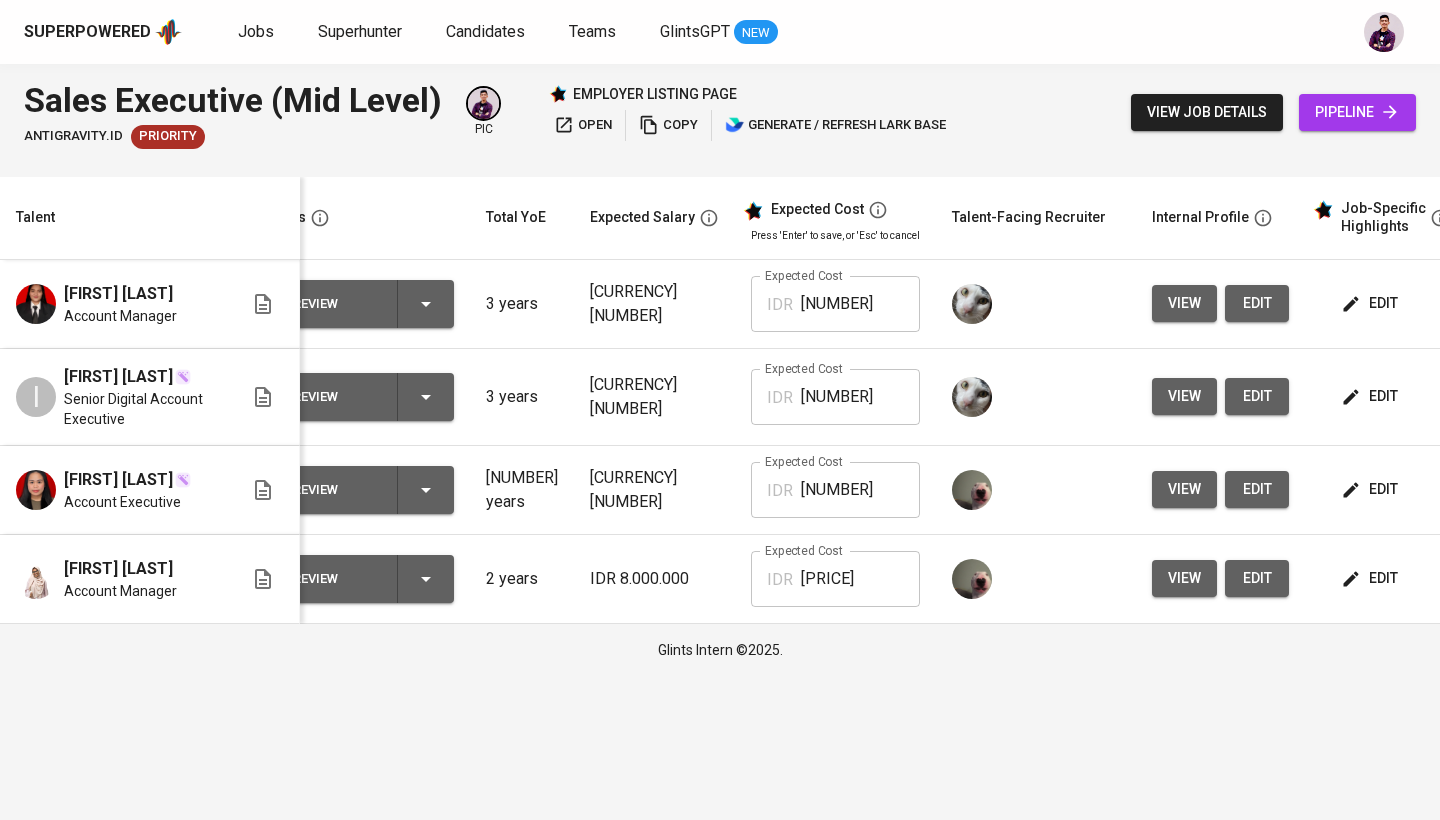 click on "edit" at bounding box center [1371, 303] 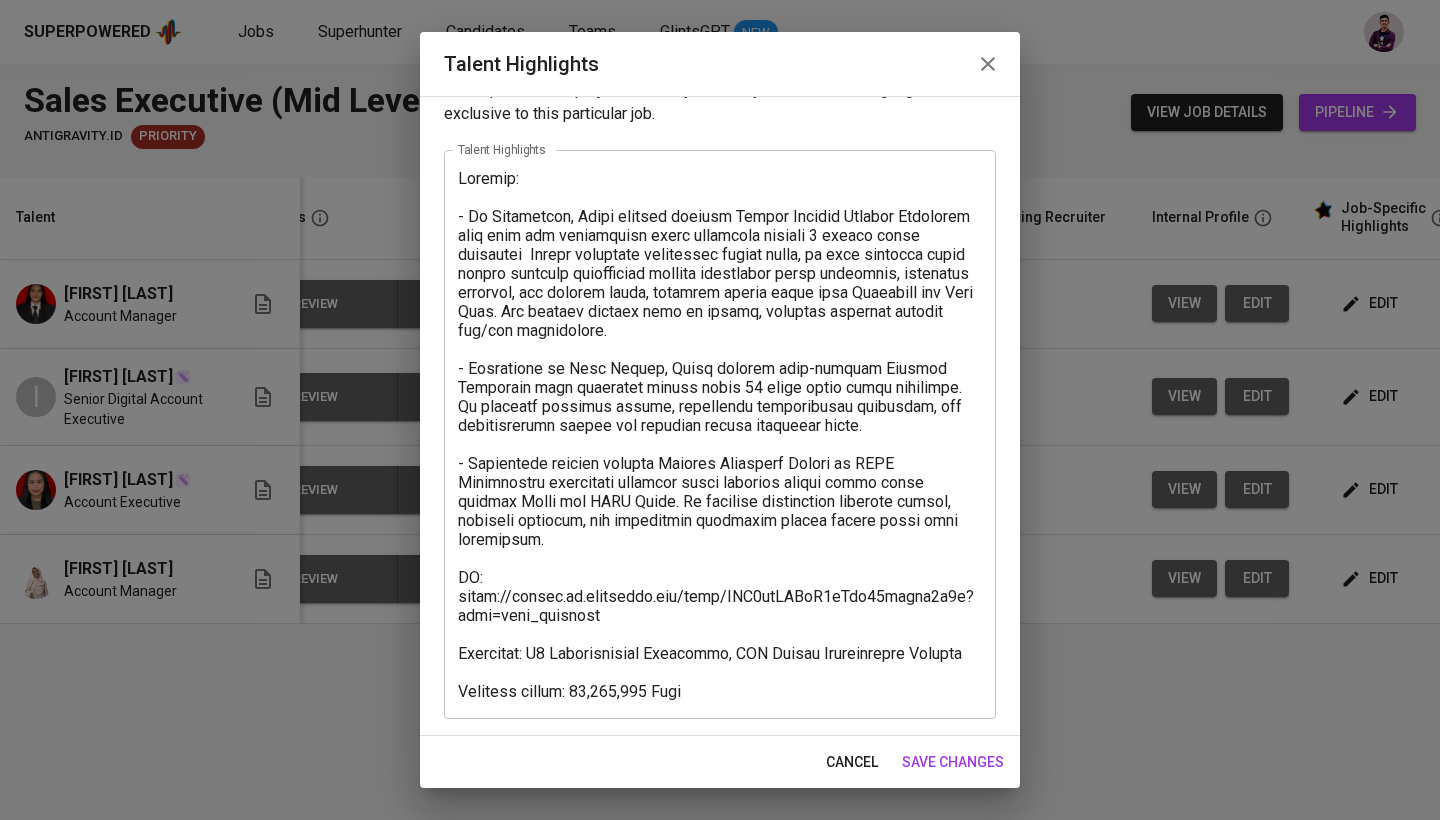 scroll, scrollTop: 59, scrollLeft: 0, axis: vertical 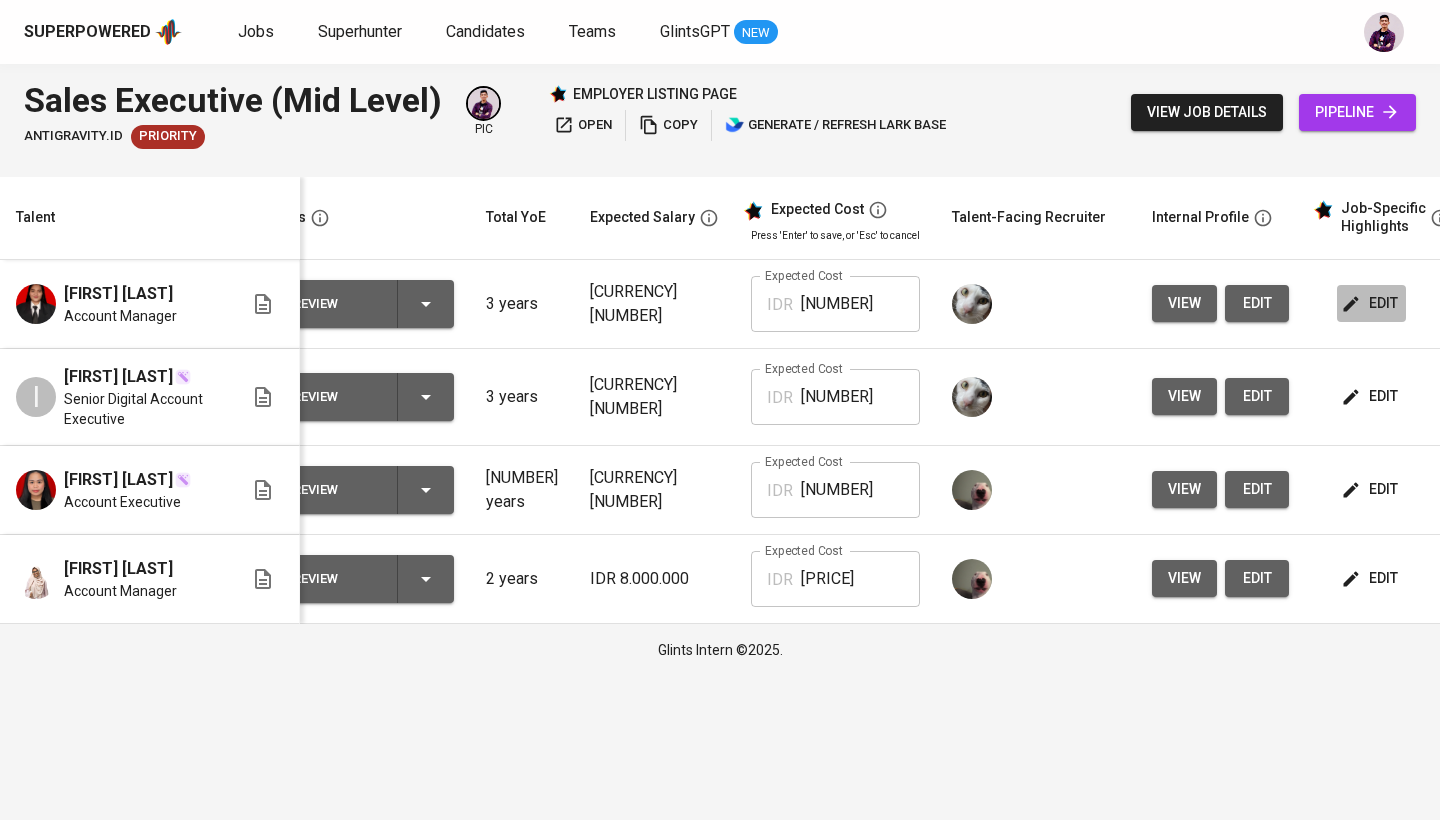 click on "edit" at bounding box center [1371, 303] 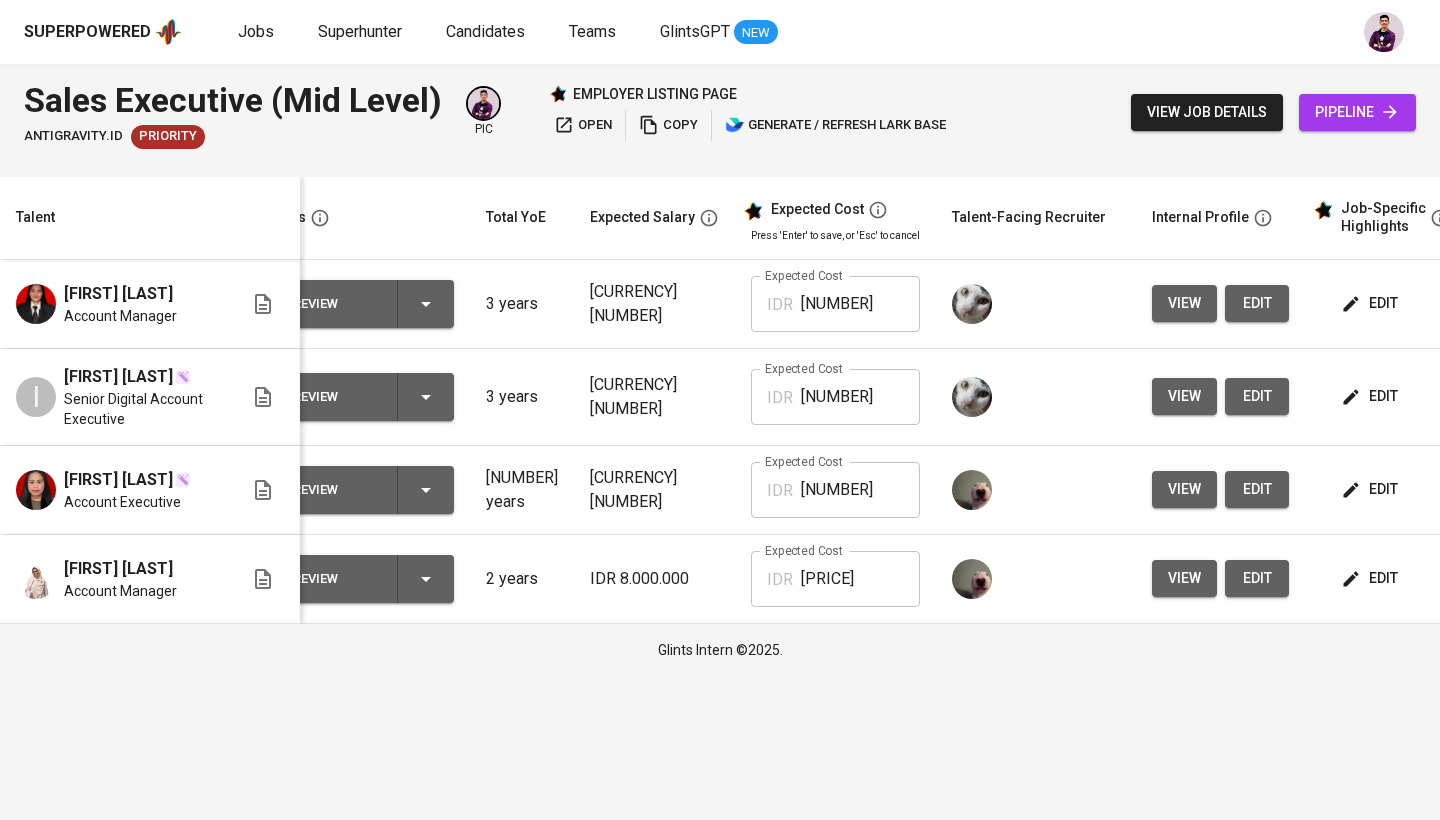 scroll, scrollTop: 0, scrollLeft: 14, axis: horizontal 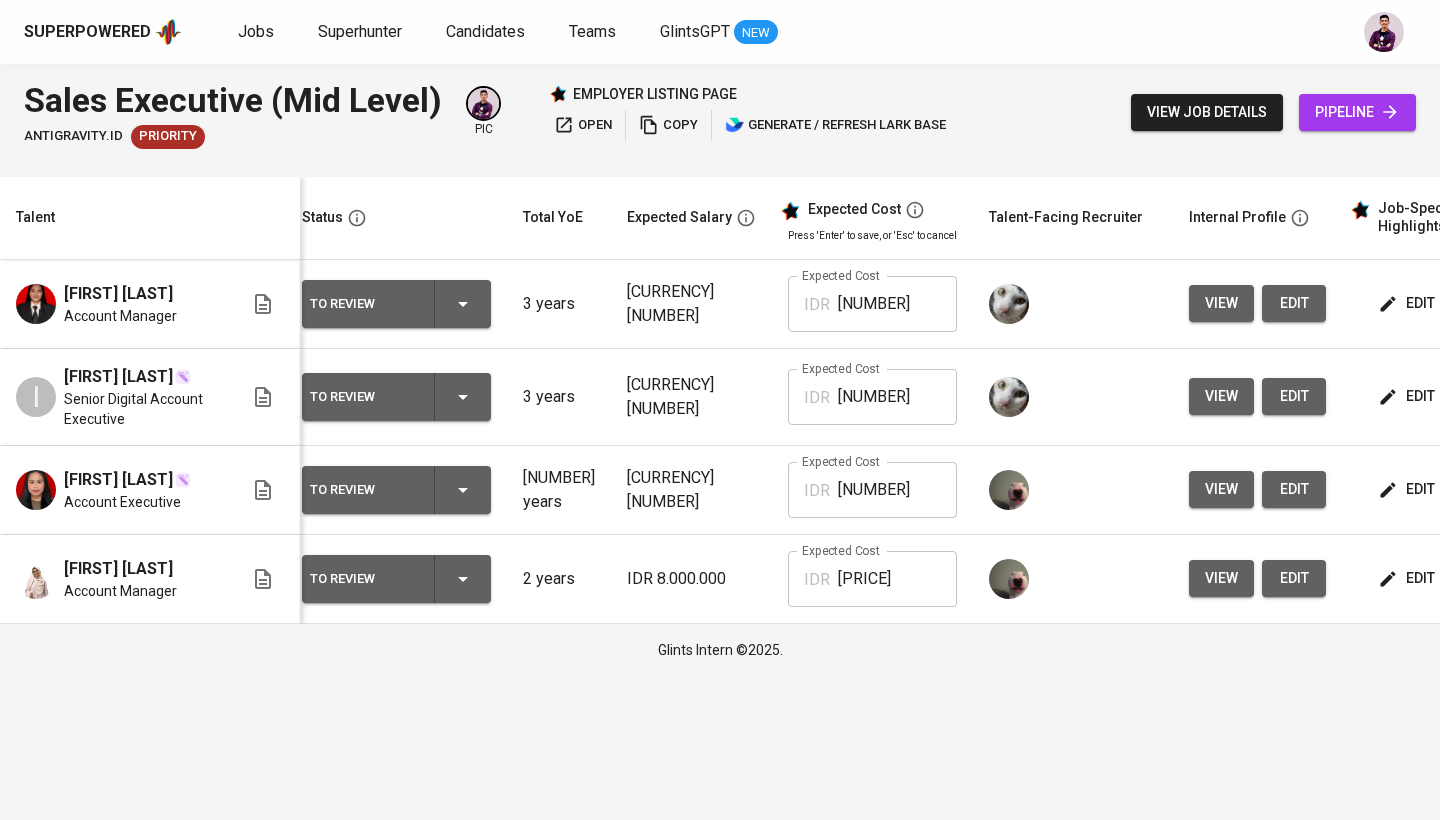 click on "To Review" at bounding box center (396, 304) 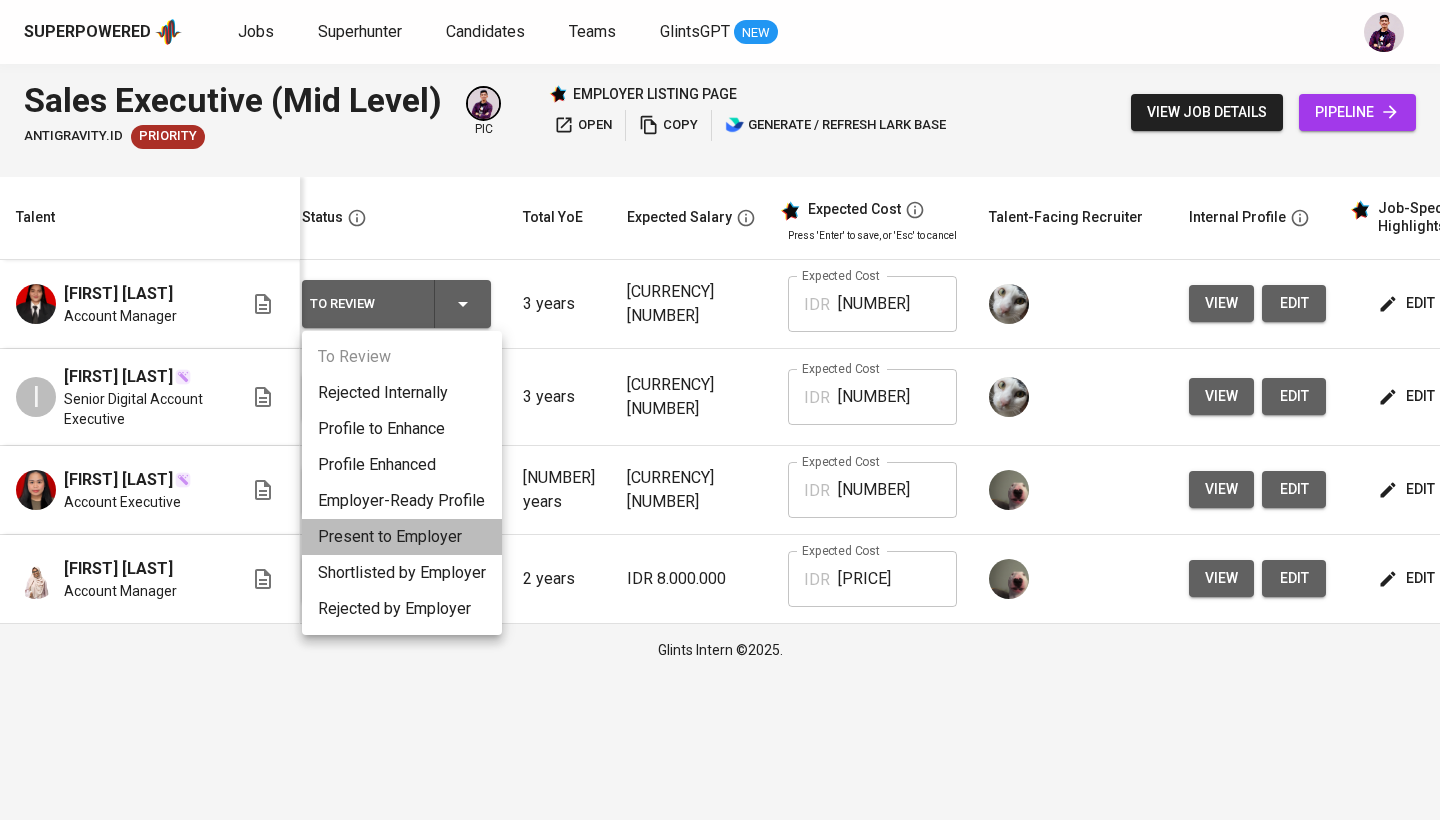 click on "Present to Employer" at bounding box center [402, 537] 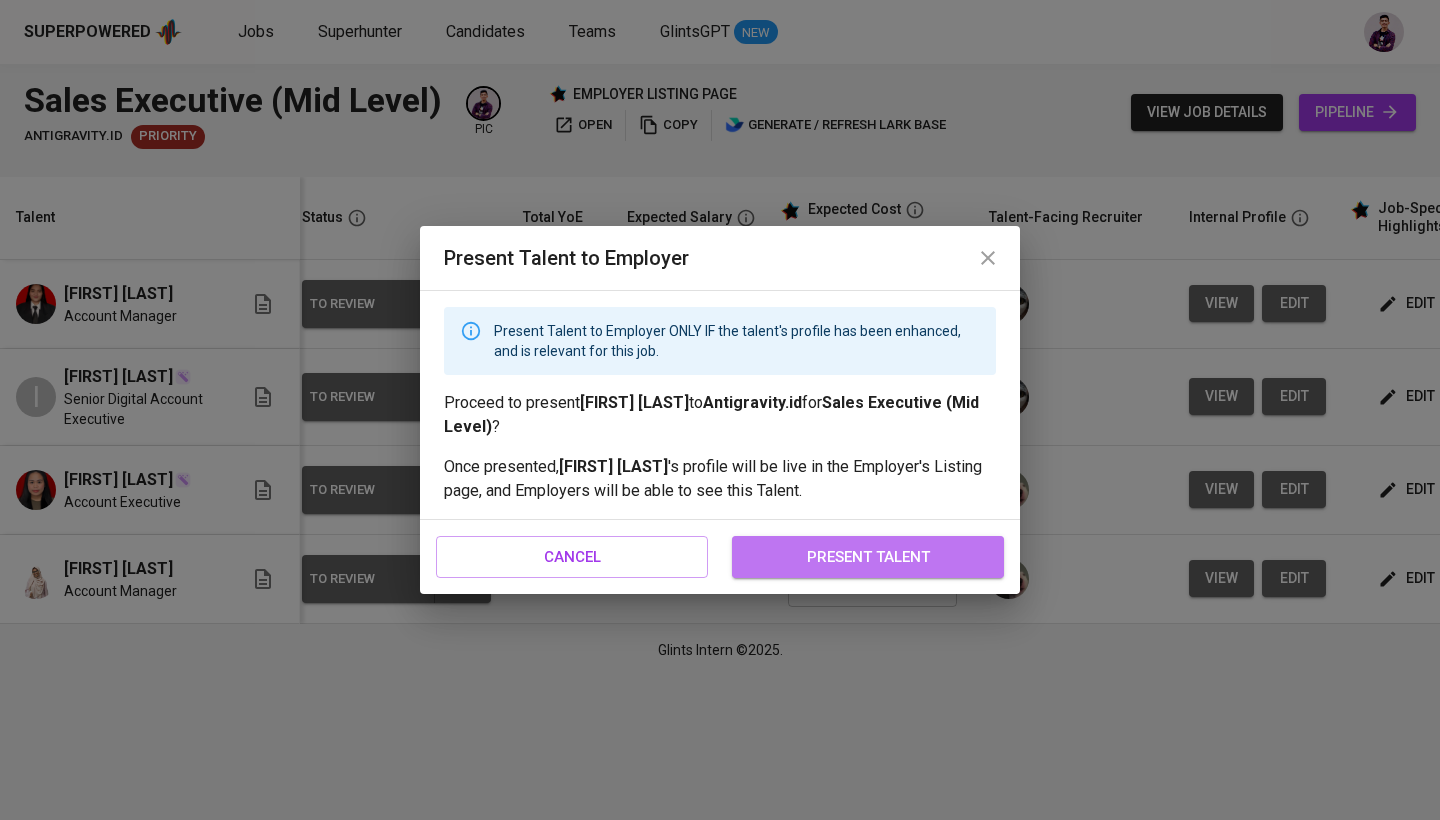 click on "present talent" at bounding box center [868, 557] 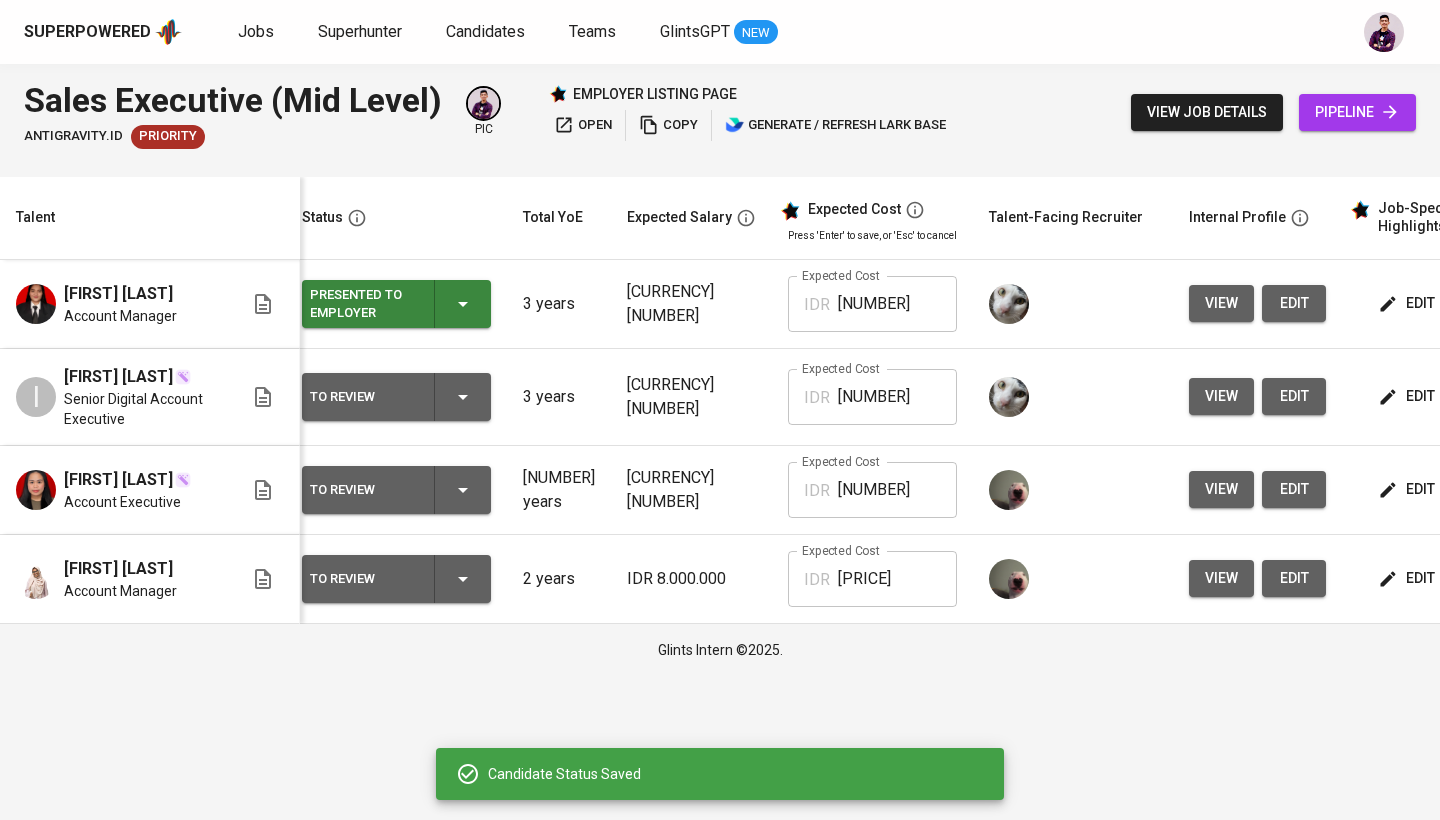 click on "To Review" at bounding box center (396, 397) 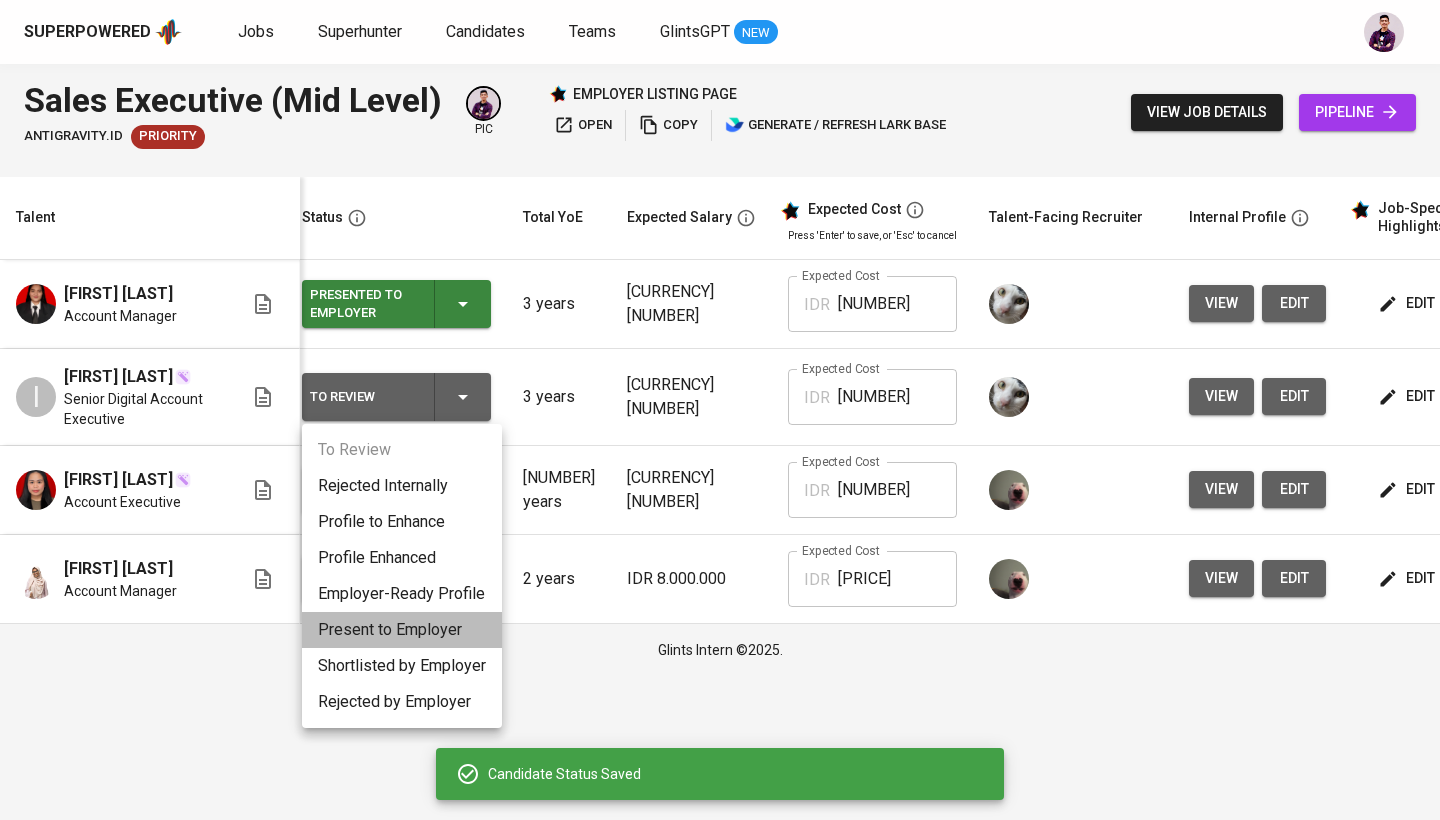 click on "Present to Employer" at bounding box center (402, 630) 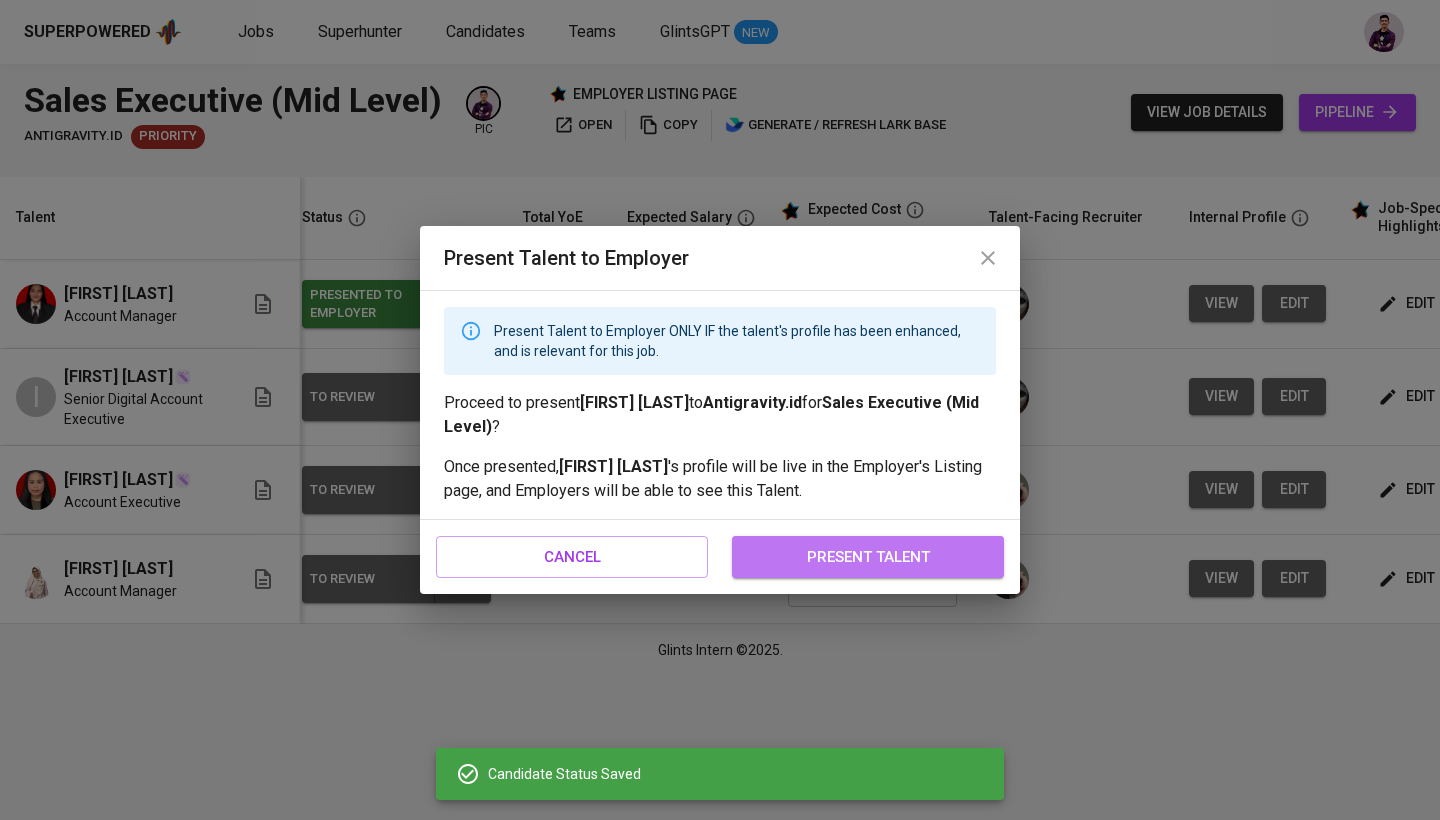 click on "present talent" at bounding box center (868, 557) 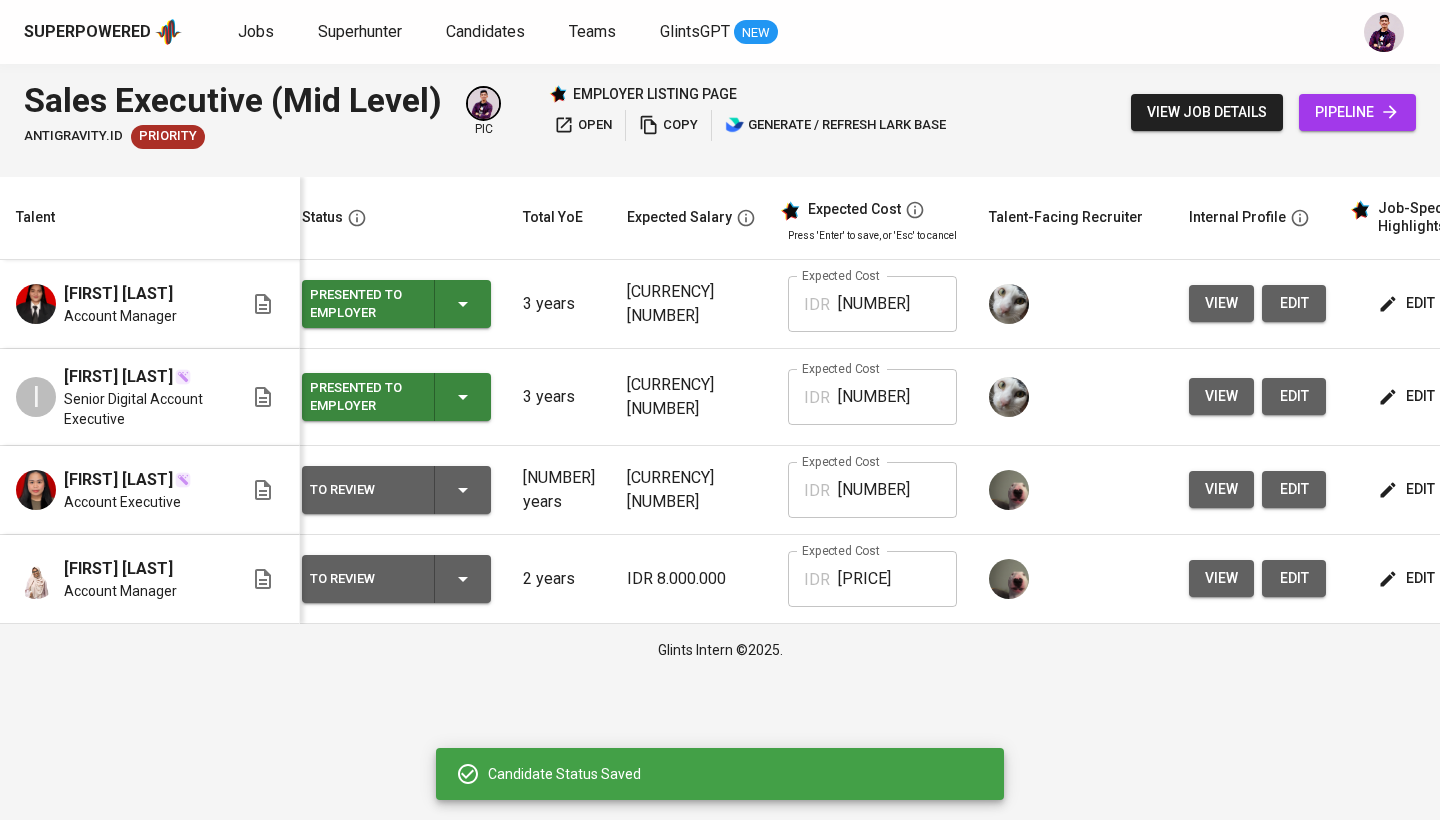 click 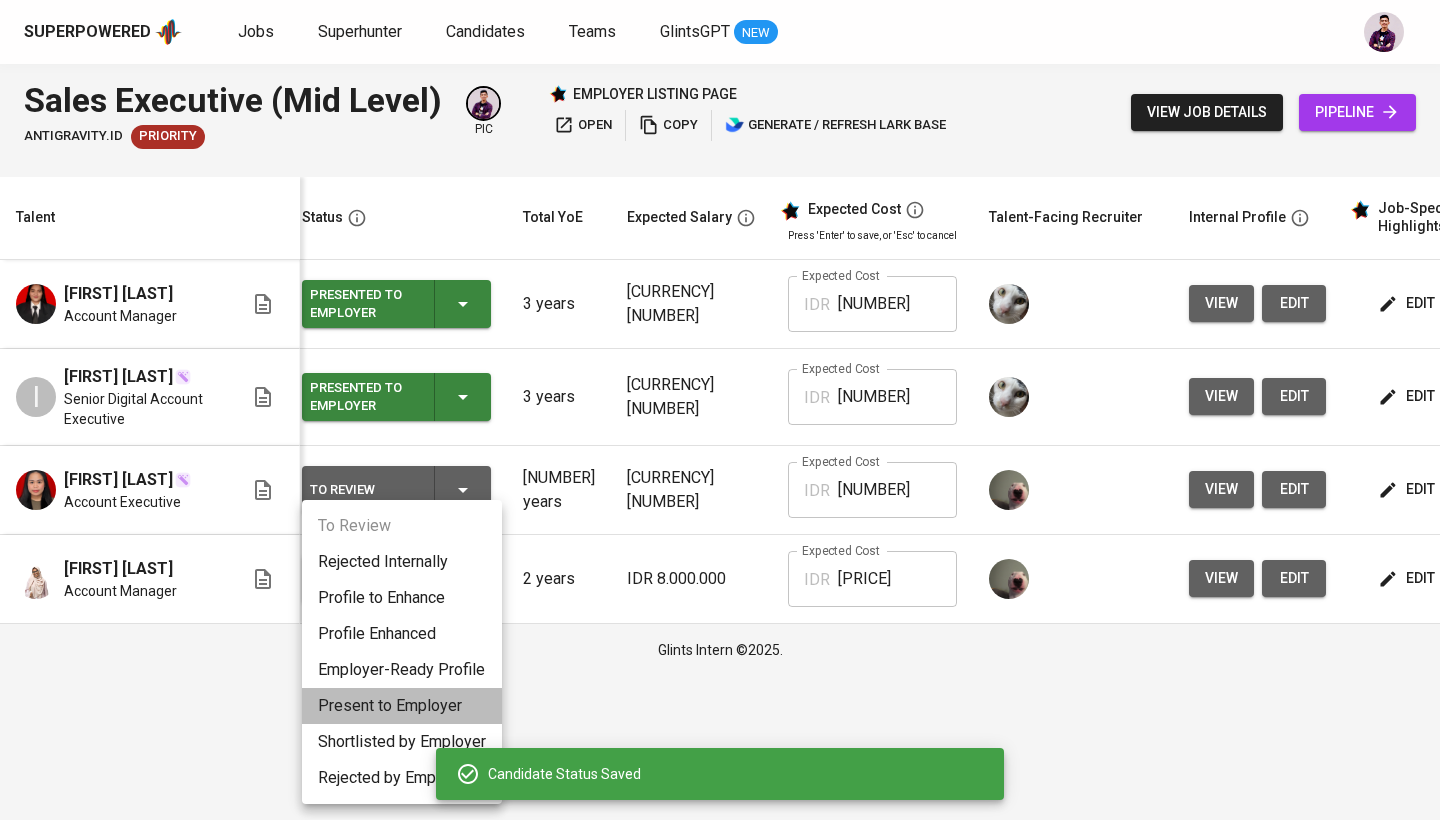 click on "Present to Employer" at bounding box center (402, 706) 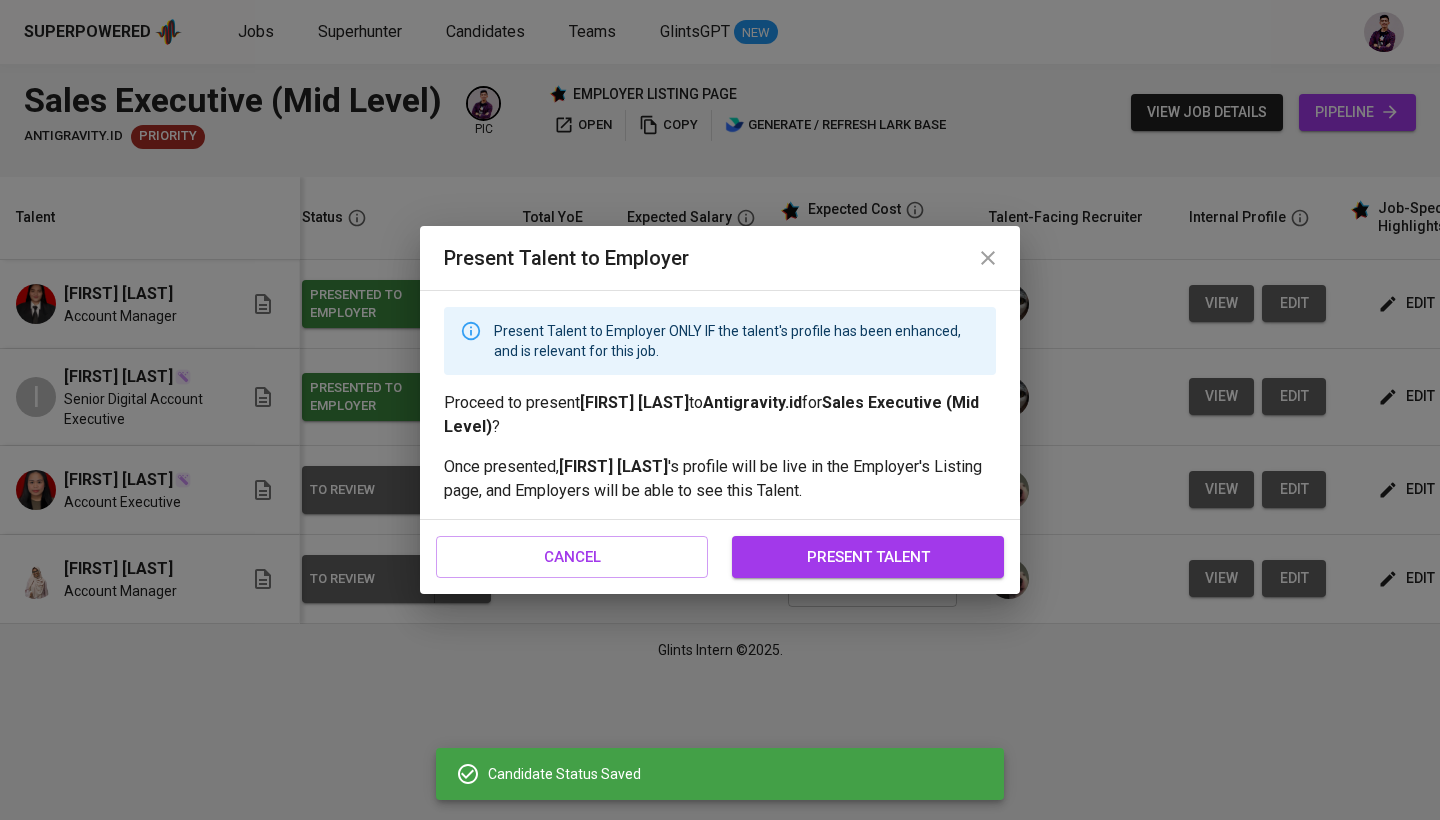 click on "present talent" at bounding box center [868, 557] 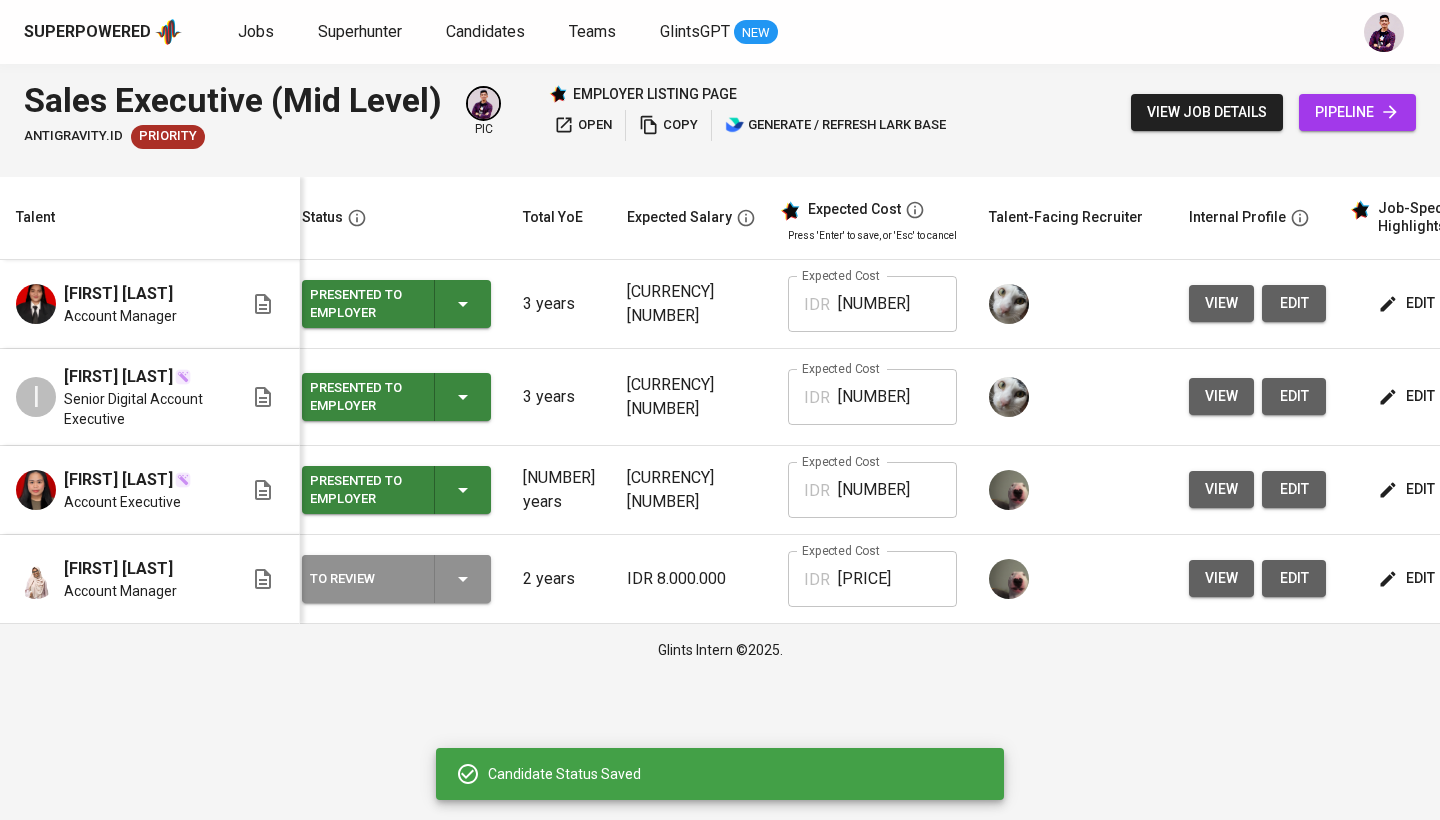 click 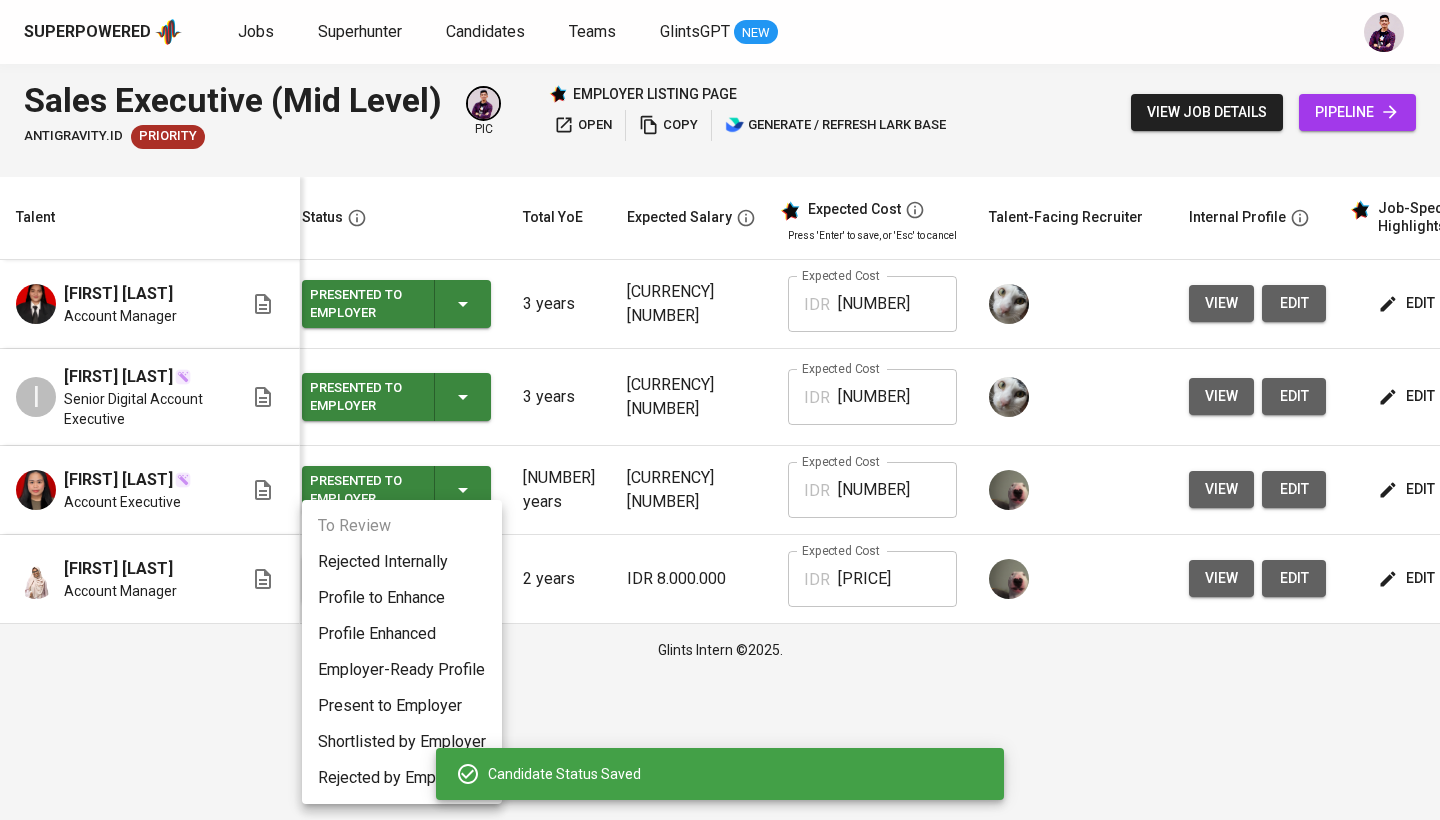 click on "Present to Employer" at bounding box center (402, 706) 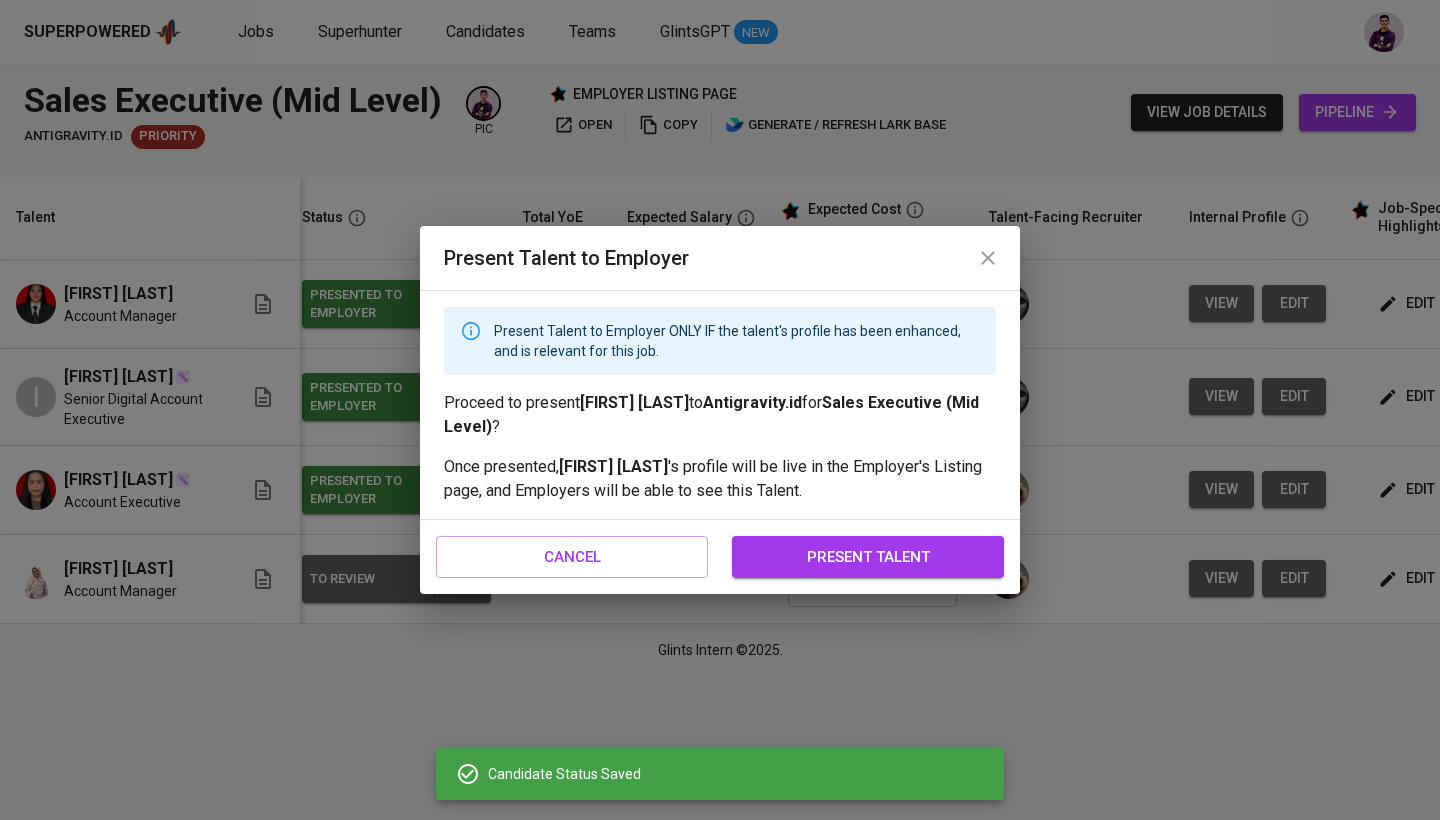 click on "present talent" at bounding box center (868, 557) 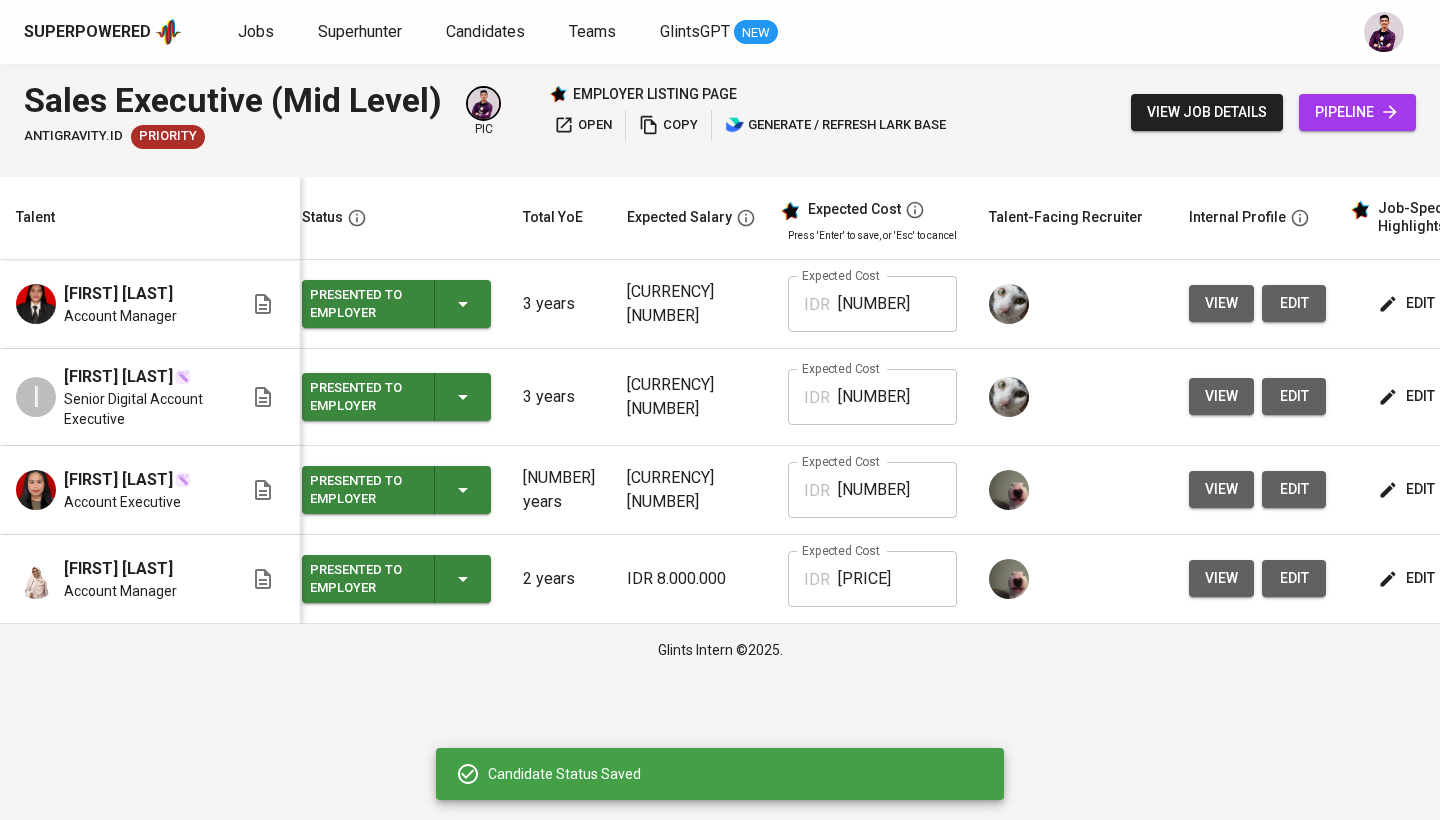 scroll, scrollTop: 0, scrollLeft: 201, axis: horizontal 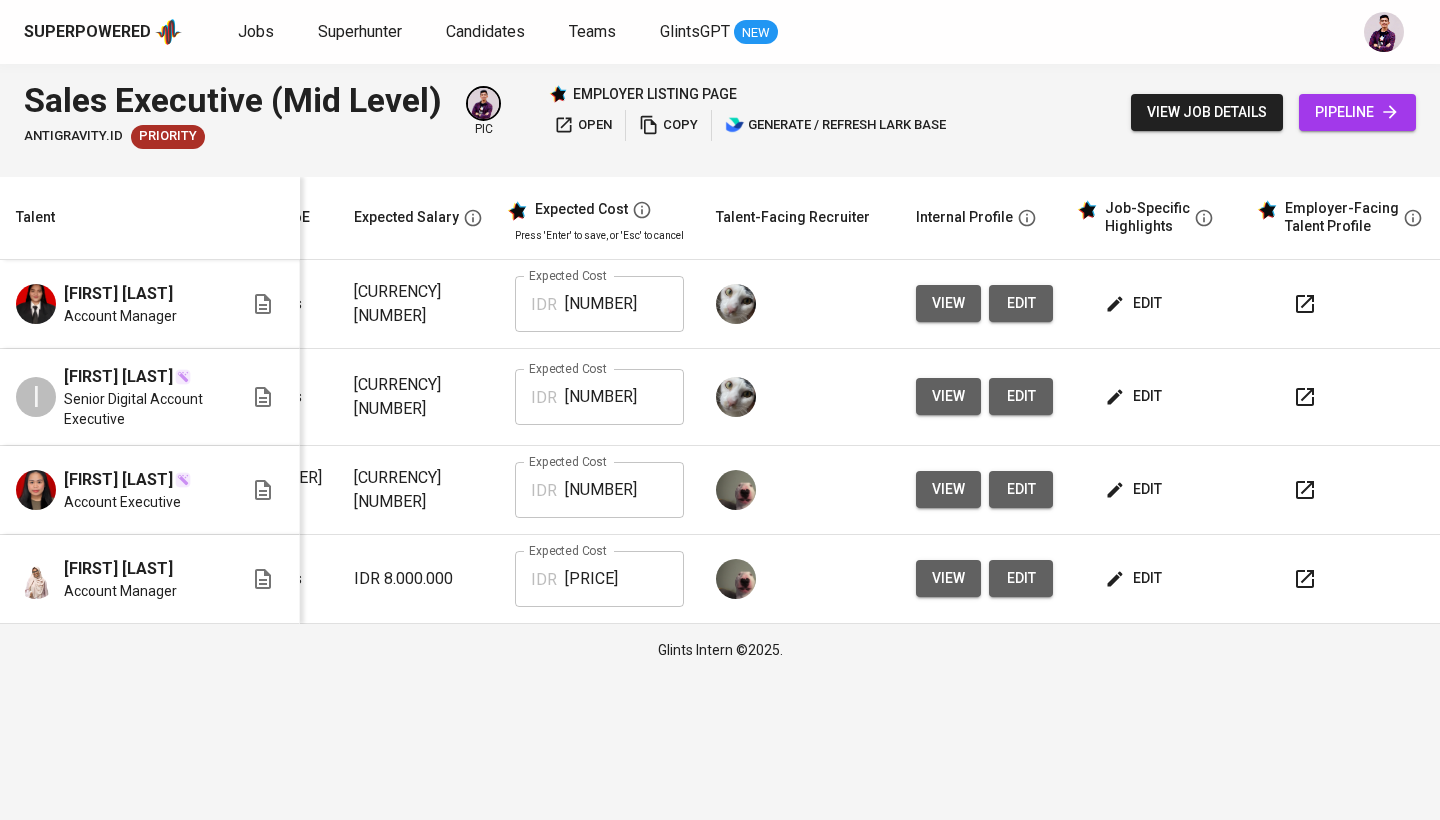 click on "open" at bounding box center (583, 125) 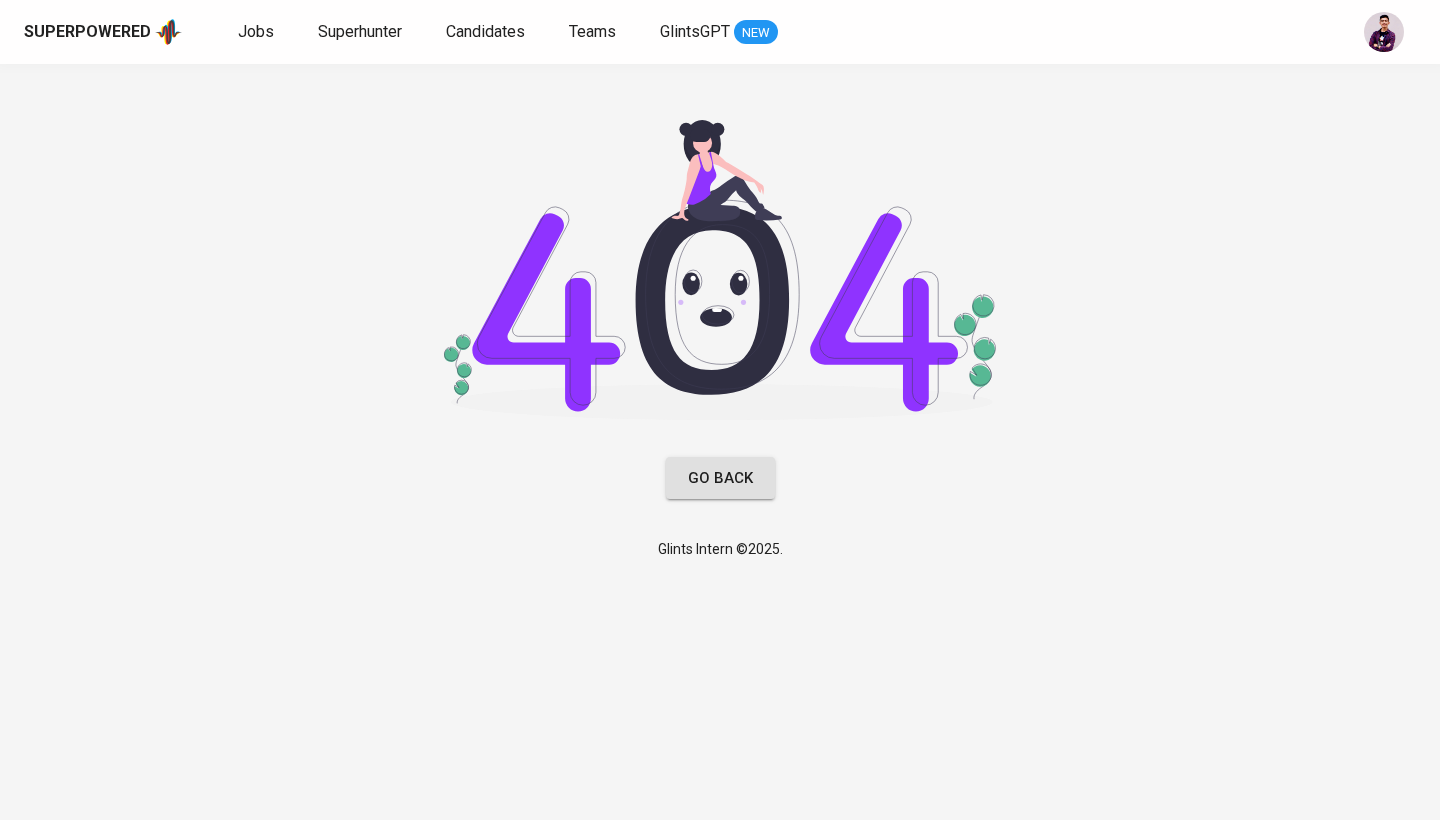 scroll, scrollTop: 0, scrollLeft: 0, axis: both 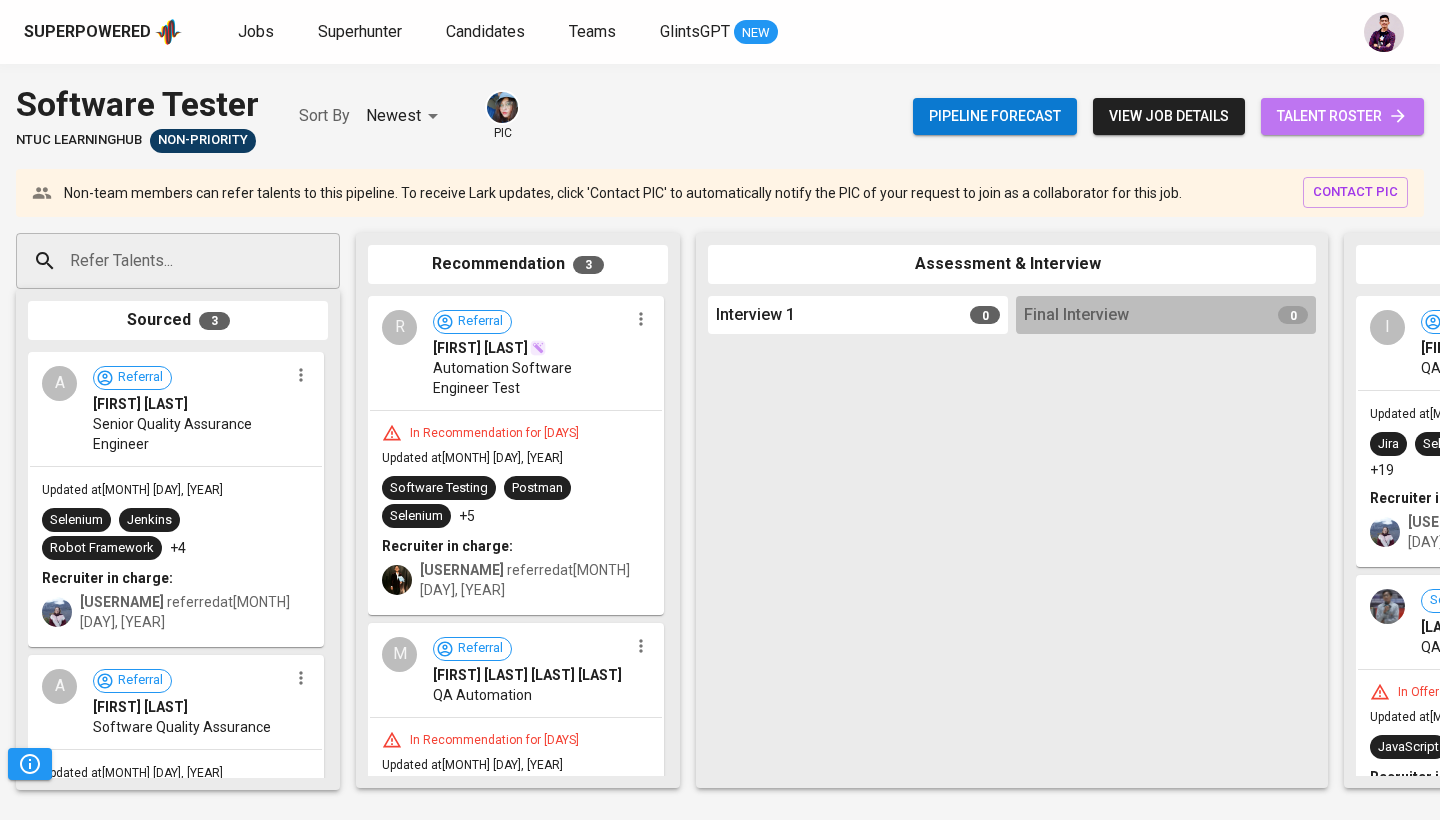 click on "talent roster" at bounding box center [1342, 116] 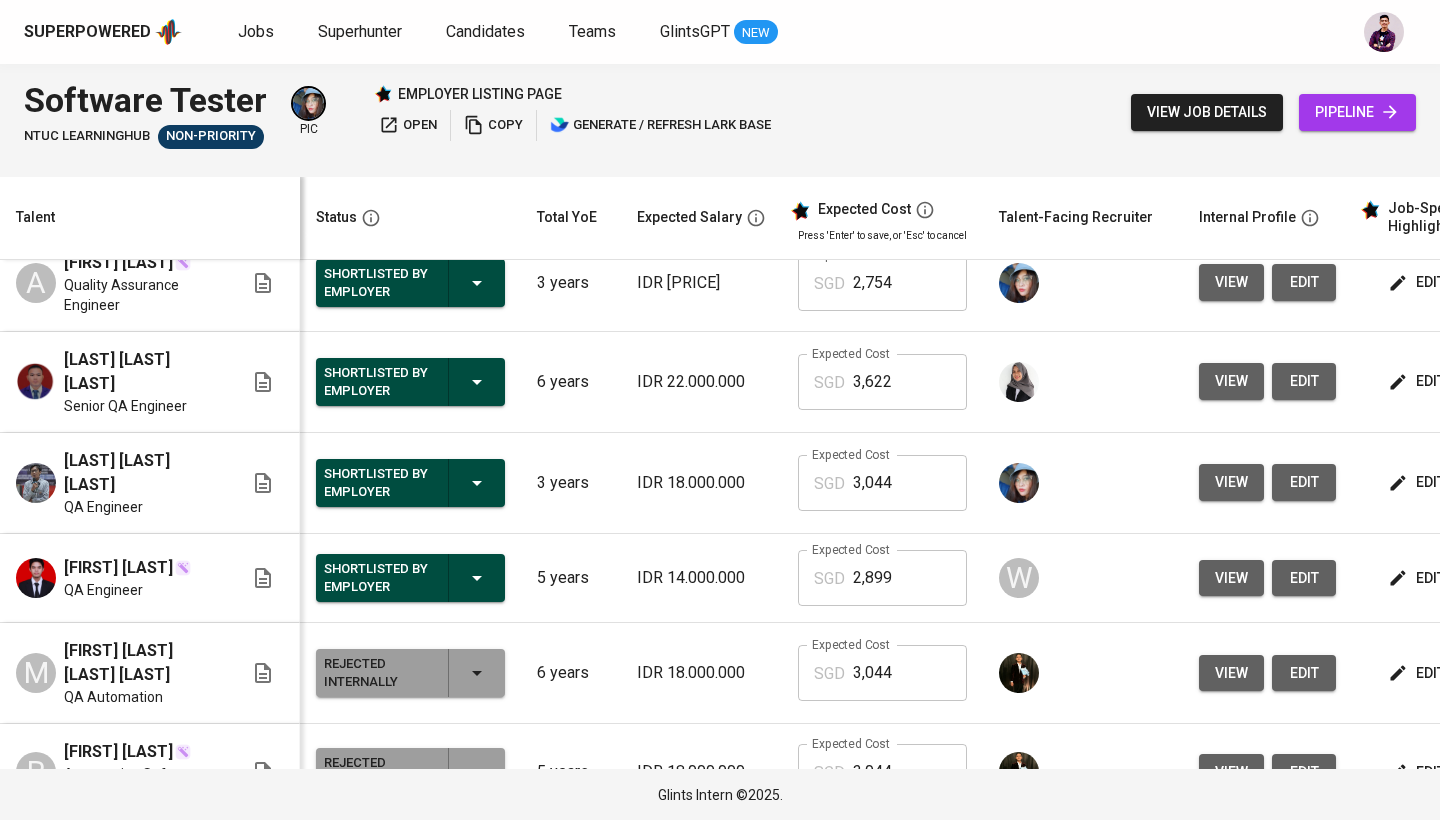 scroll, scrollTop: 345, scrollLeft: 1, axis: both 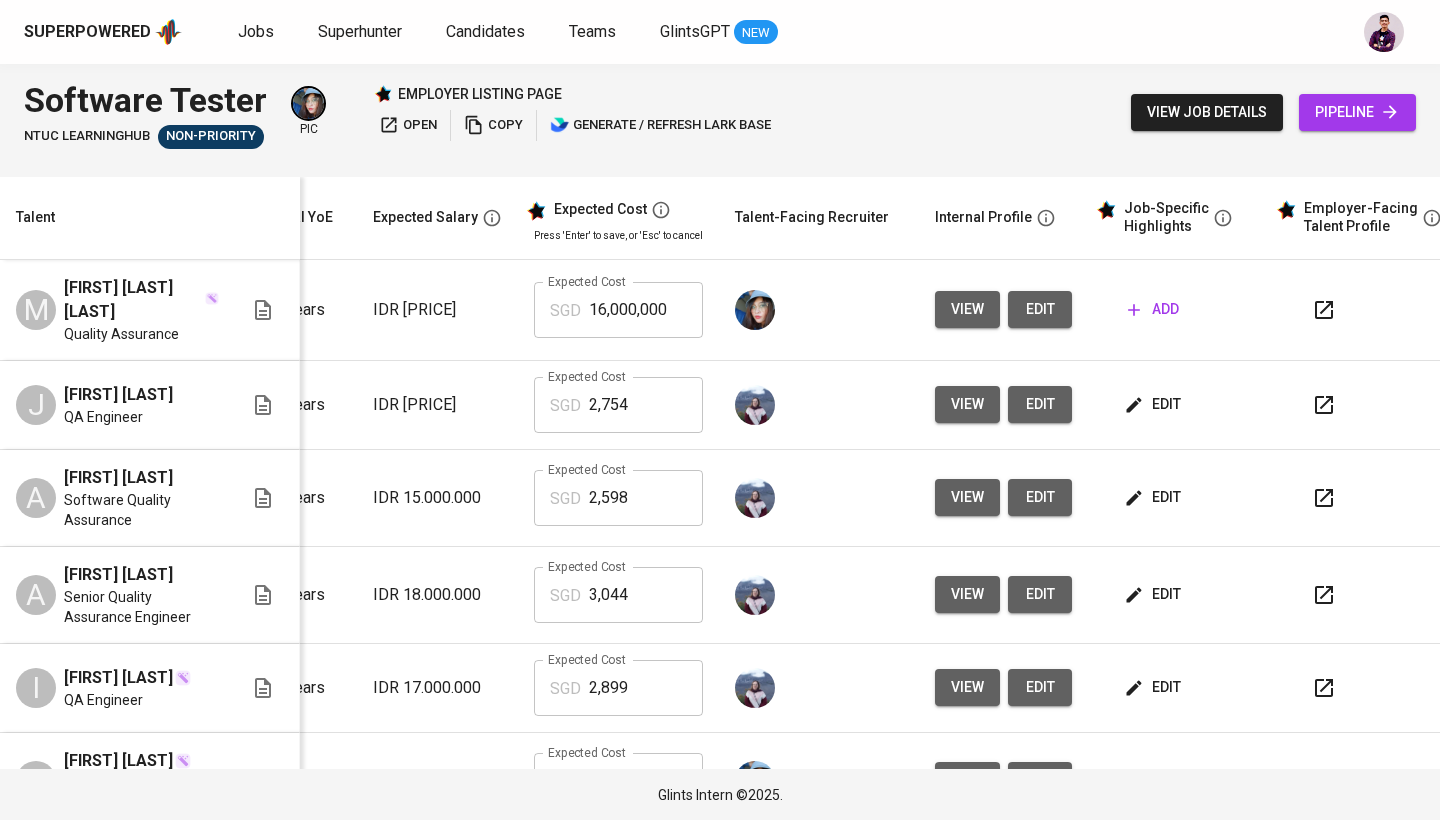 click on "edit" at bounding box center (1154, 404) 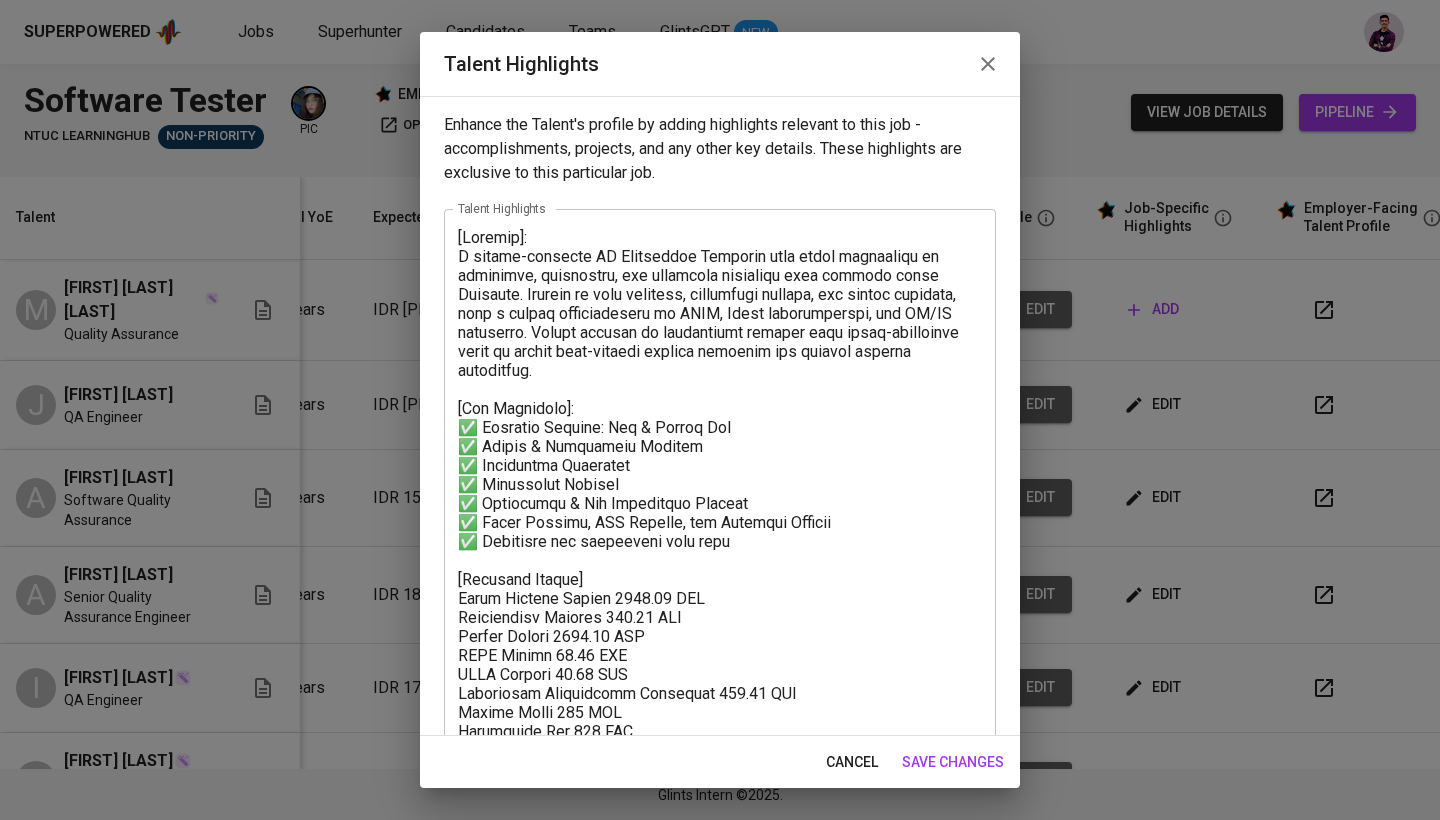 scroll, scrollTop: 0, scrollLeft: 0, axis: both 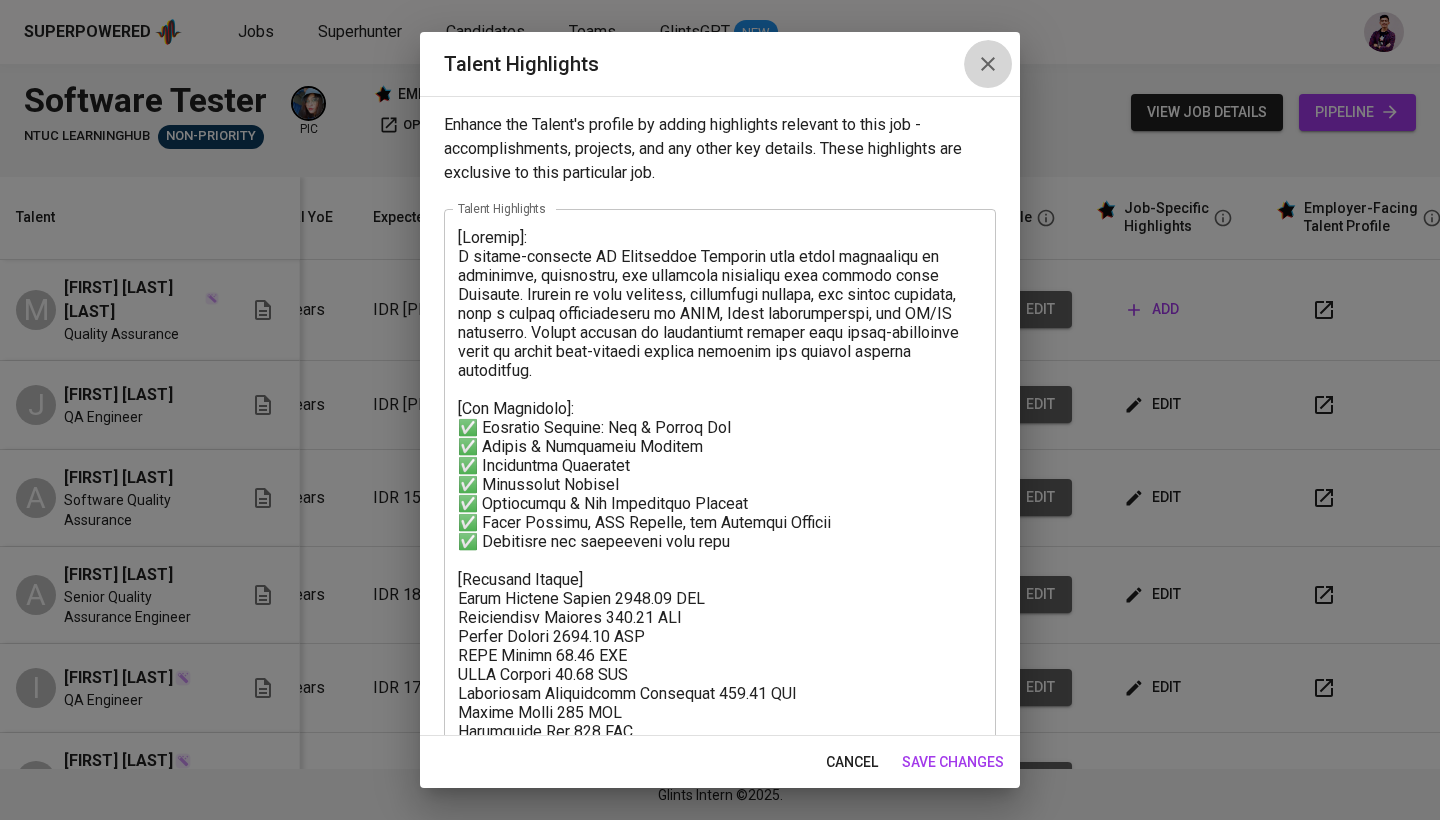 click 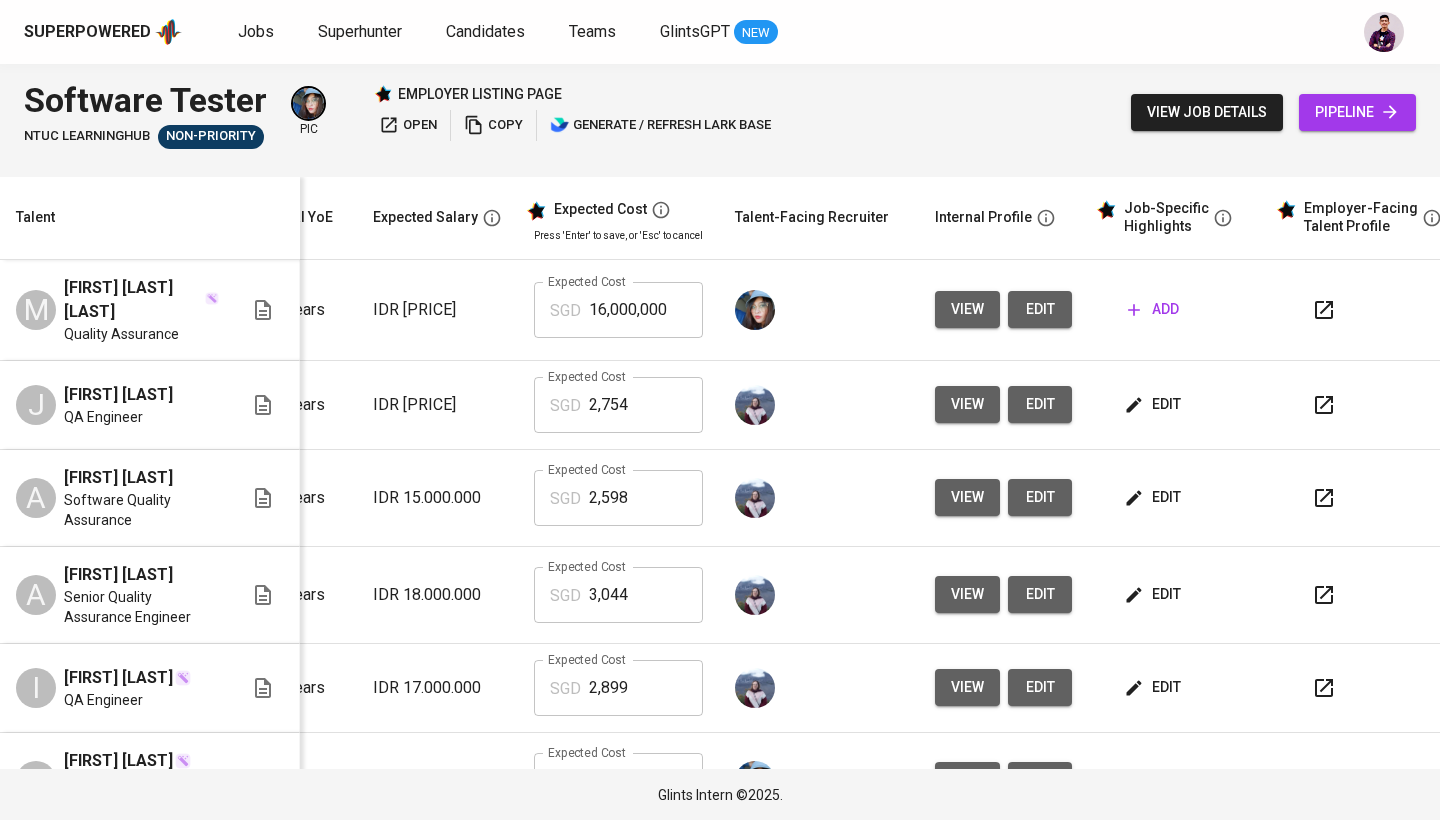 click on "edit" at bounding box center (1154, 497) 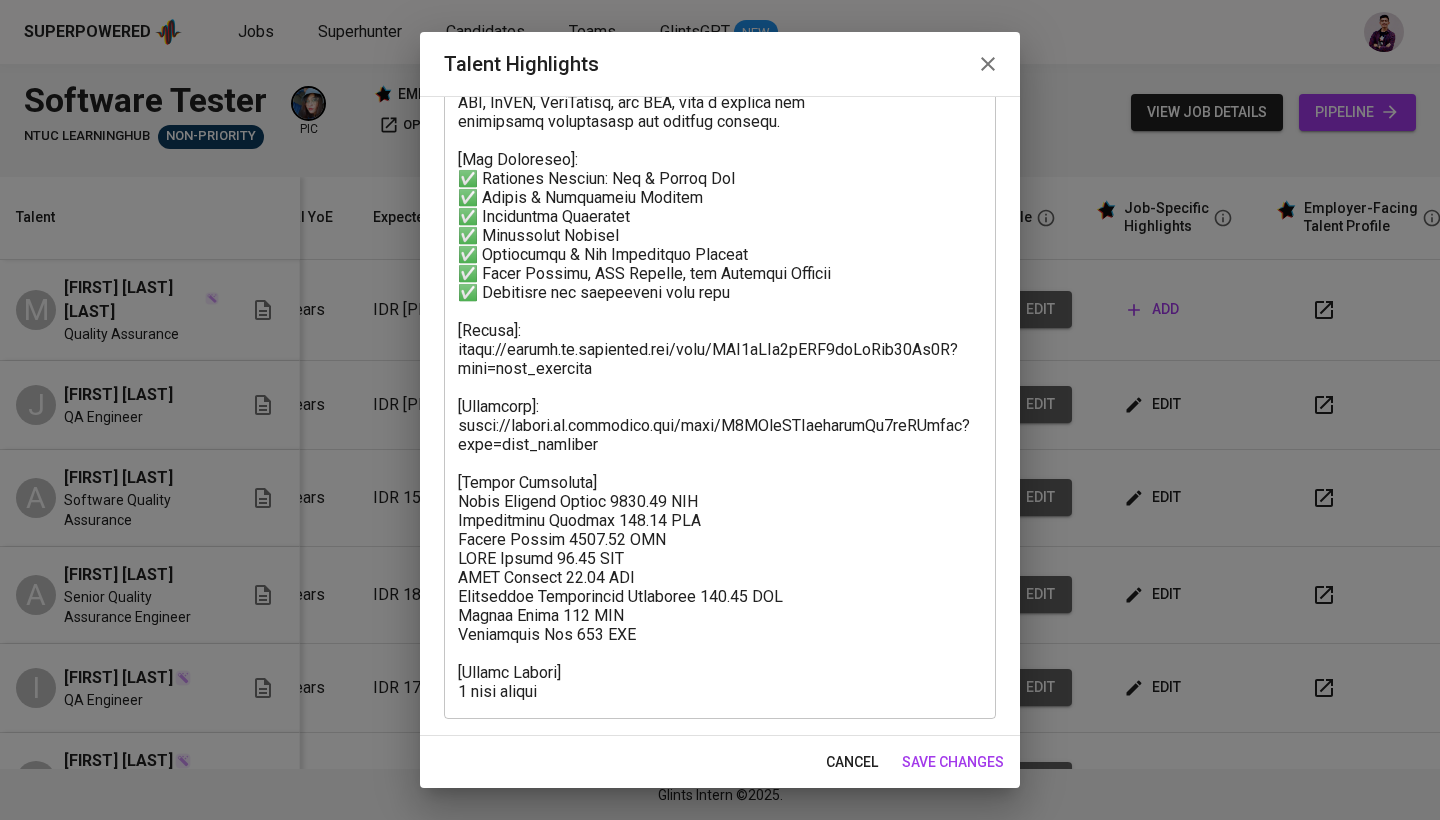 scroll, scrollTop: 249, scrollLeft: 0, axis: vertical 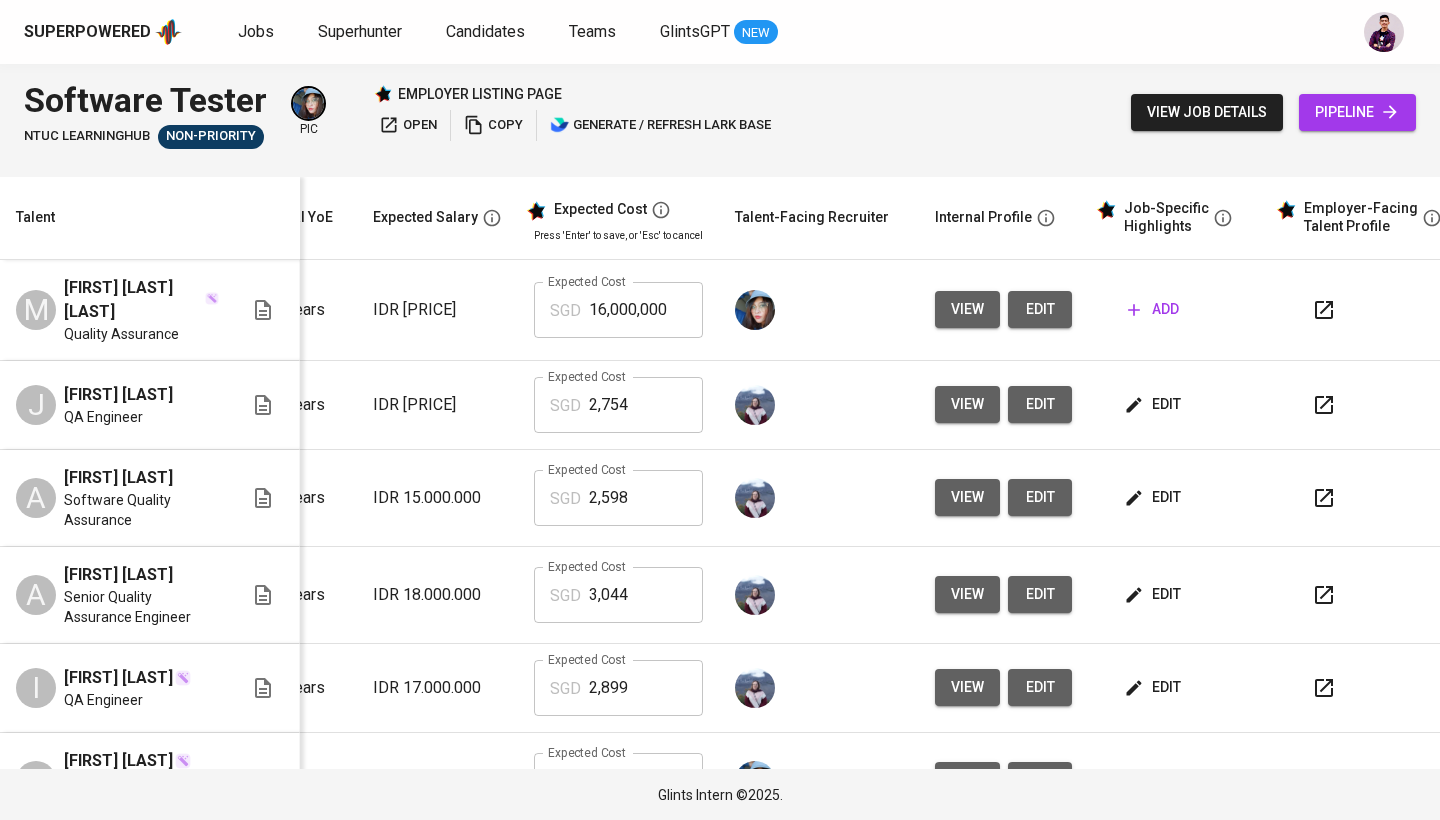 click on "edit" at bounding box center (1154, 594) 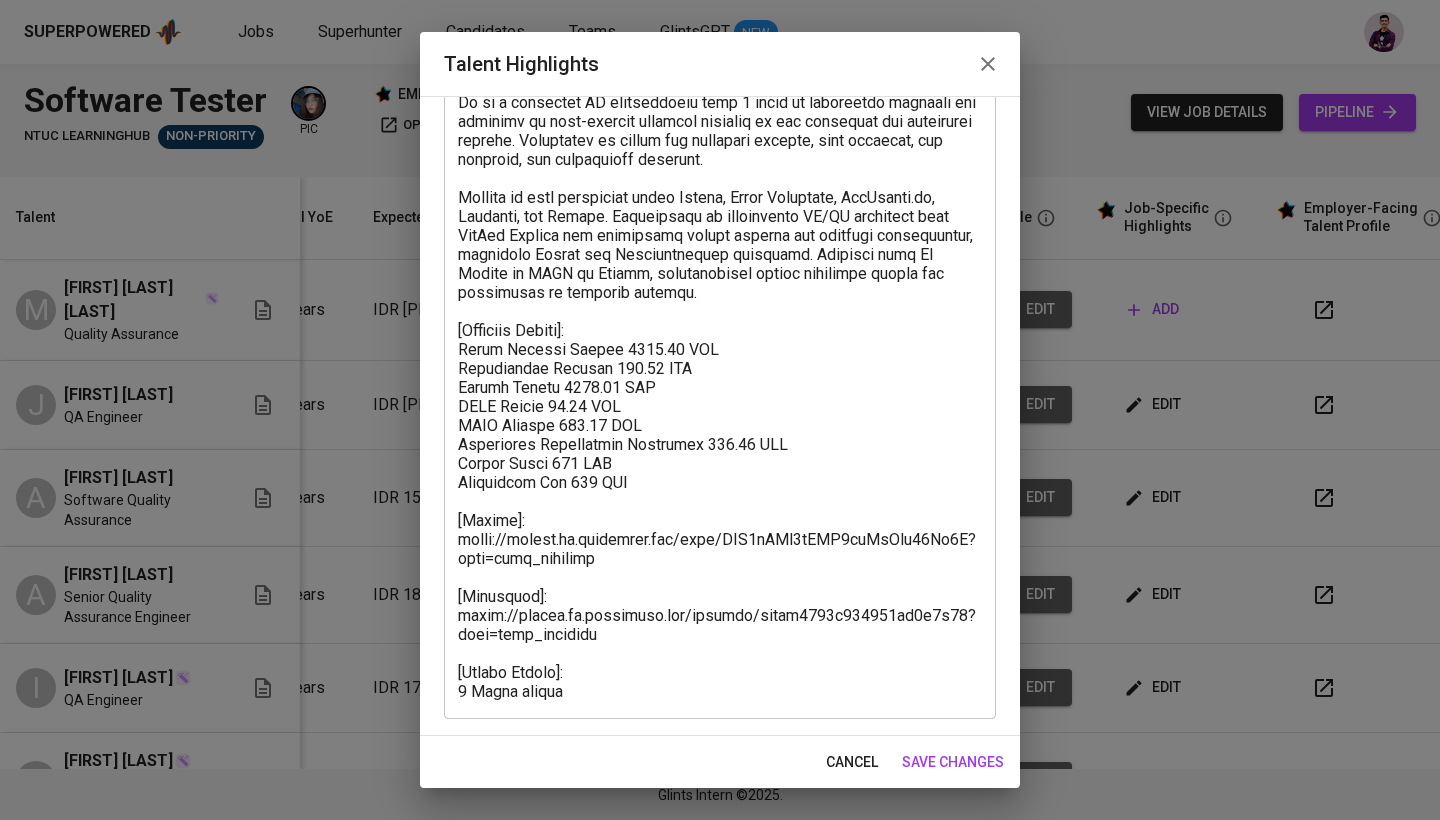 scroll, scrollTop: 154, scrollLeft: 0, axis: vertical 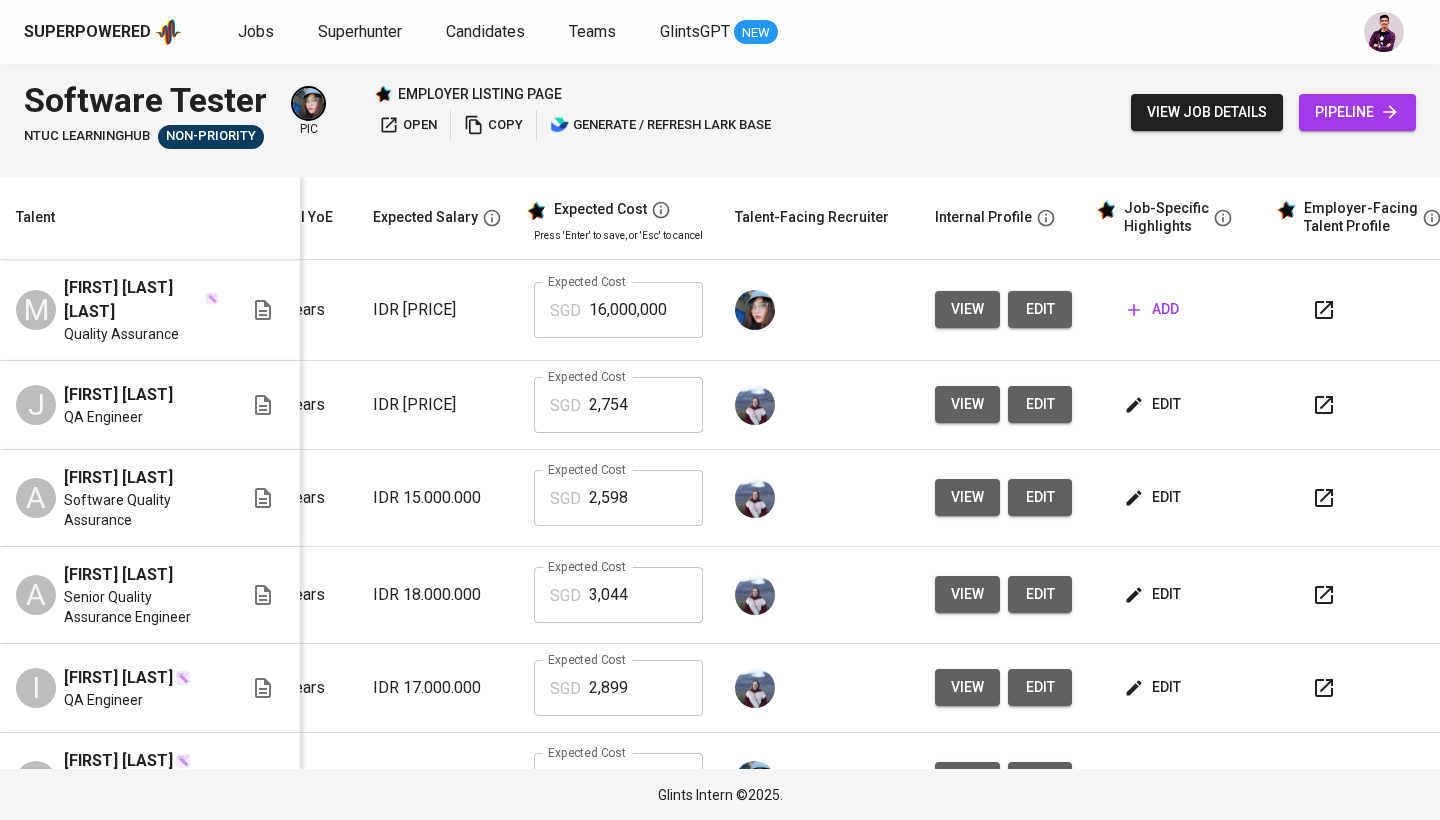 click on "edit" at bounding box center [1154, 594] 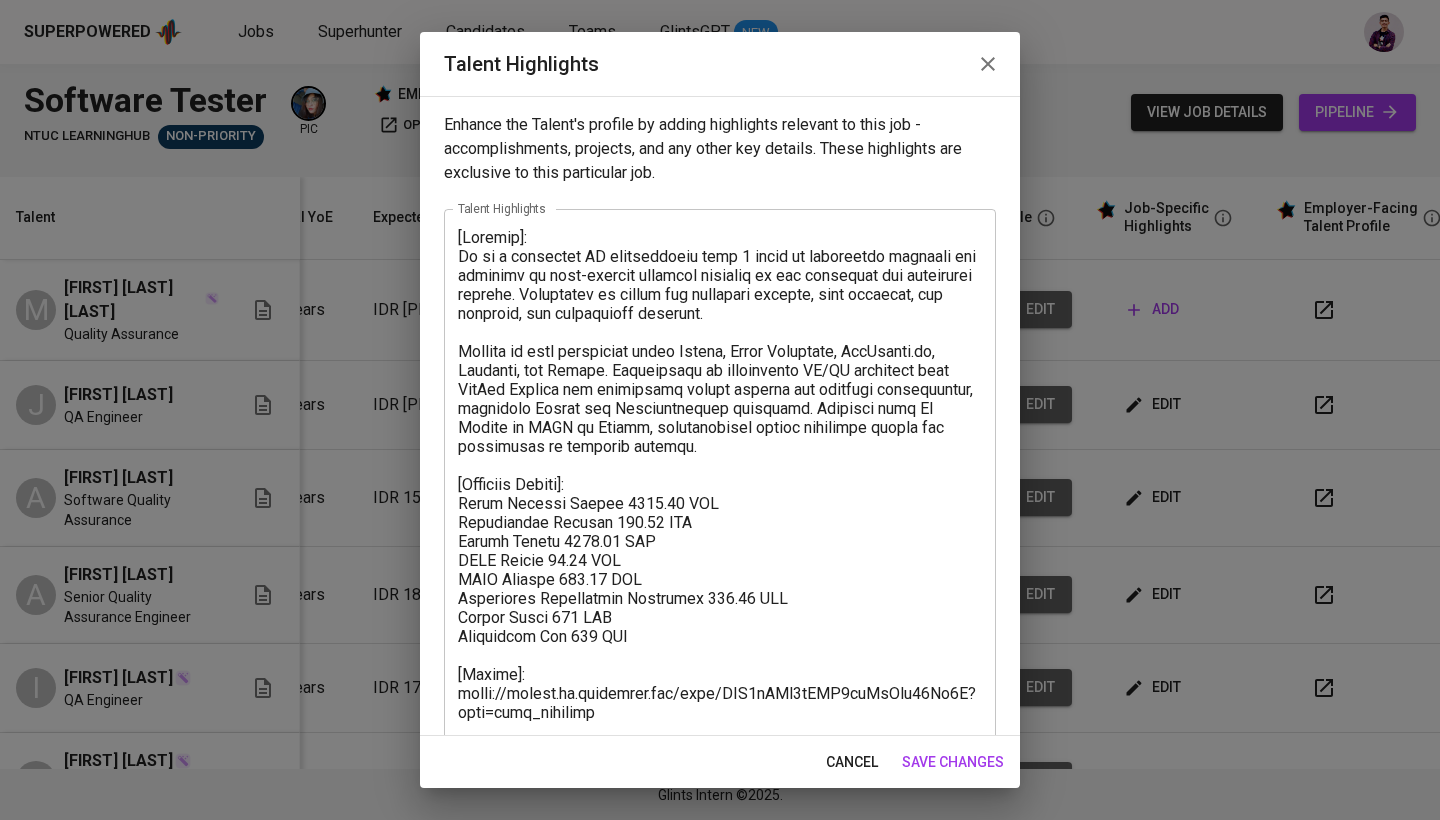 click 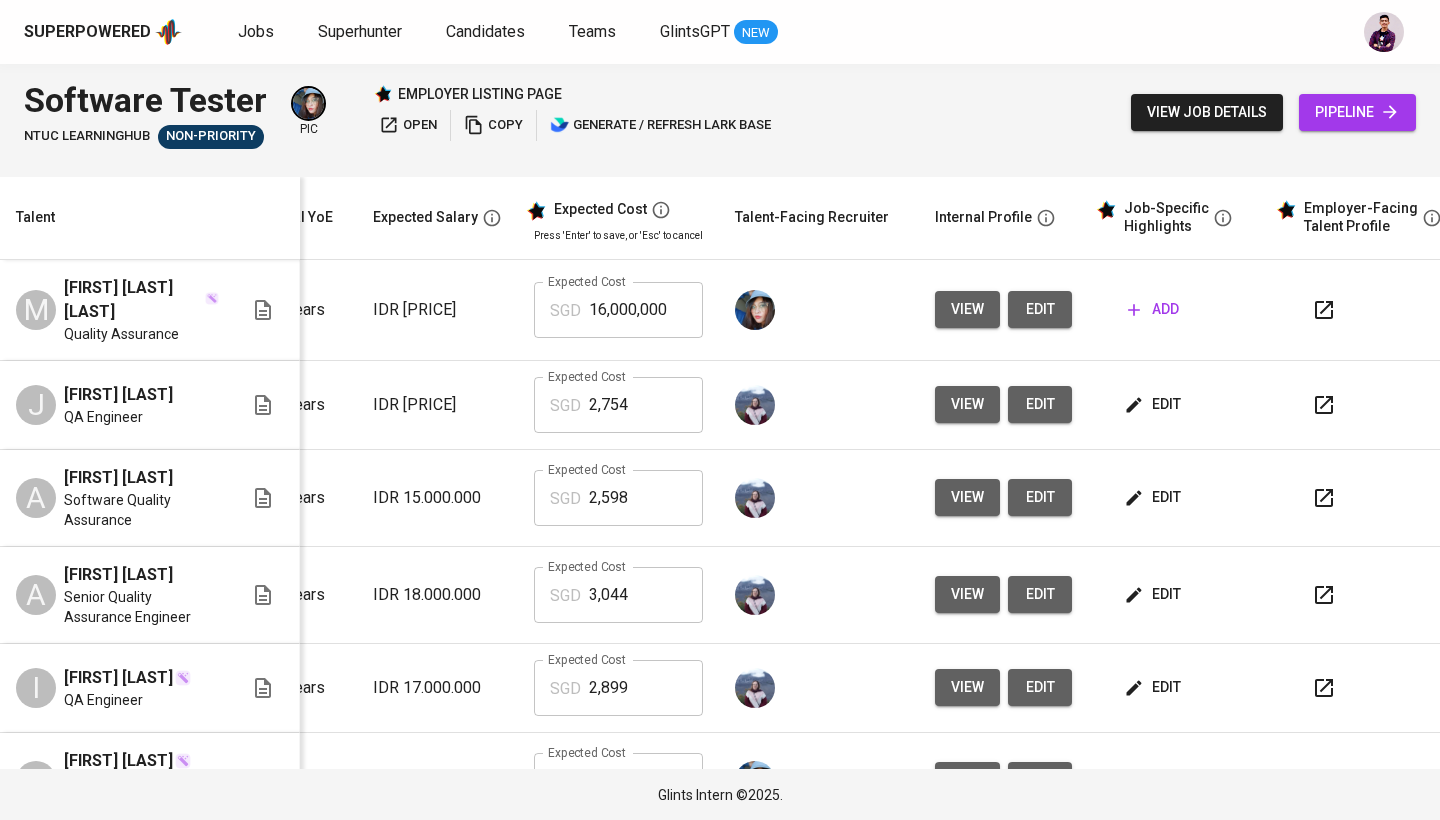scroll, scrollTop: 99, scrollLeft: 265, axis: both 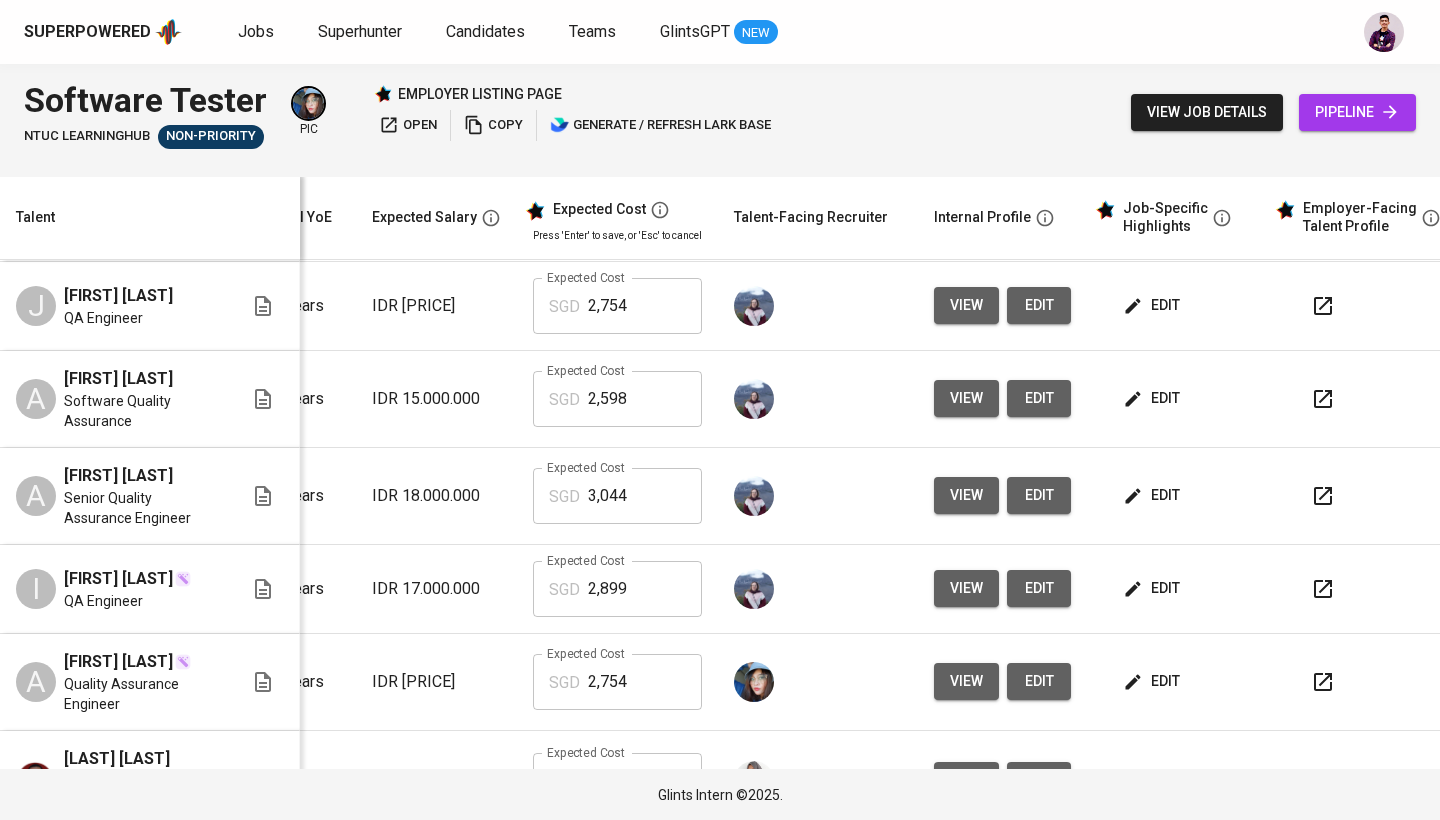 click on "edit" at bounding box center (1153, 681) 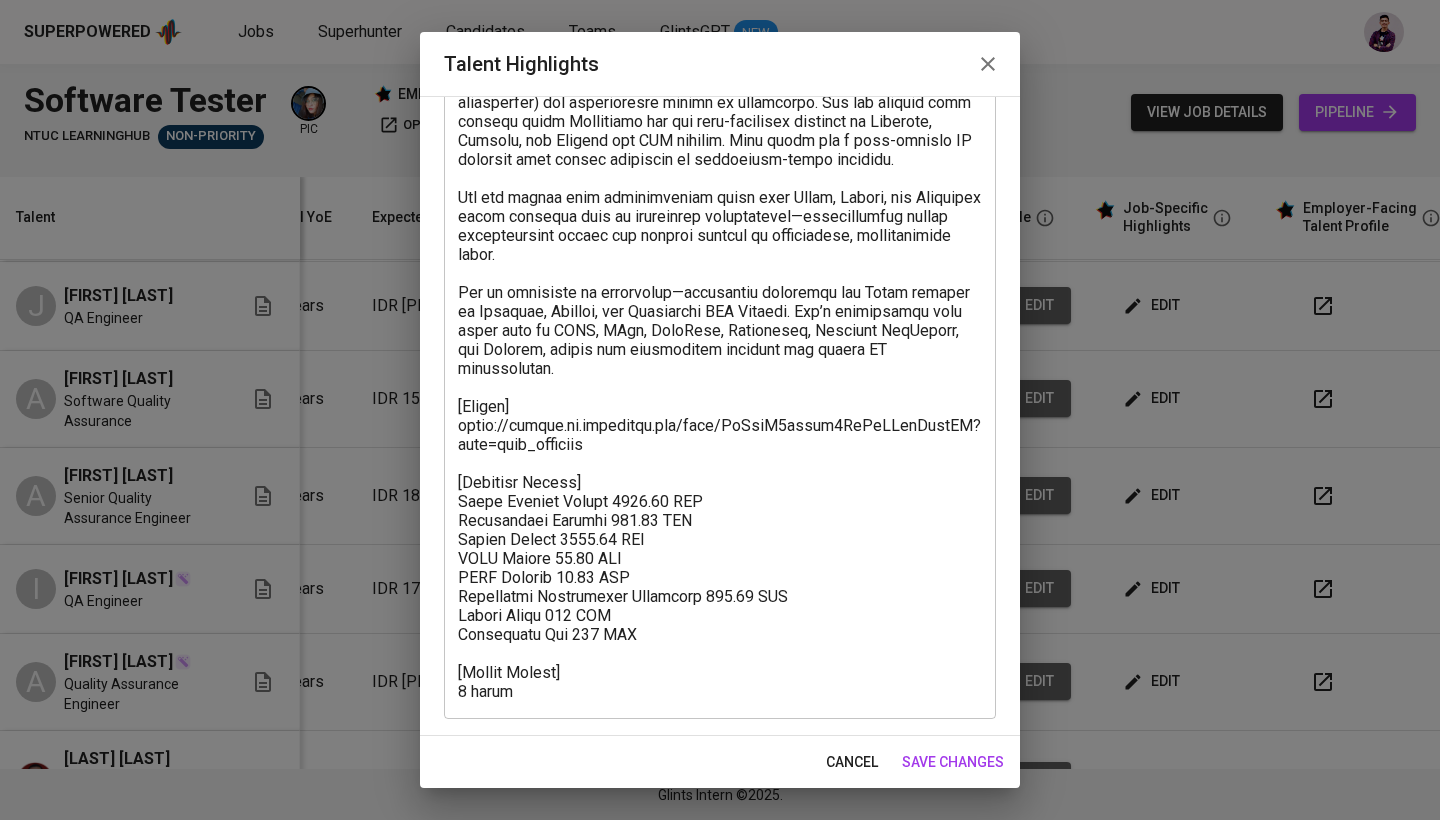 scroll, scrollTop: 401, scrollLeft: 0, axis: vertical 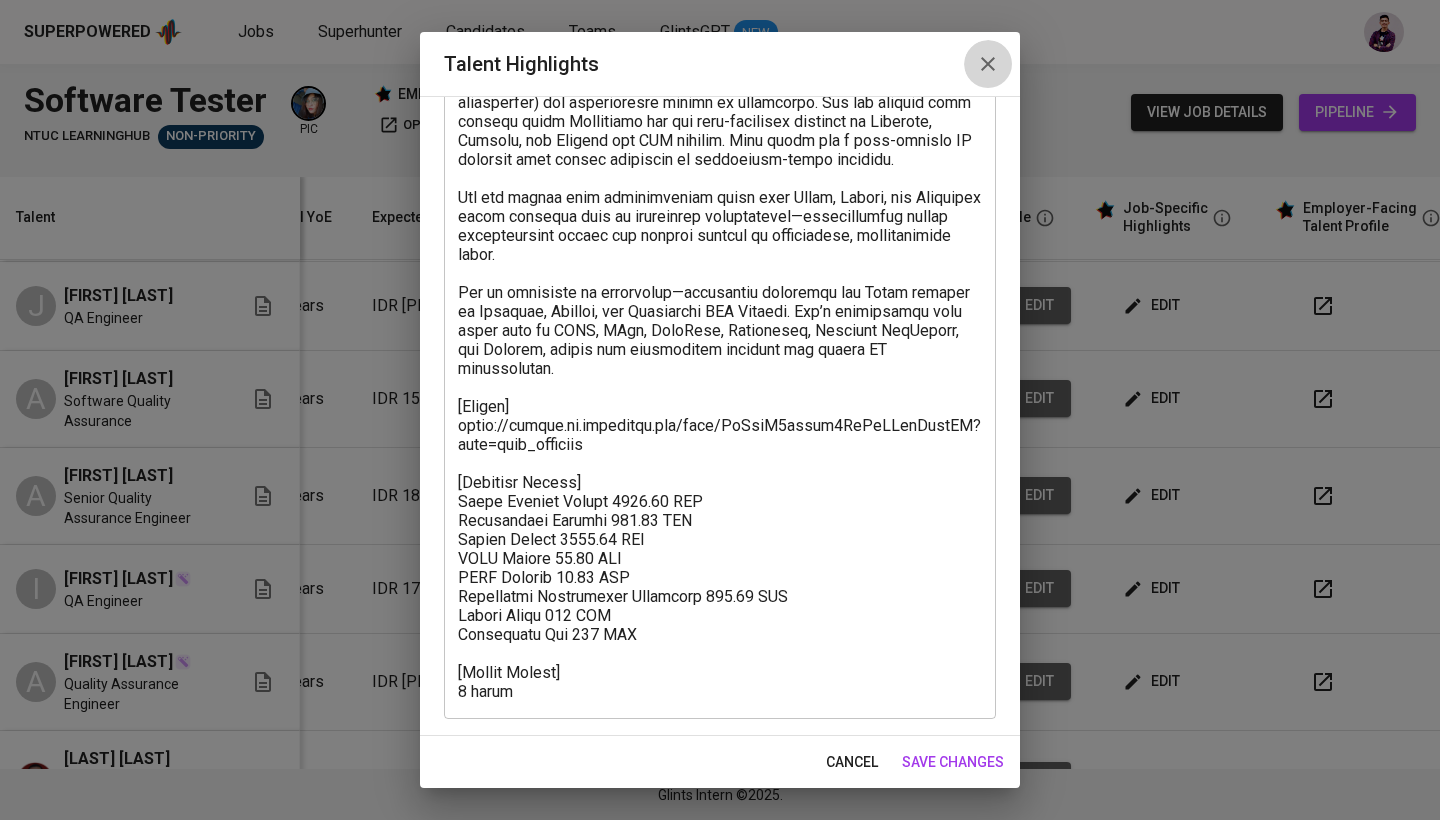 click 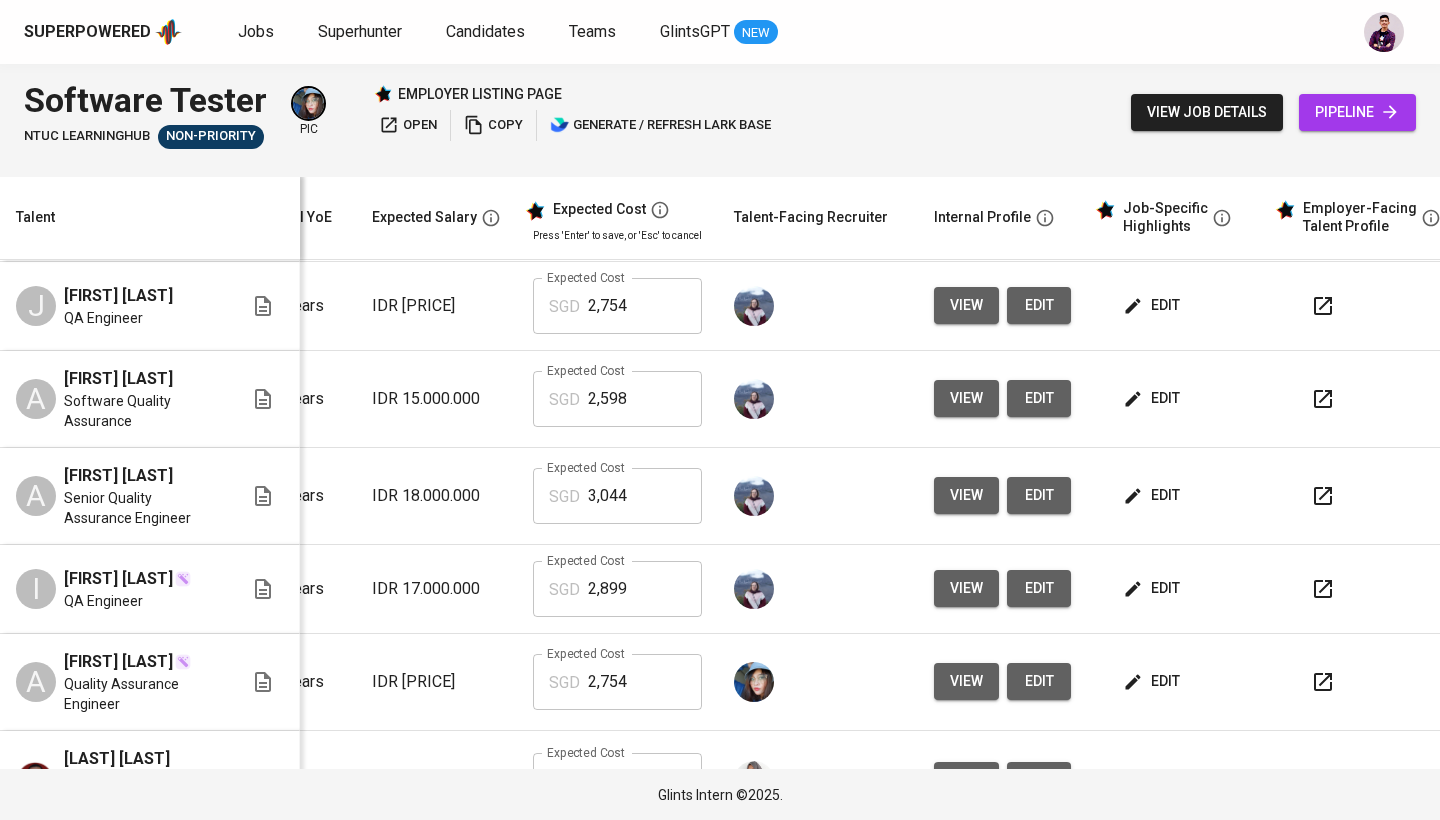 scroll, scrollTop: -21, scrollLeft: 265, axis: both 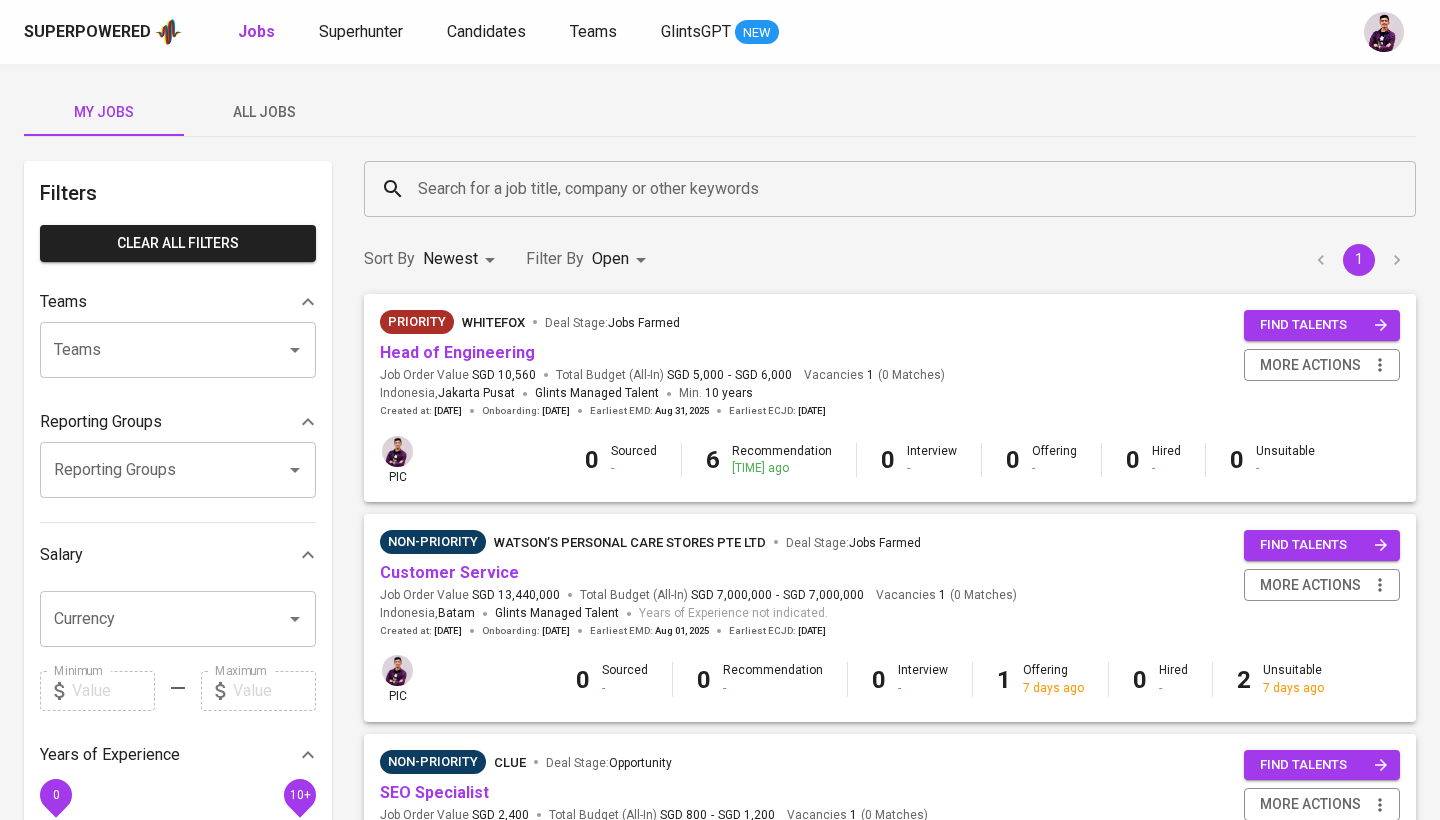 click on "All Jobs" at bounding box center [264, 112] 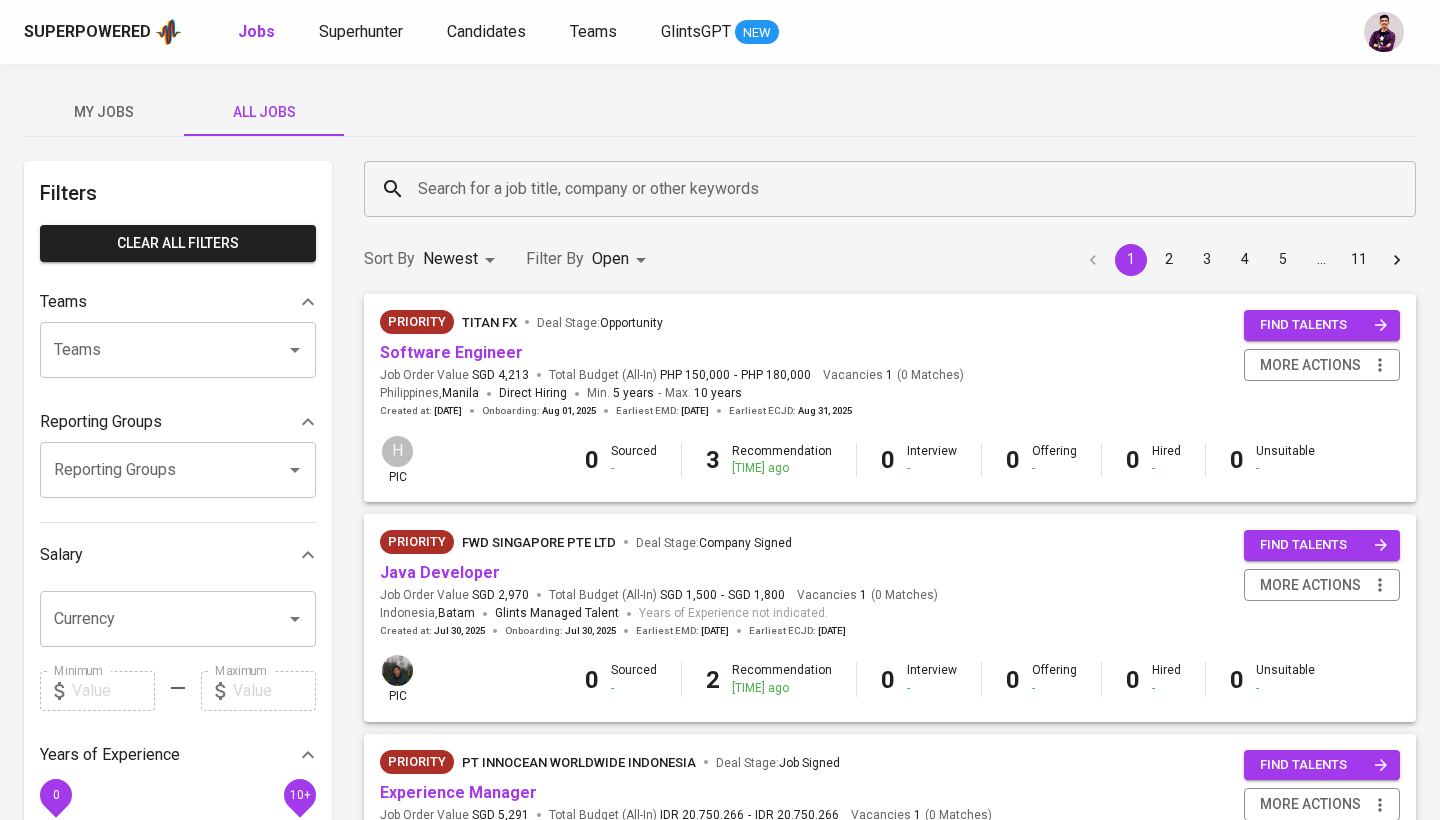 click on "Search for a job title, company or other keywords" at bounding box center (895, 189) 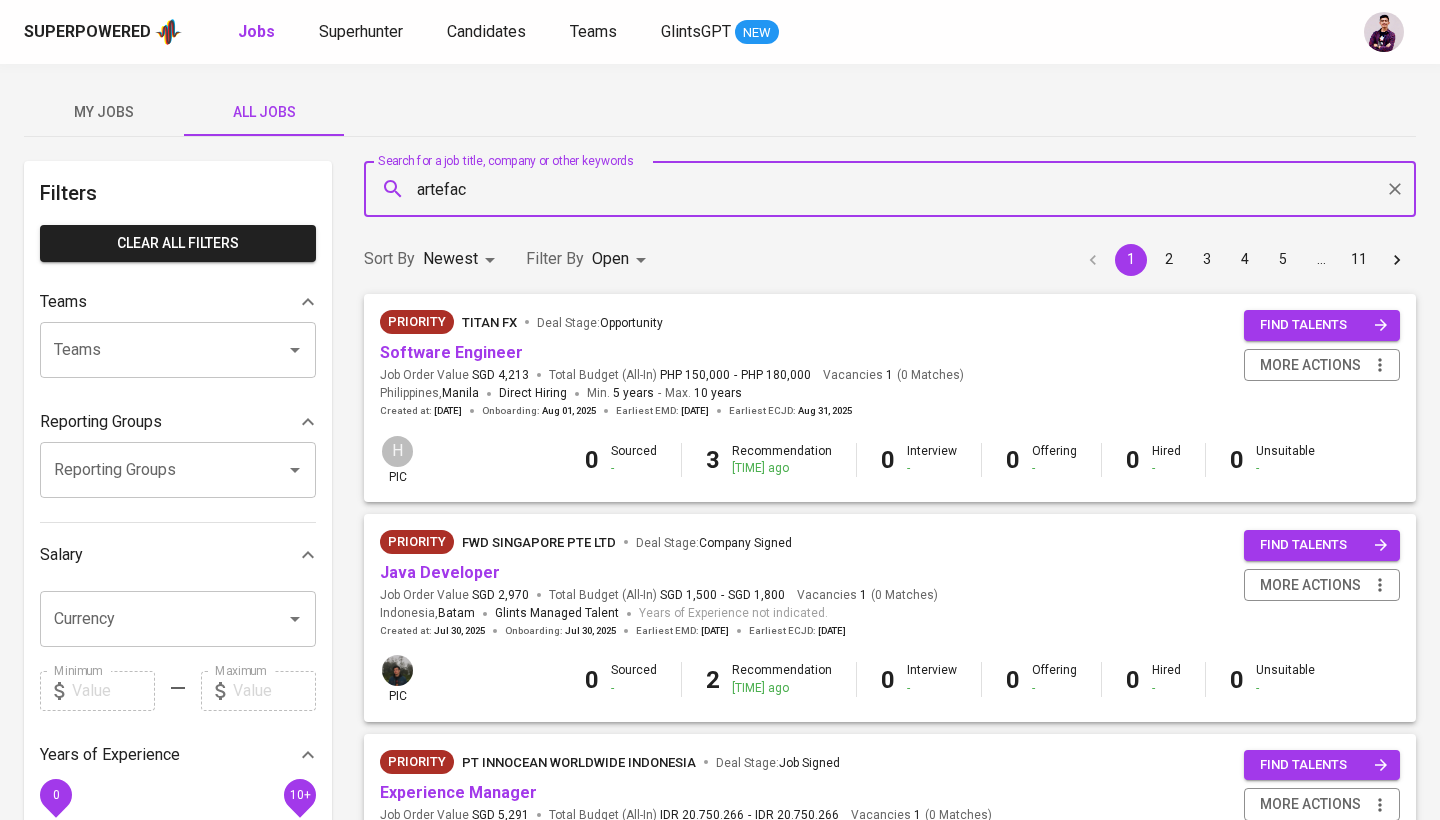 type on "artefact" 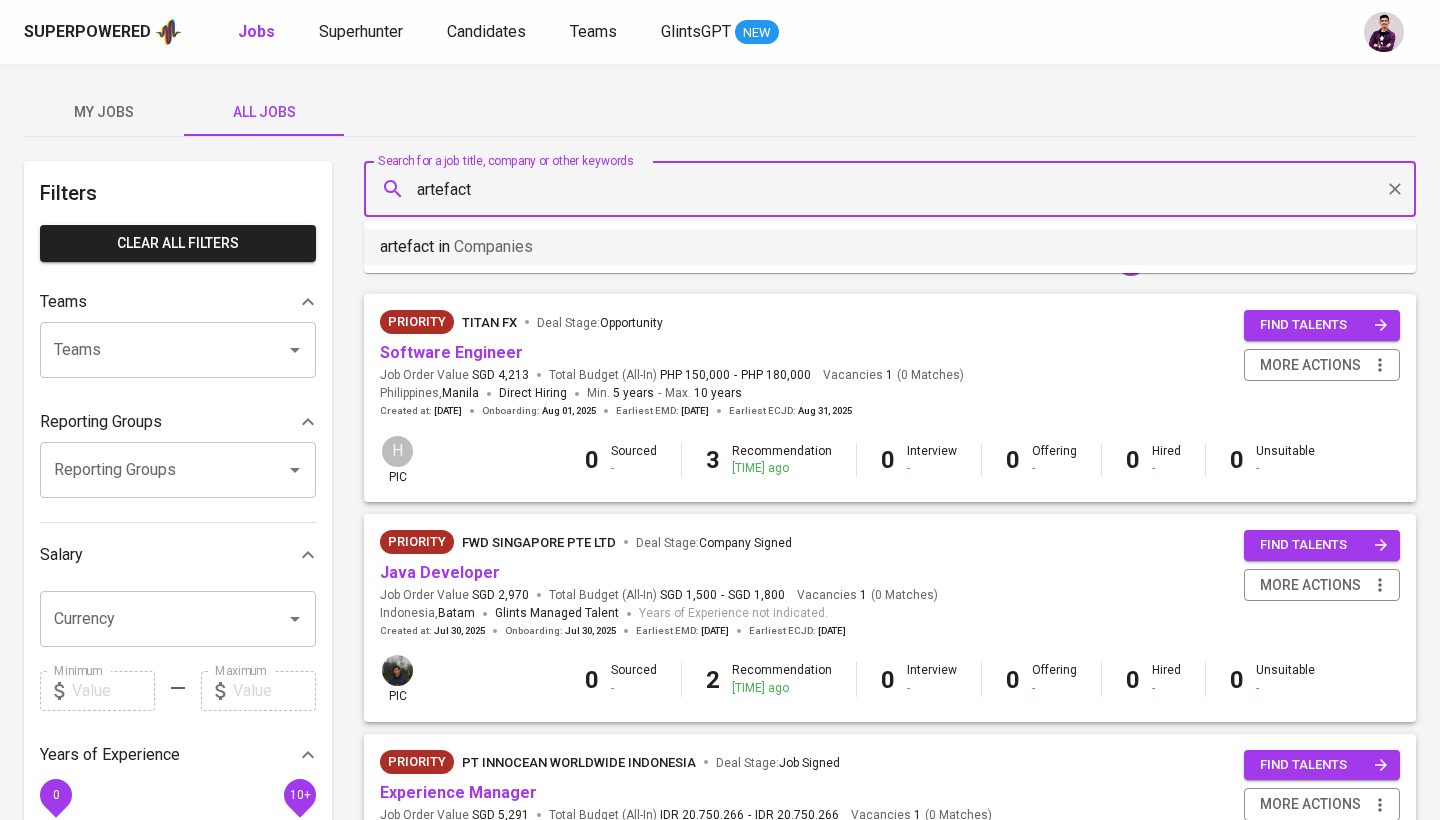 click on "artefact   in   Companies" at bounding box center (456, 247) 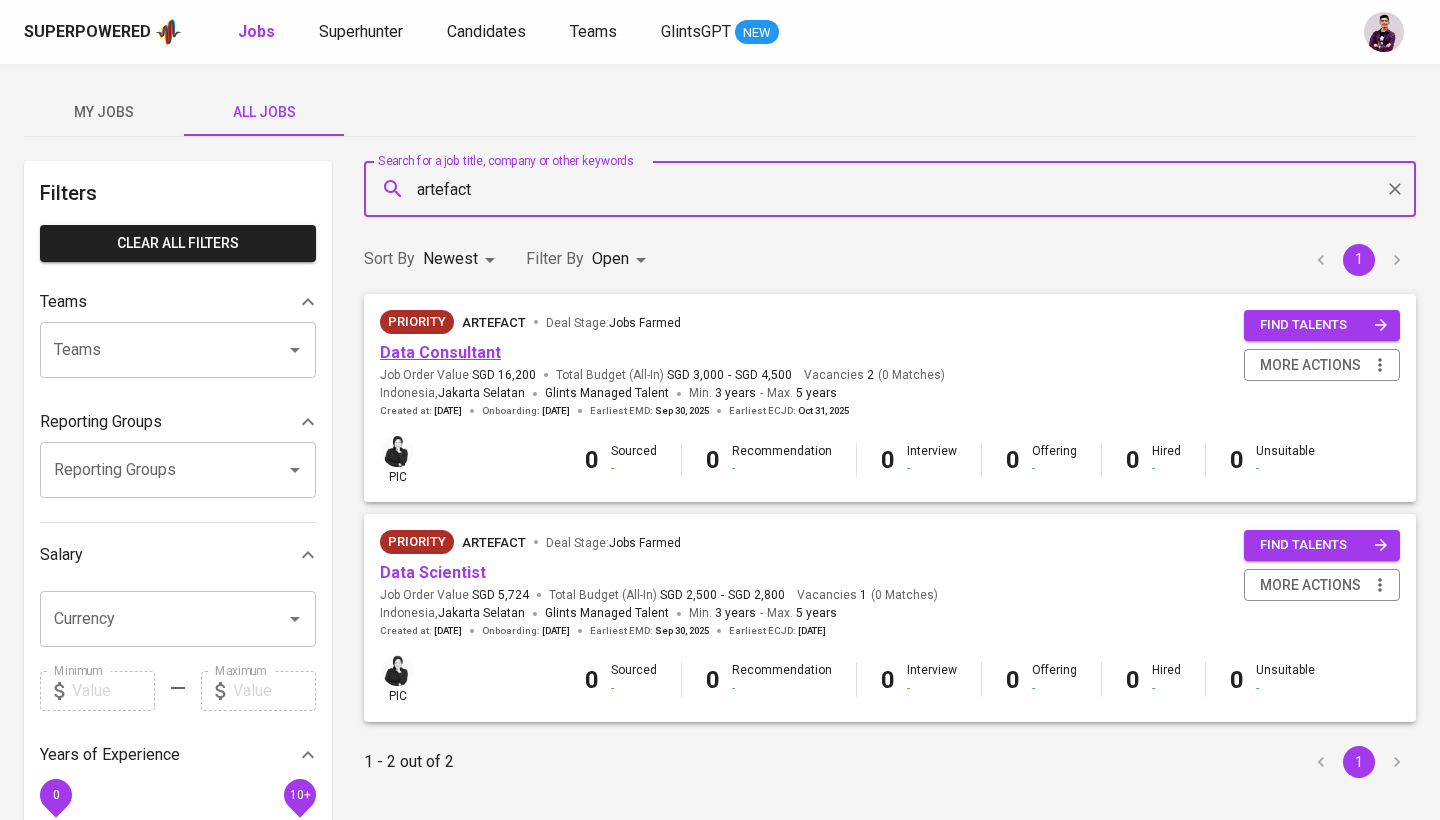 click on "Data Consultant" at bounding box center (440, 352) 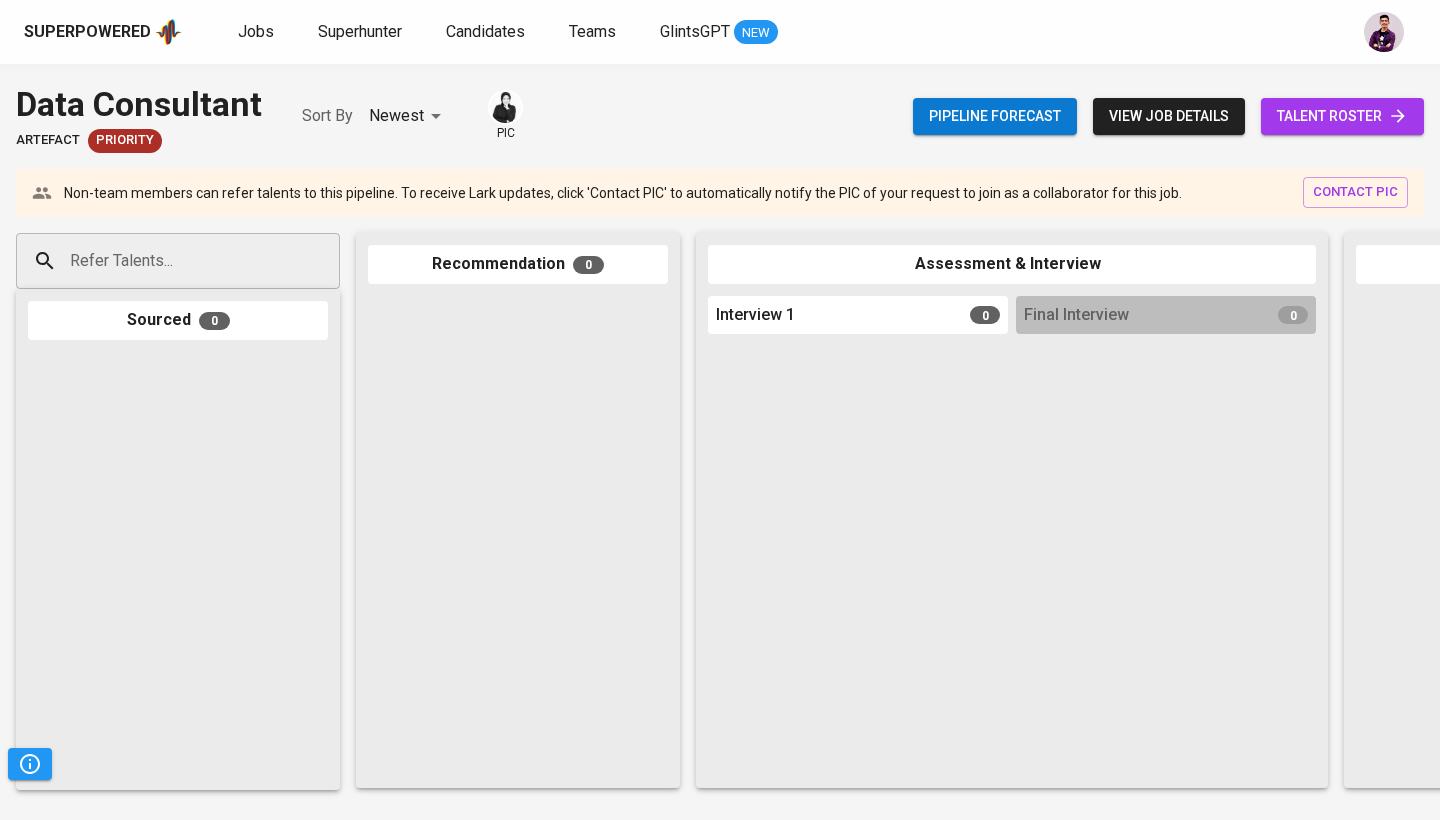 click on "talent roster" at bounding box center (1342, 116) 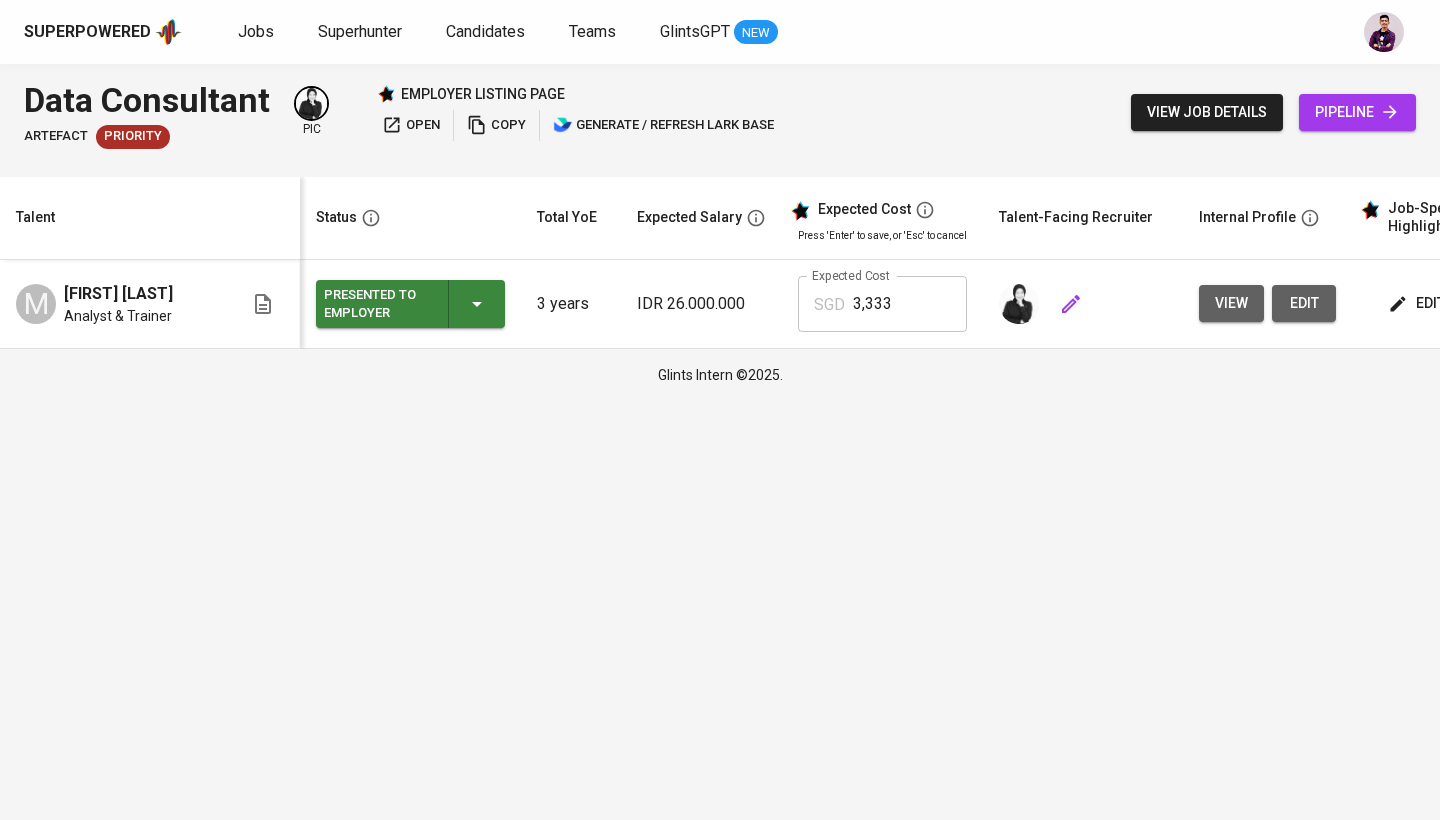 scroll, scrollTop: 0, scrollLeft: 44, axis: horizontal 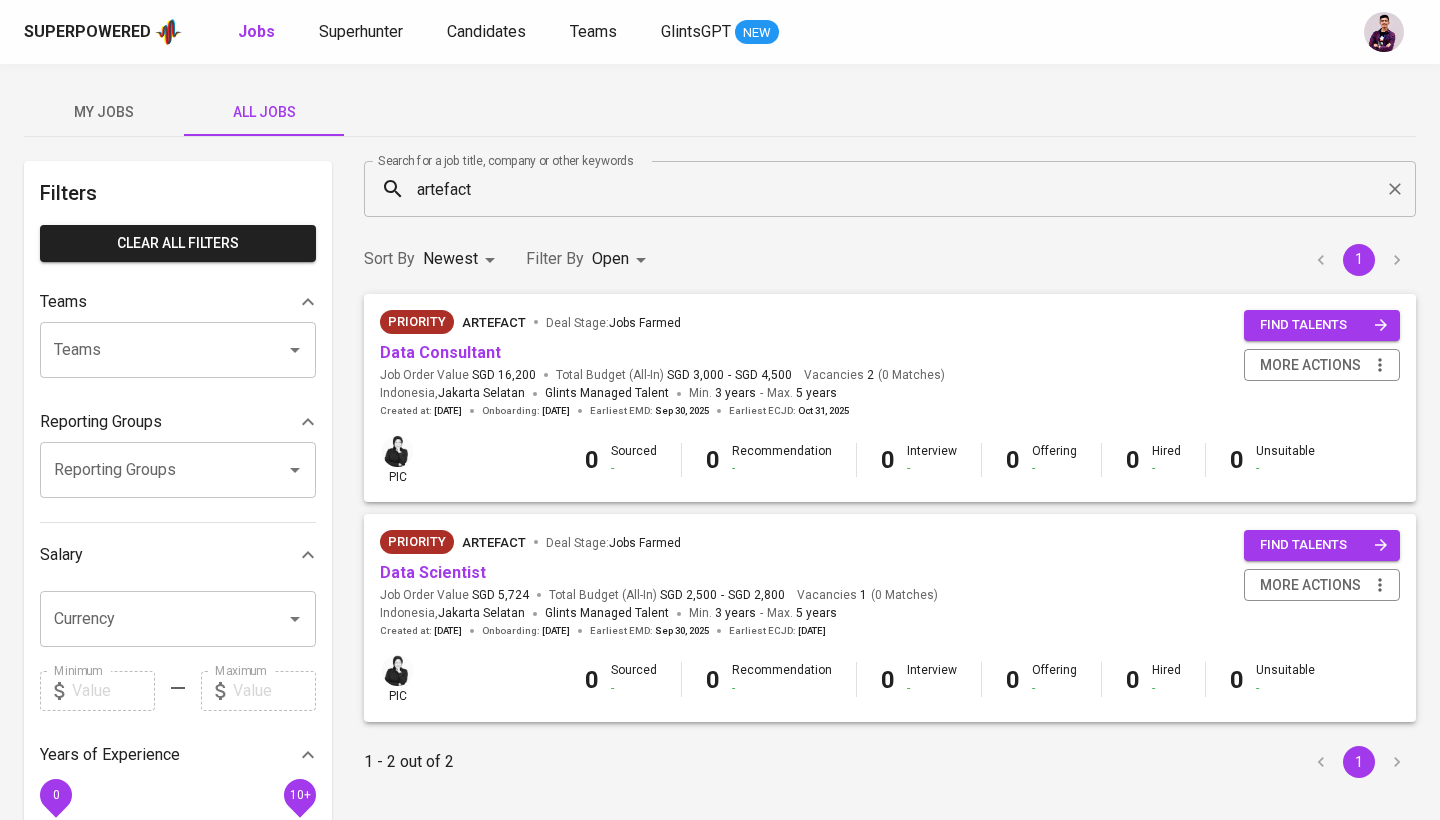 click on "Data Scientist" at bounding box center (659, 573) 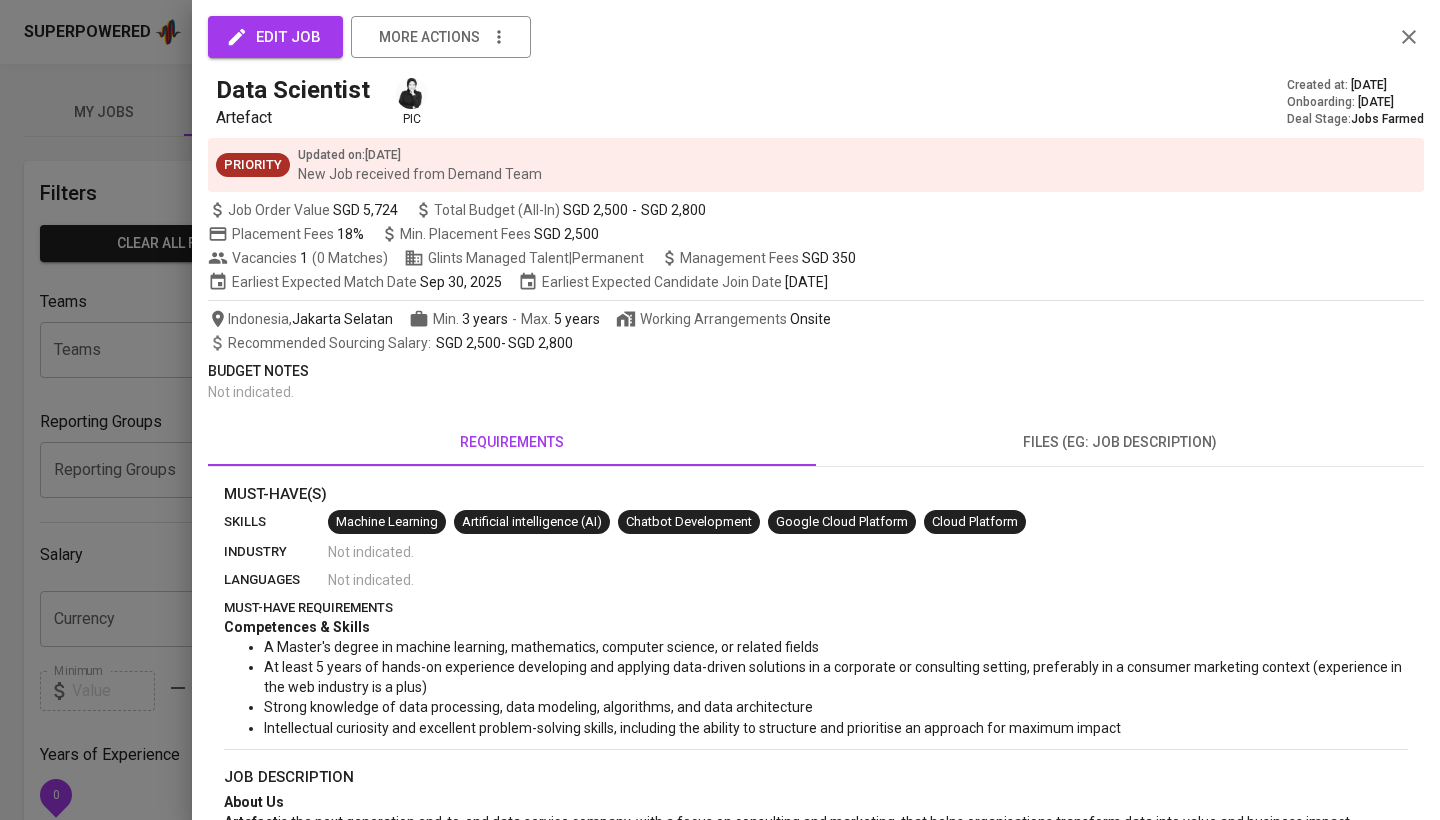 click at bounding box center [720, 410] 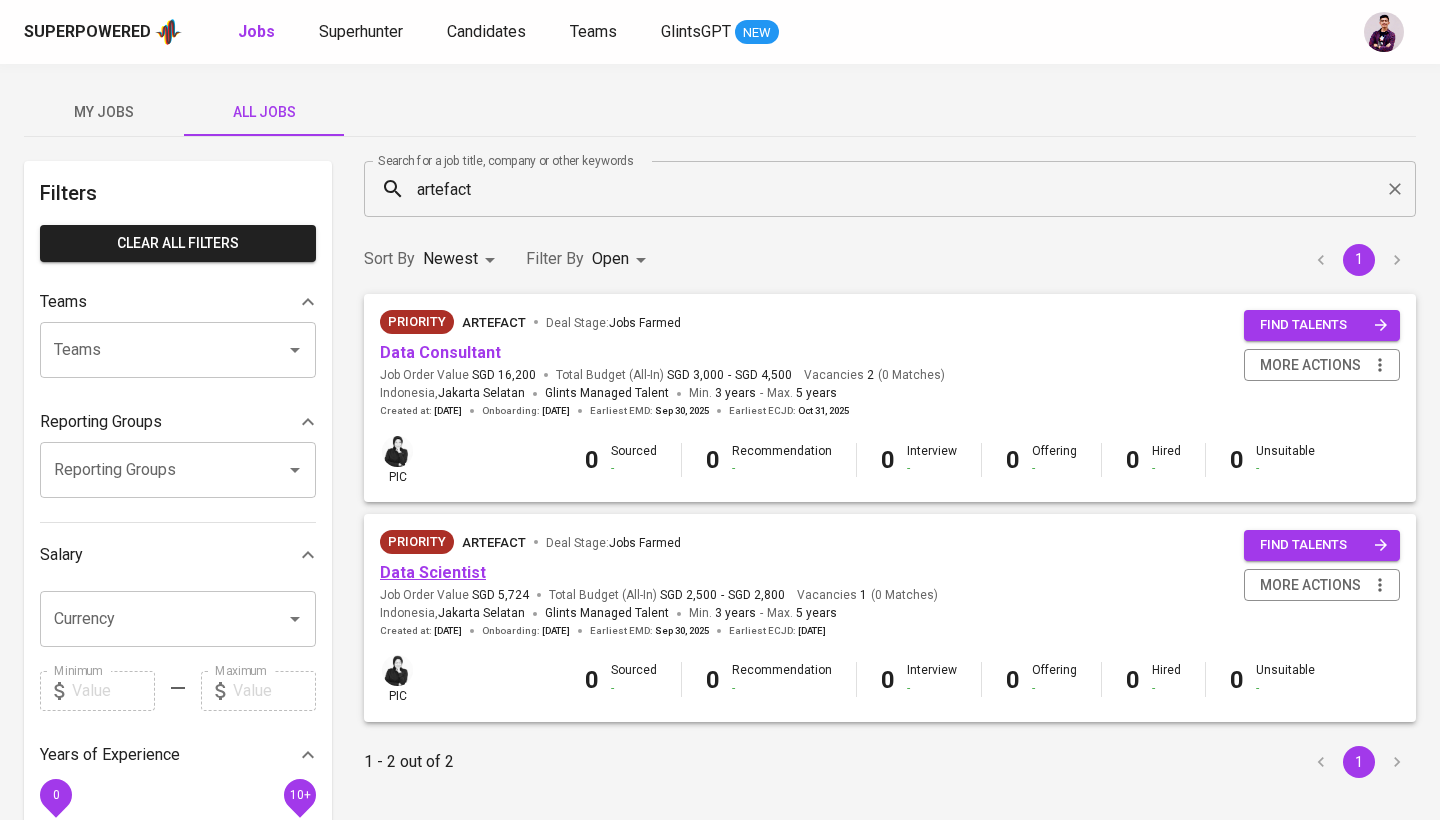 click on "Data Scientist" at bounding box center (433, 572) 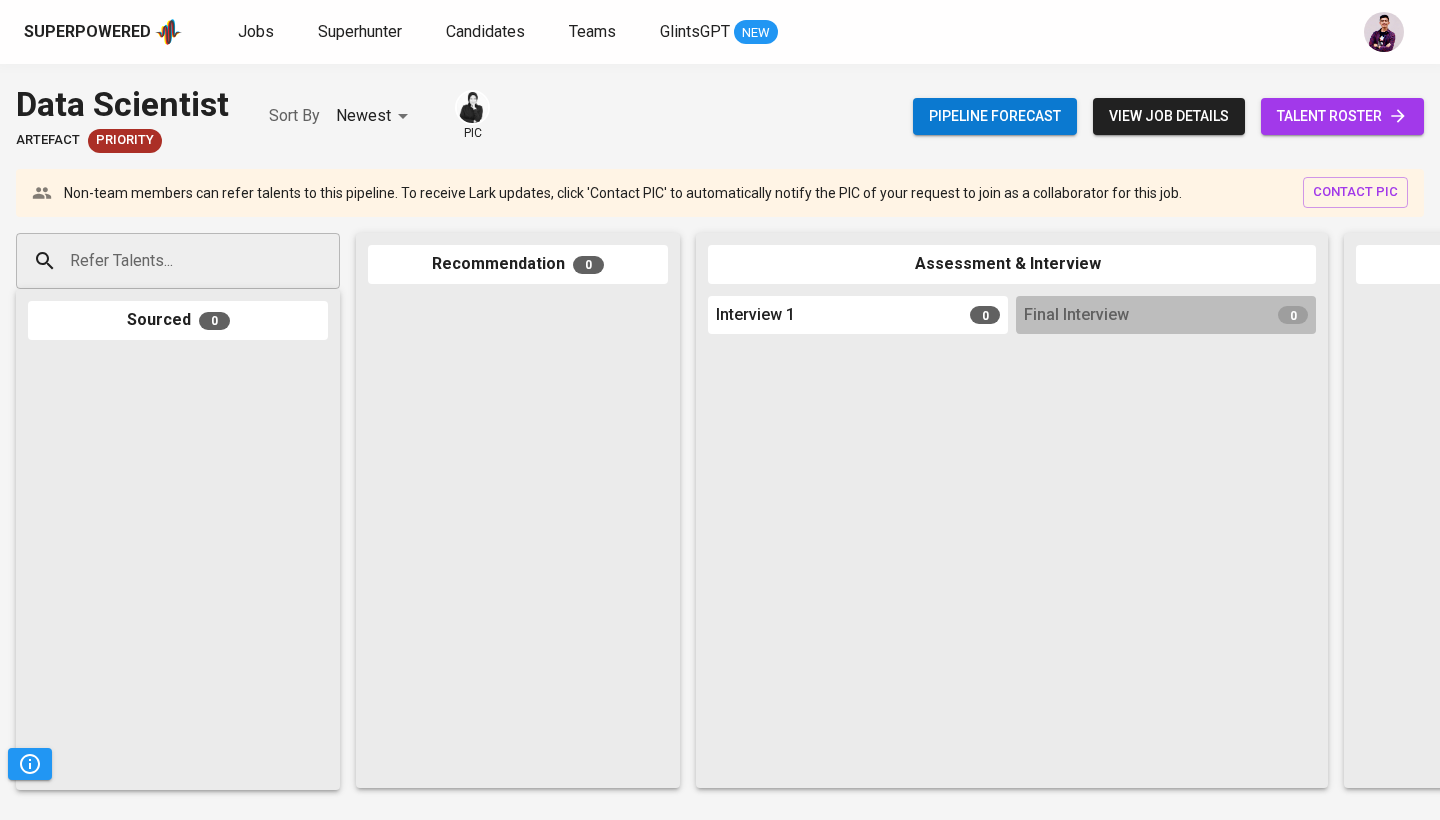click on "talent roster" at bounding box center [1342, 116] 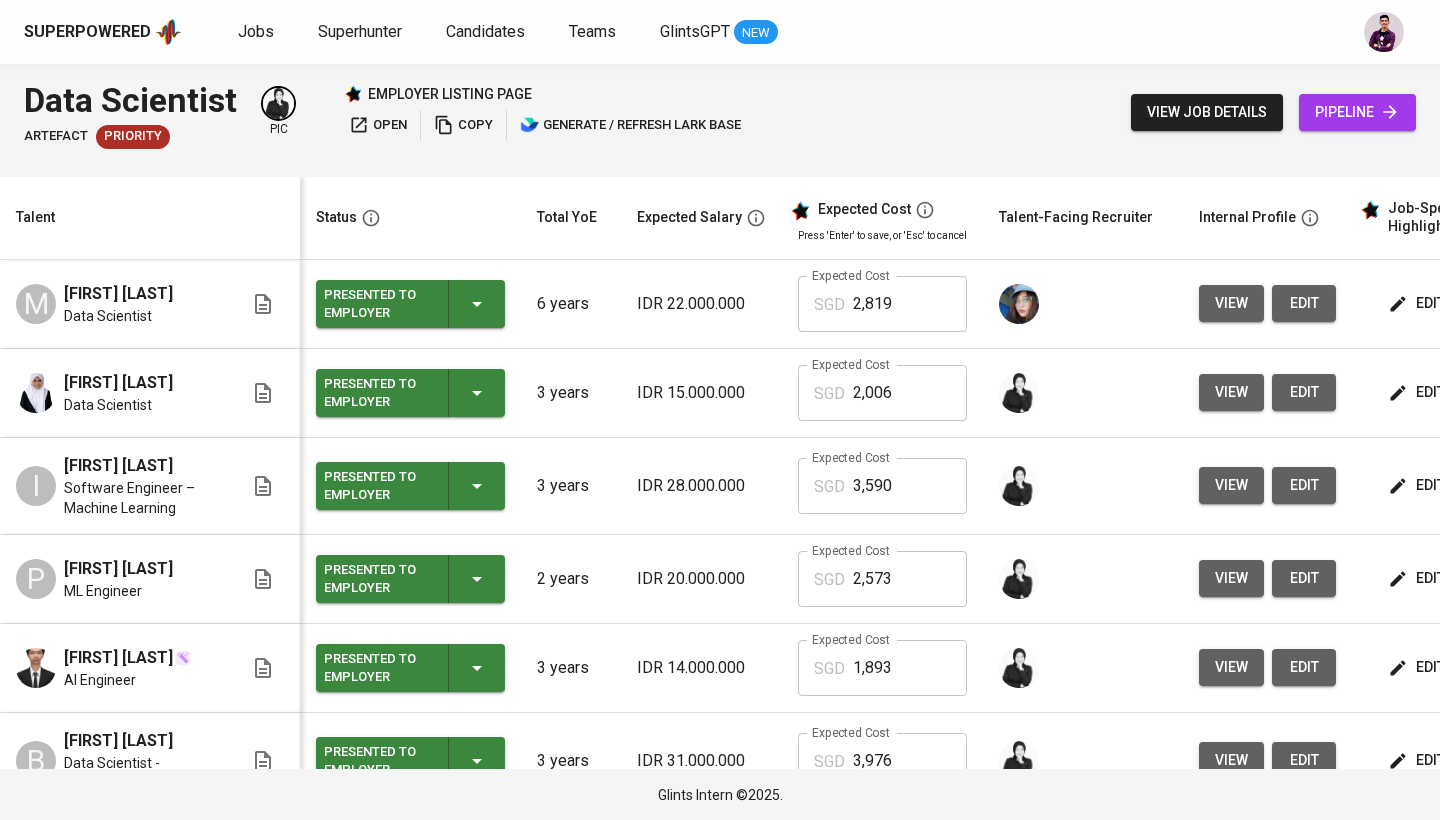 scroll, scrollTop: 0, scrollLeft: 0, axis: both 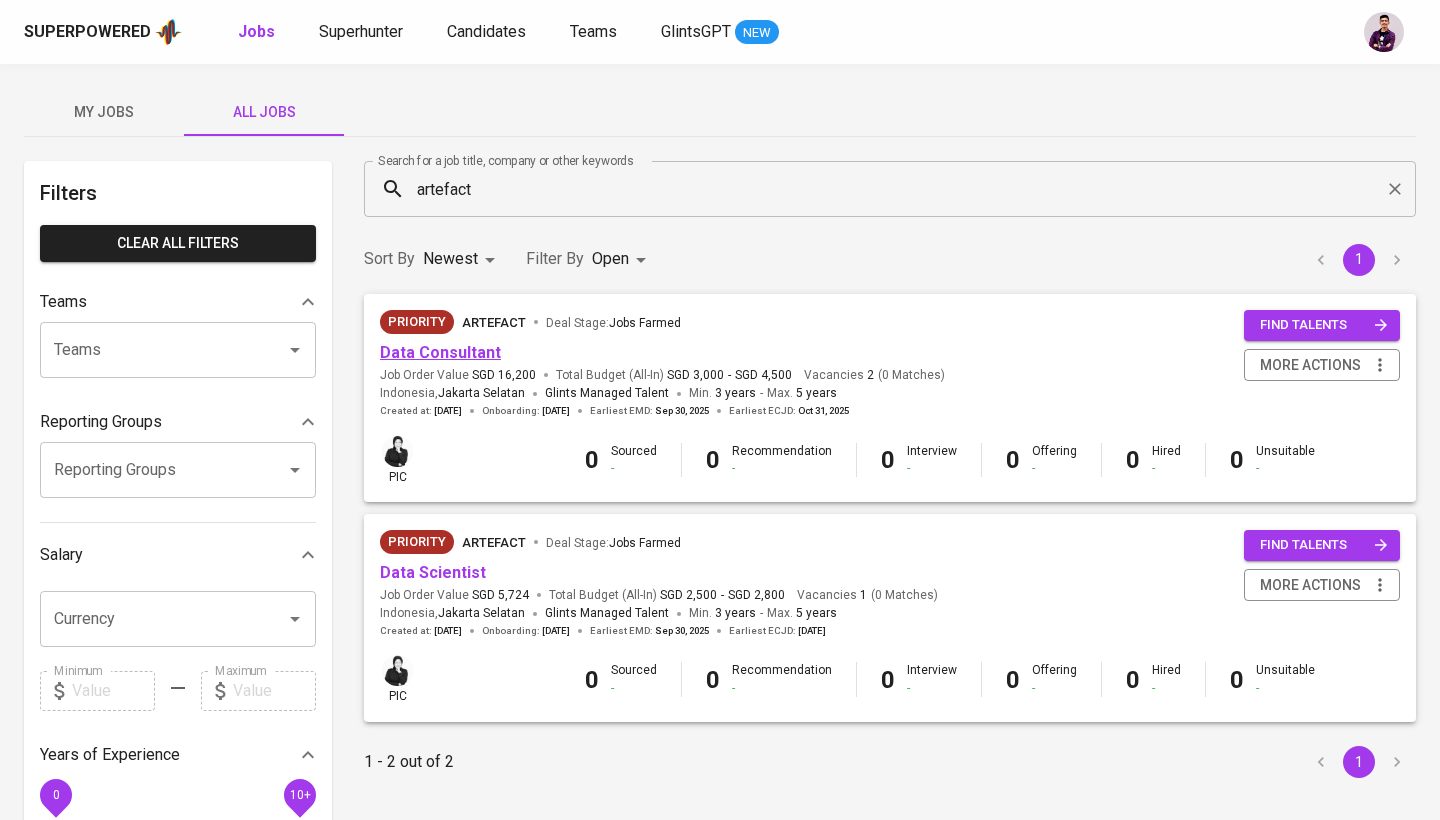 click on "Data Consultant" at bounding box center [440, 352] 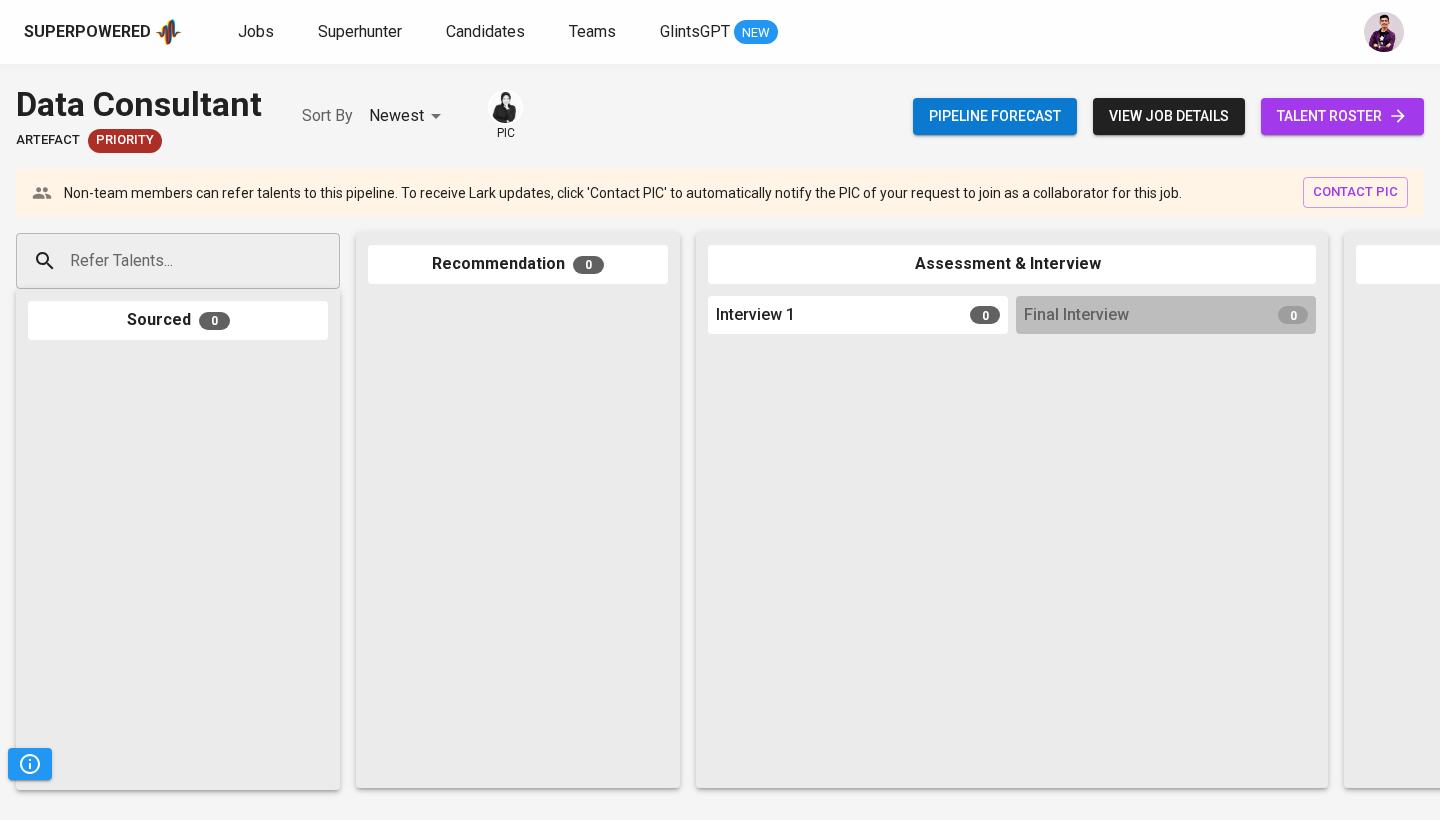 scroll, scrollTop: 0, scrollLeft: 0, axis: both 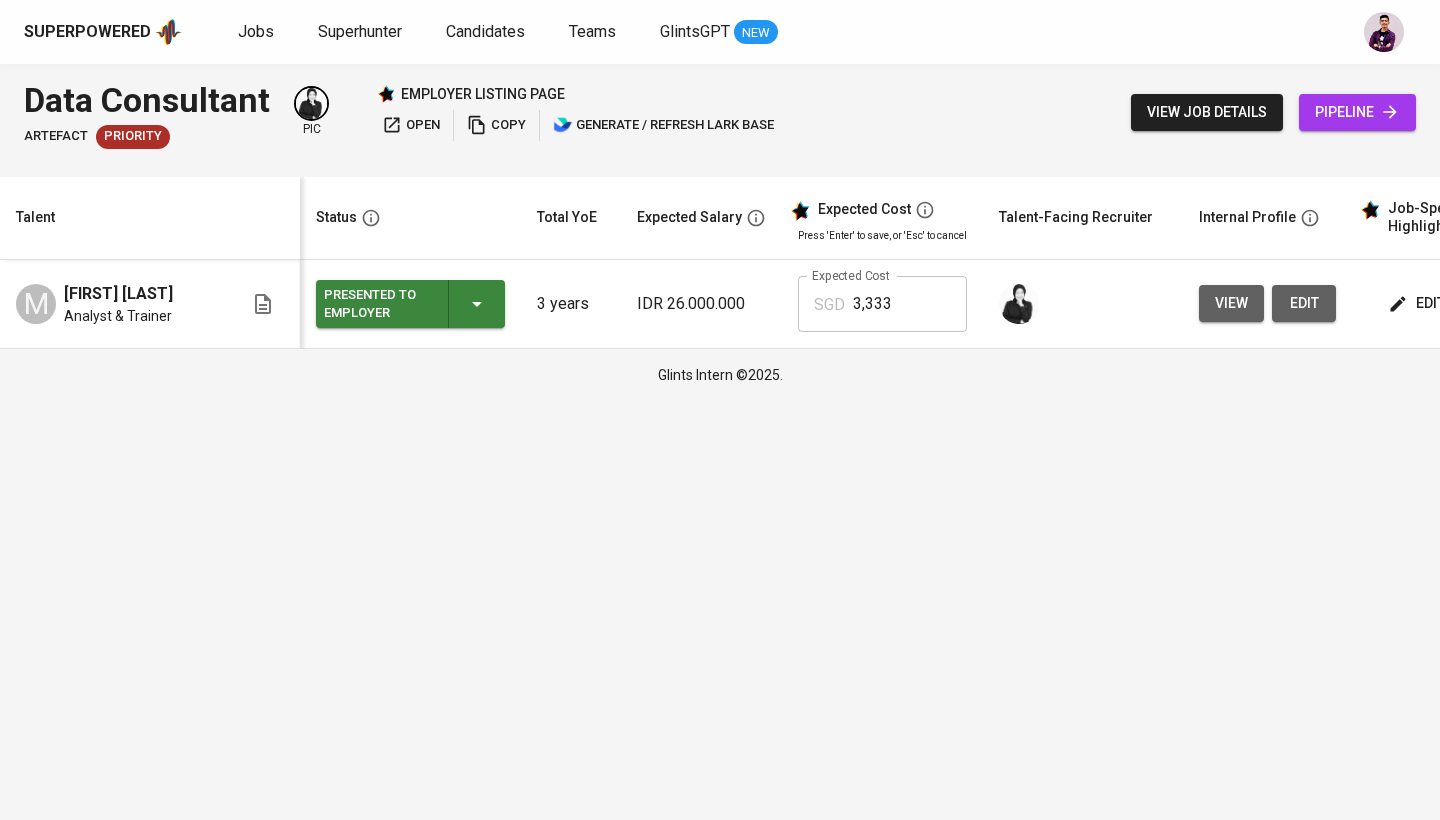 click on "view" at bounding box center (1231, 303) 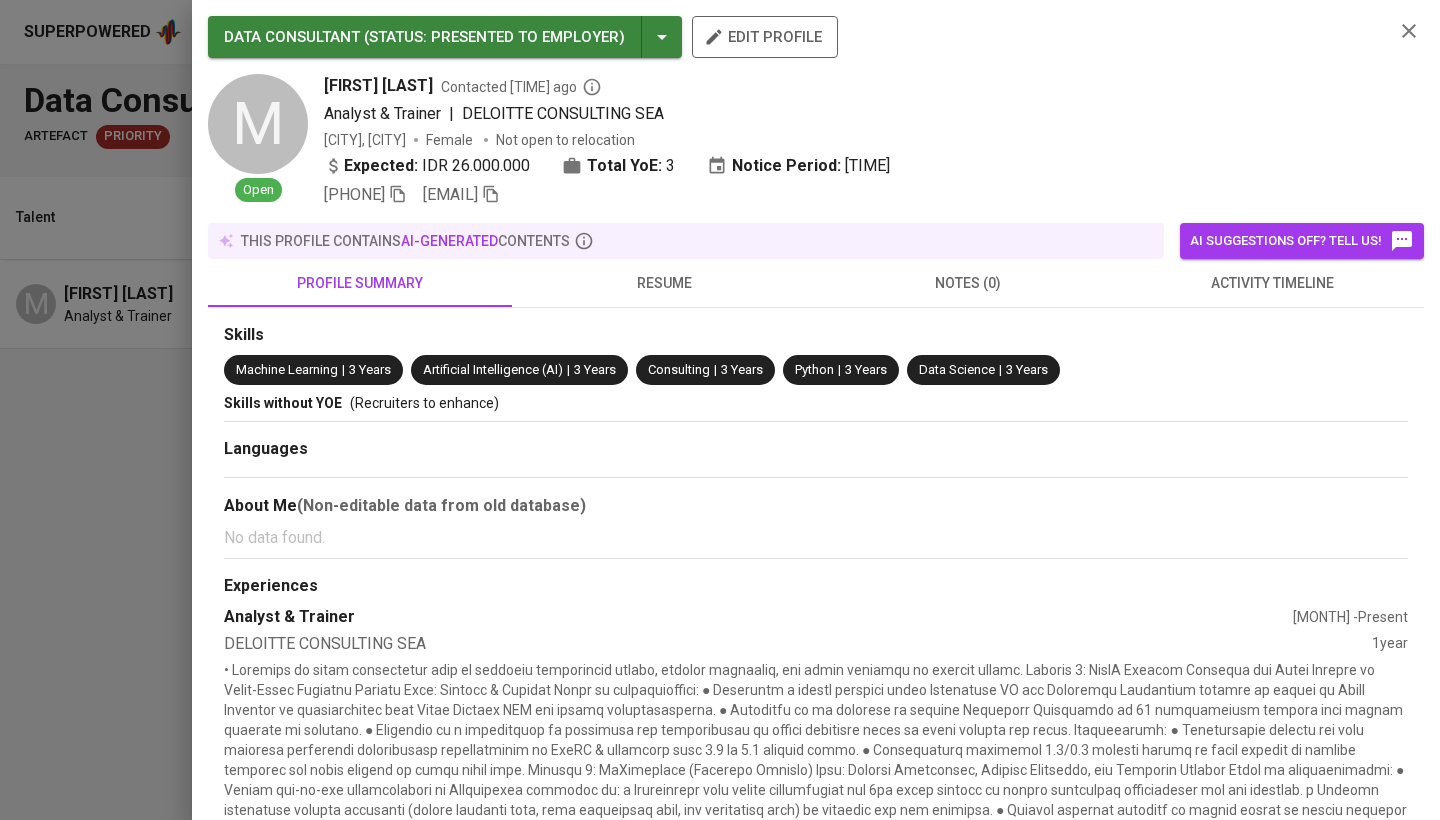 click on "resume" at bounding box center (664, 283) 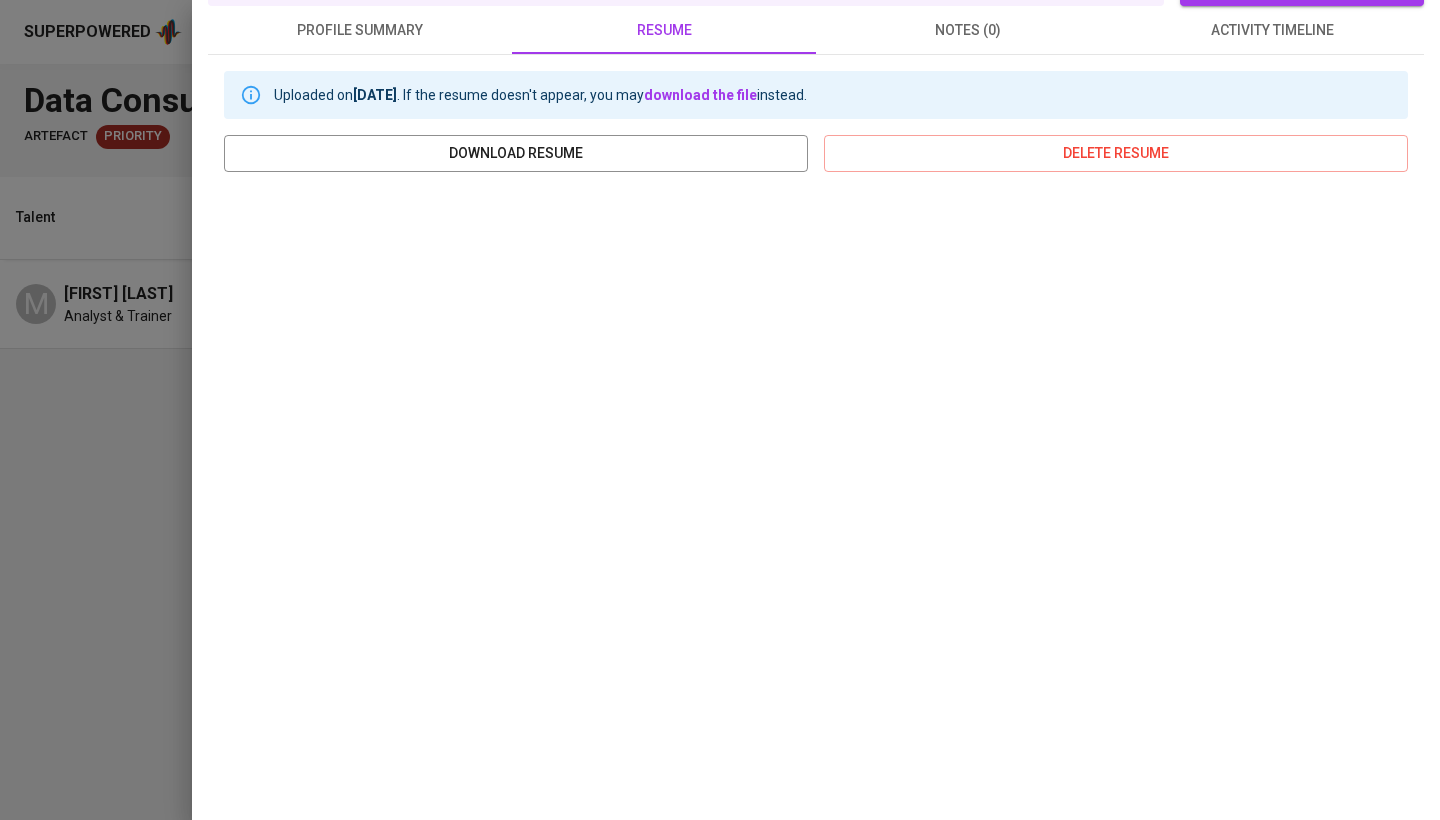 scroll, scrollTop: 252, scrollLeft: 0, axis: vertical 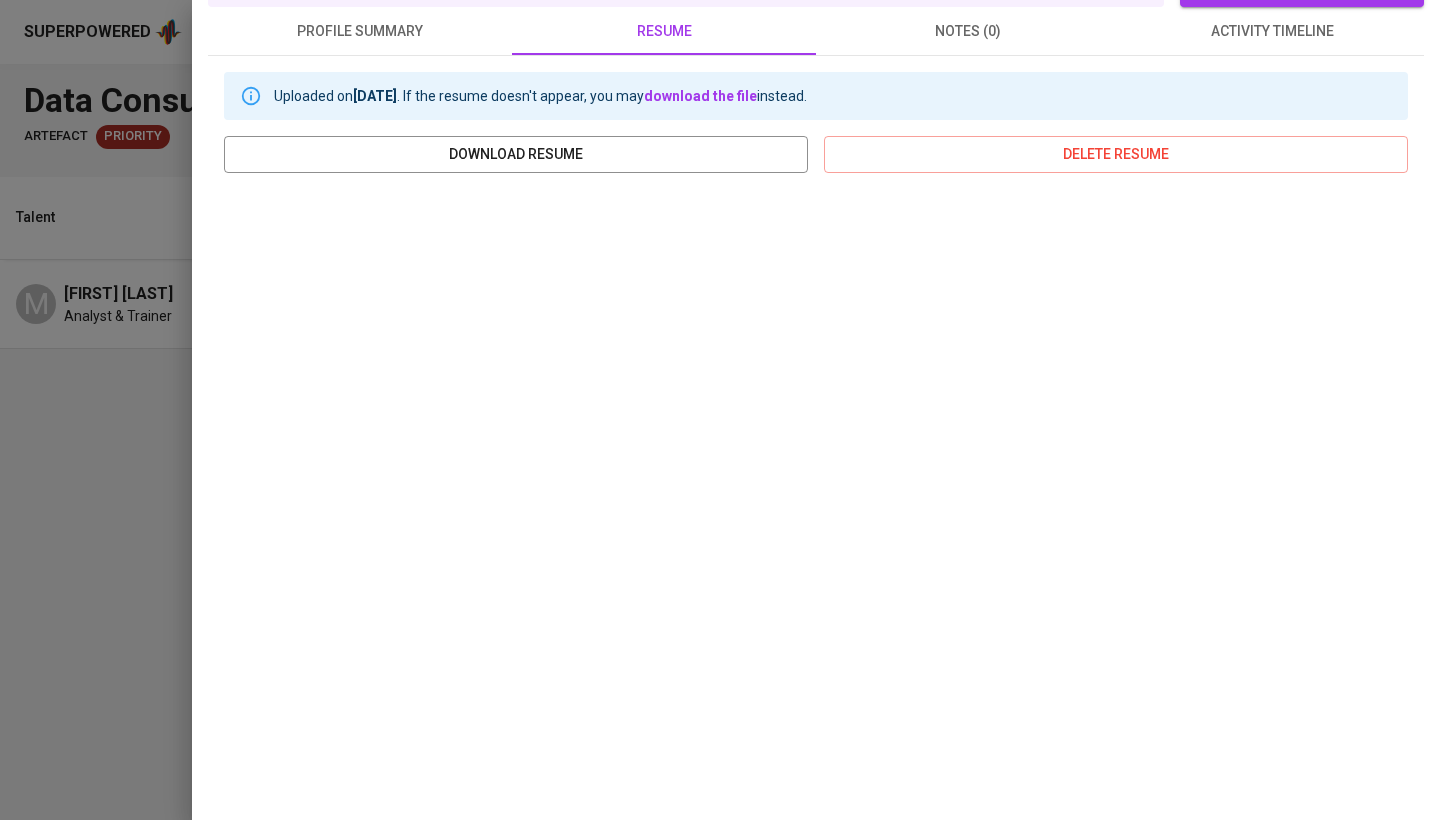 click on "activity timeline" at bounding box center (1272, 31) 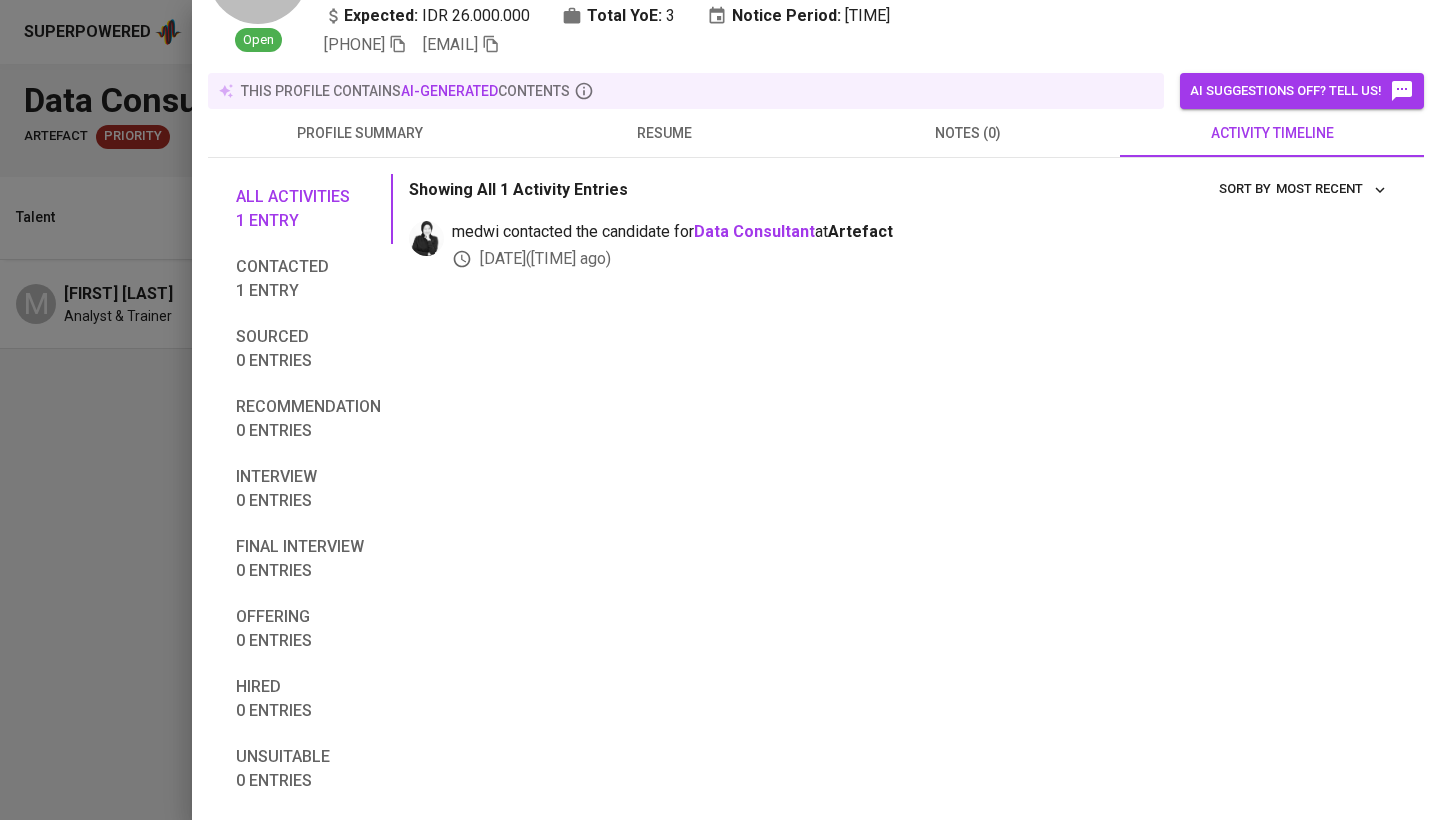 scroll, scrollTop: 20, scrollLeft: 0, axis: vertical 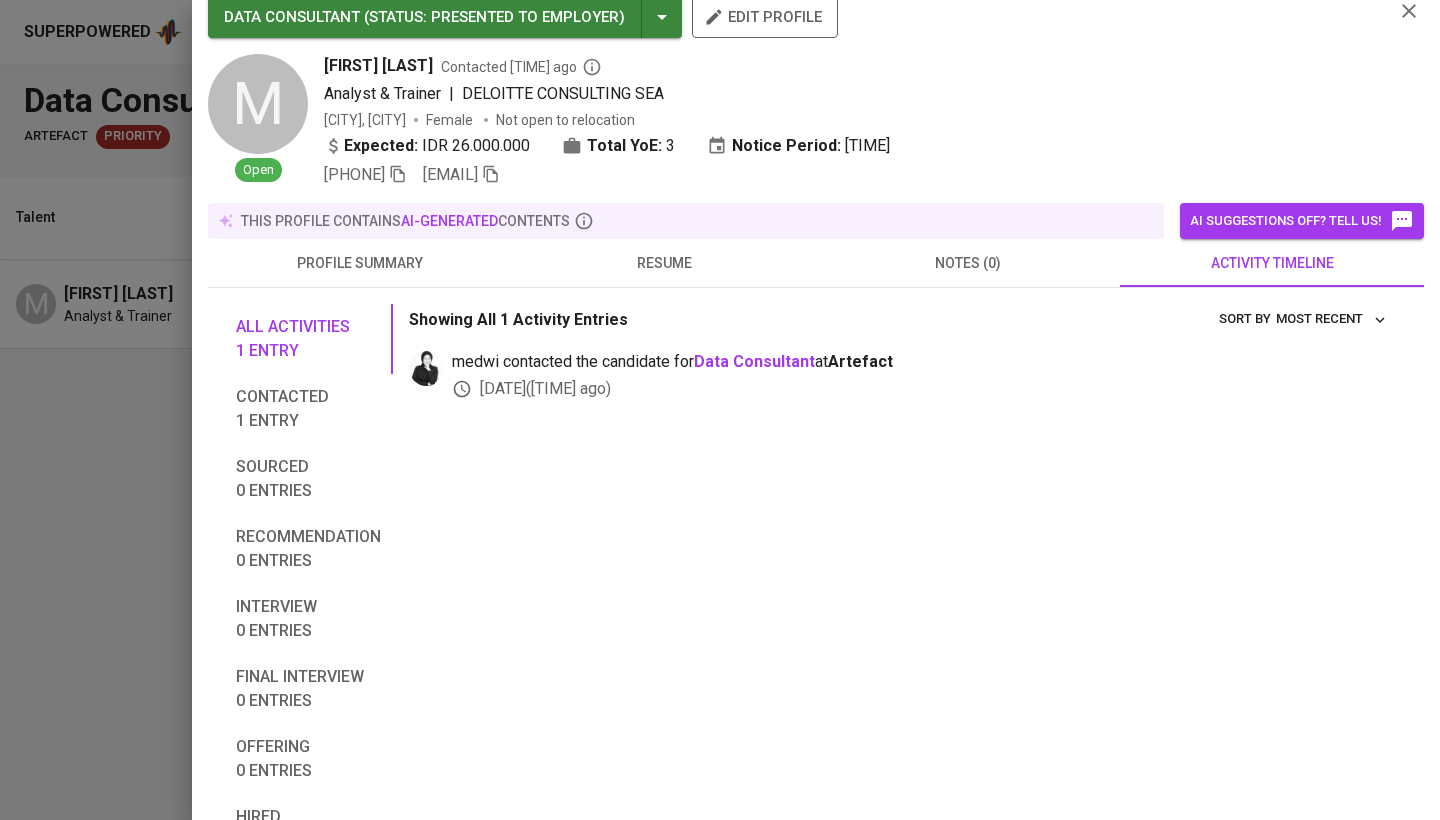 click on "resume" at bounding box center [664, 263] 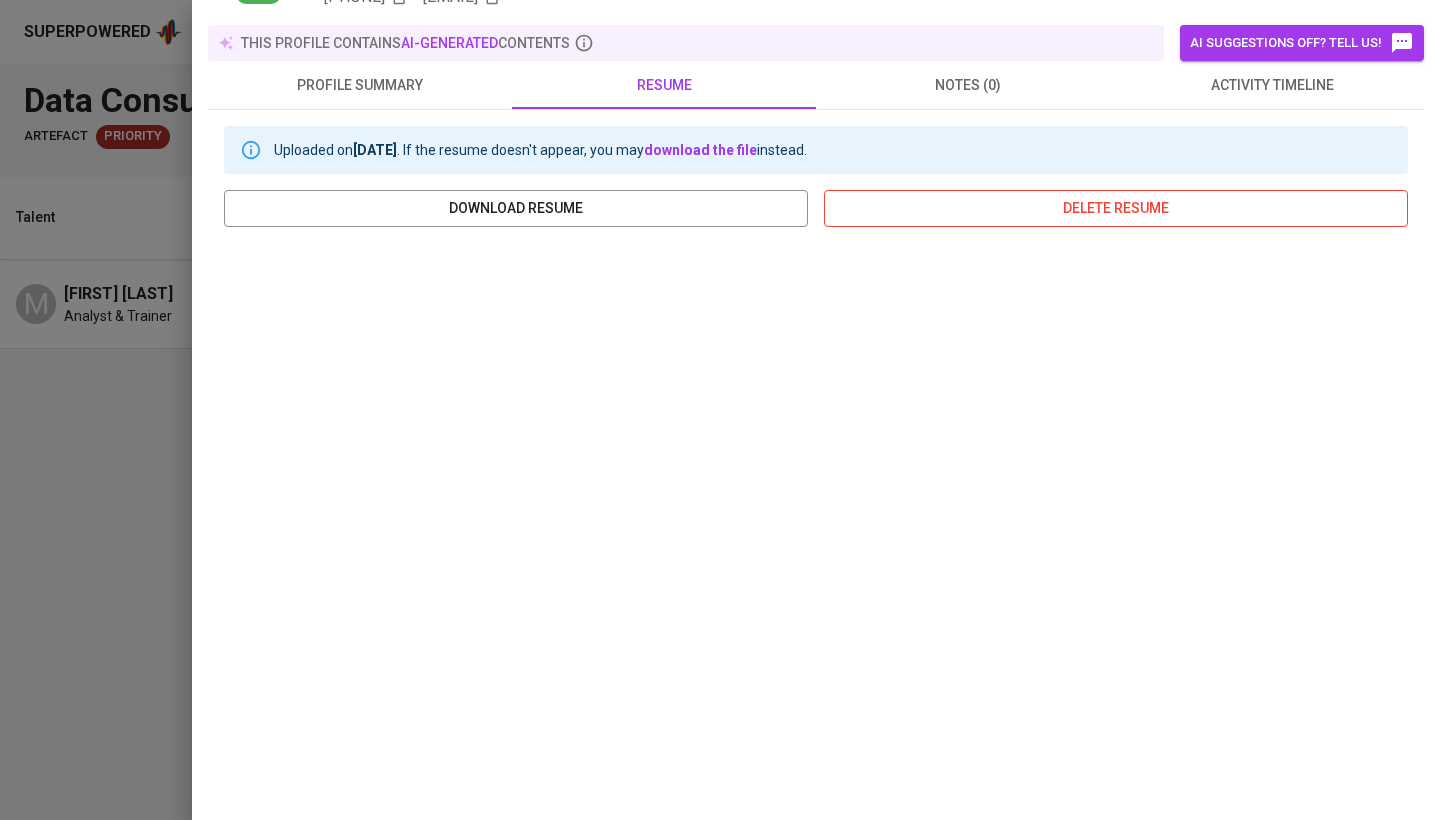 scroll, scrollTop: 0, scrollLeft: 0, axis: both 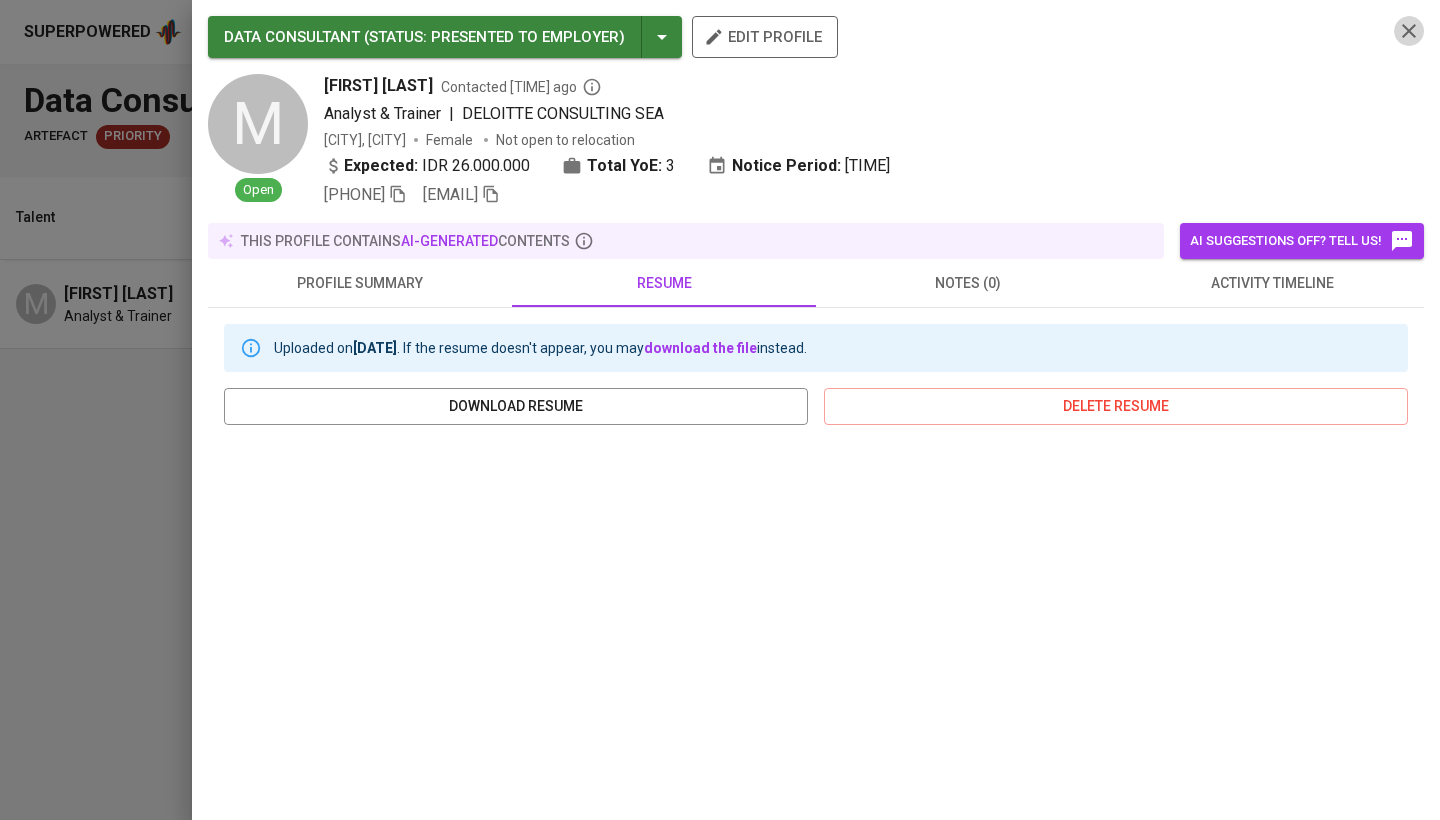 click 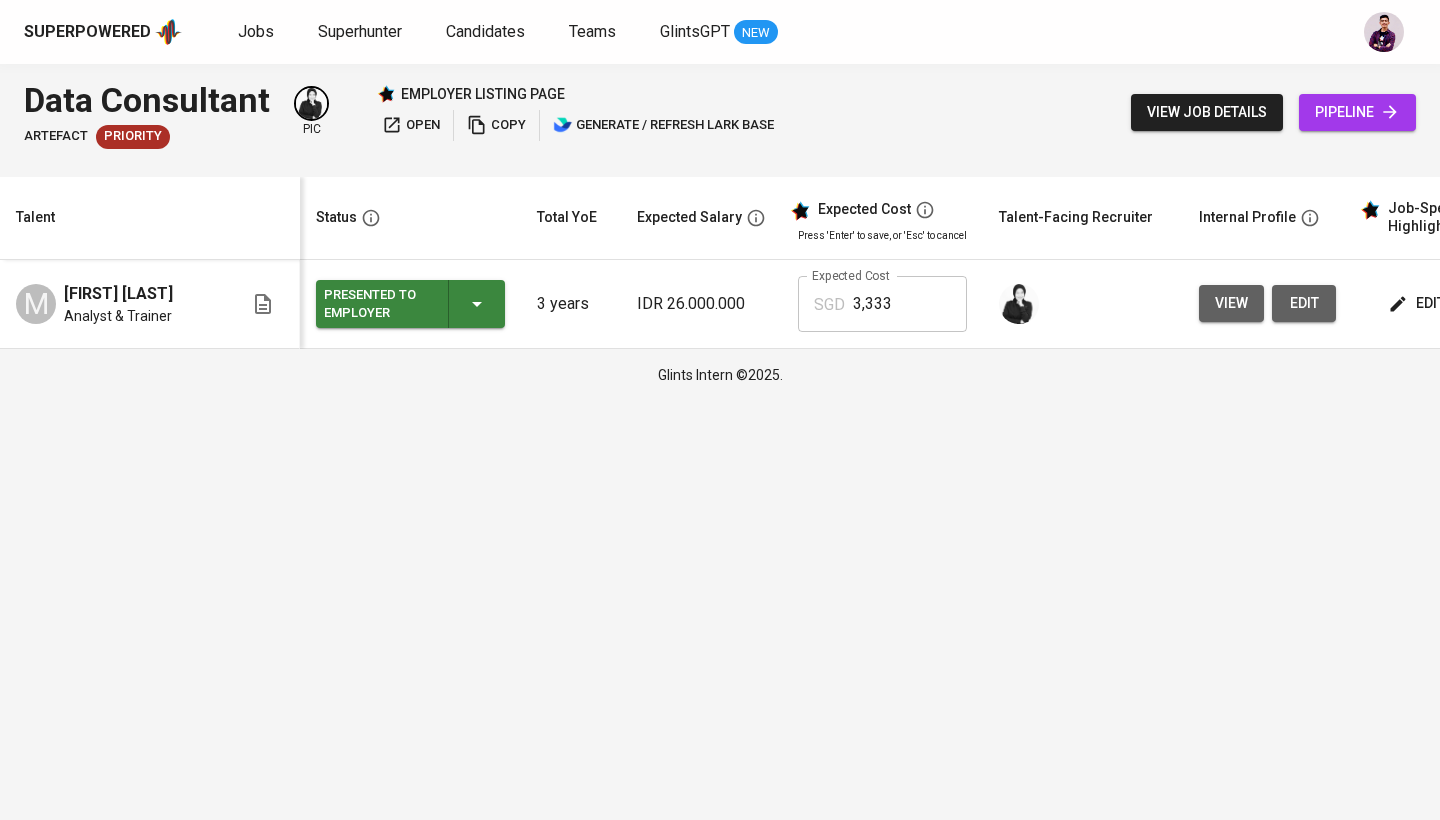 scroll, scrollTop: 0, scrollLeft: 35, axis: horizontal 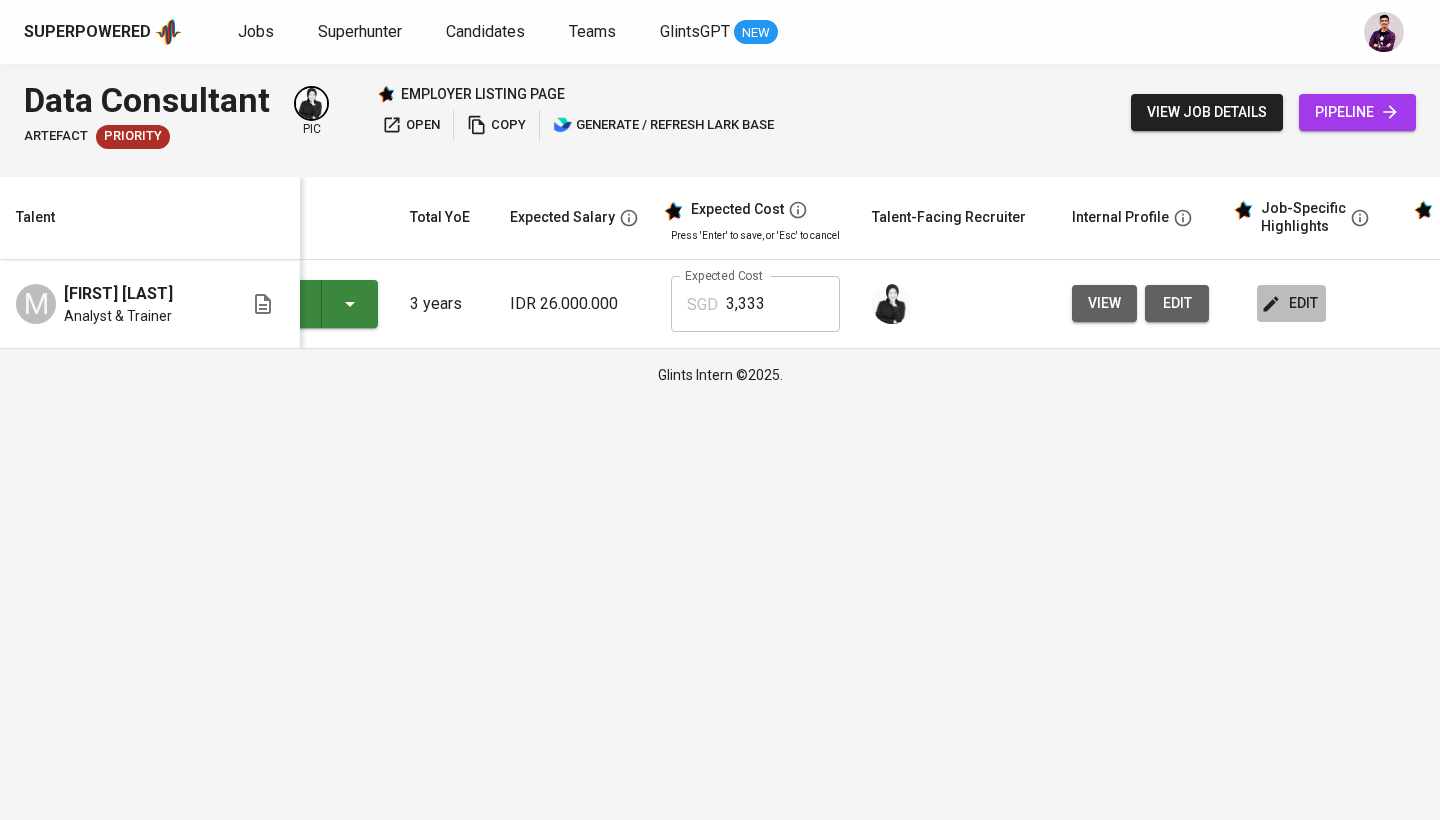 click on "edit" at bounding box center (1291, 303) 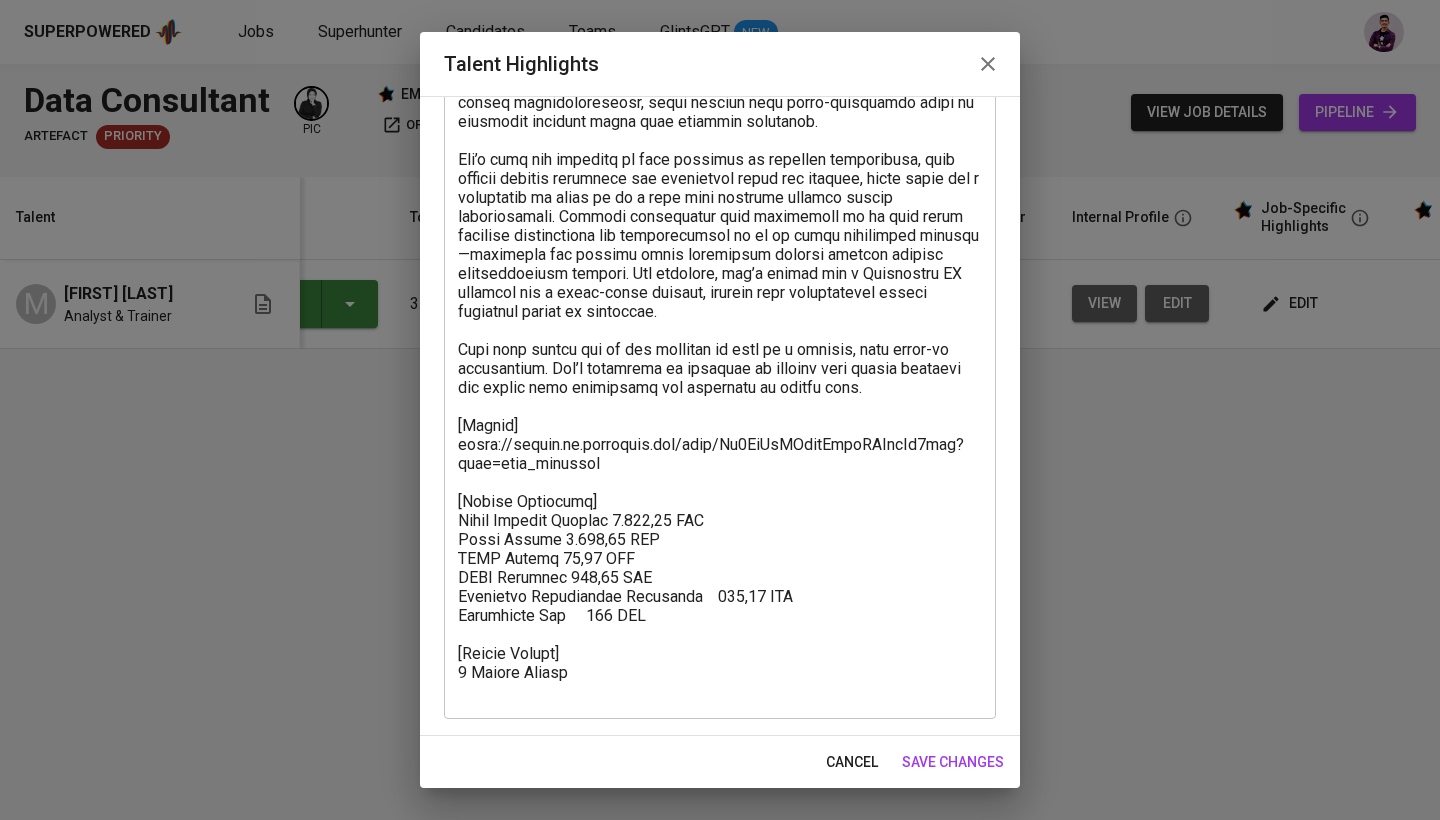 scroll, scrollTop: 249, scrollLeft: 0, axis: vertical 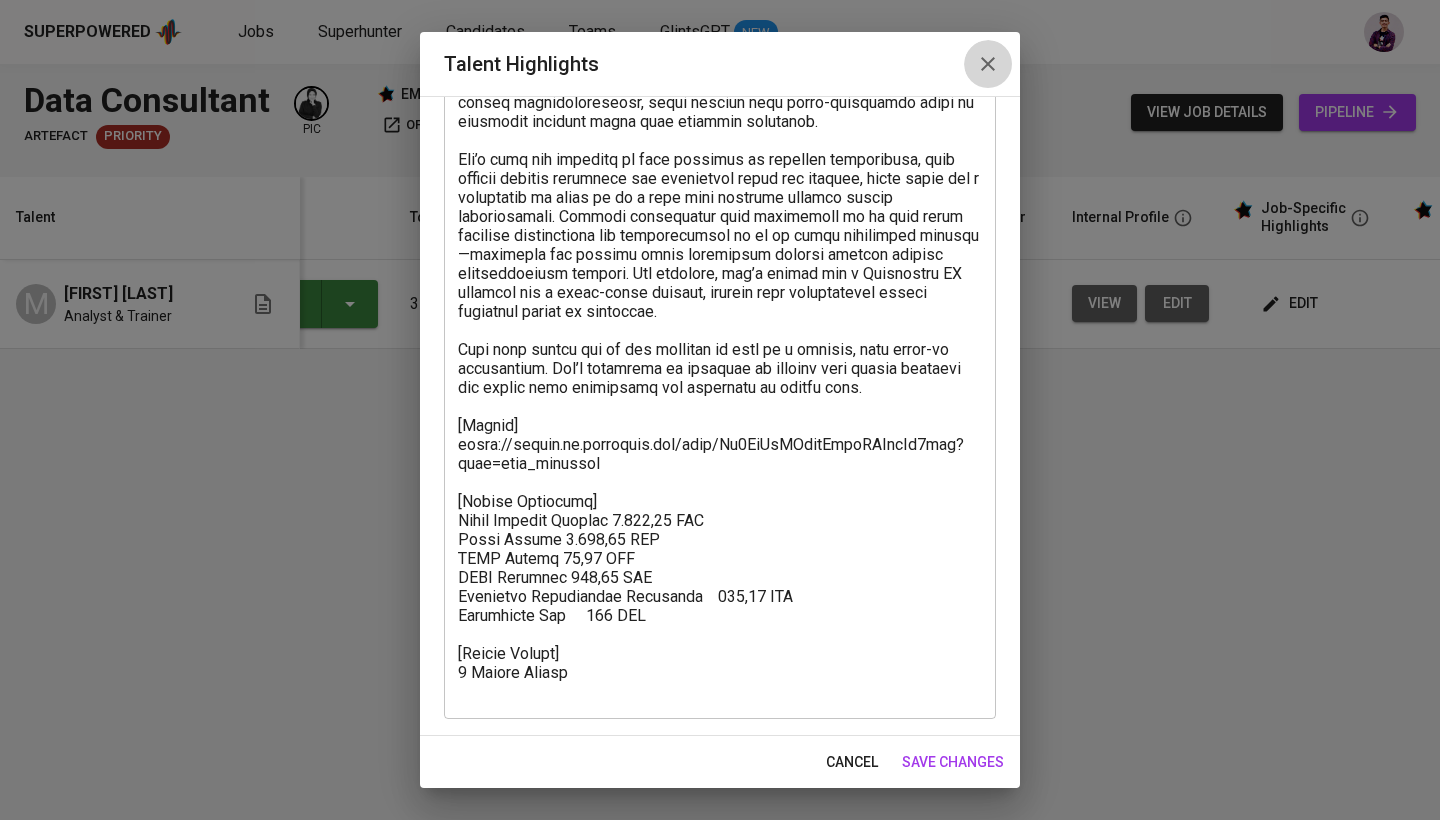 click 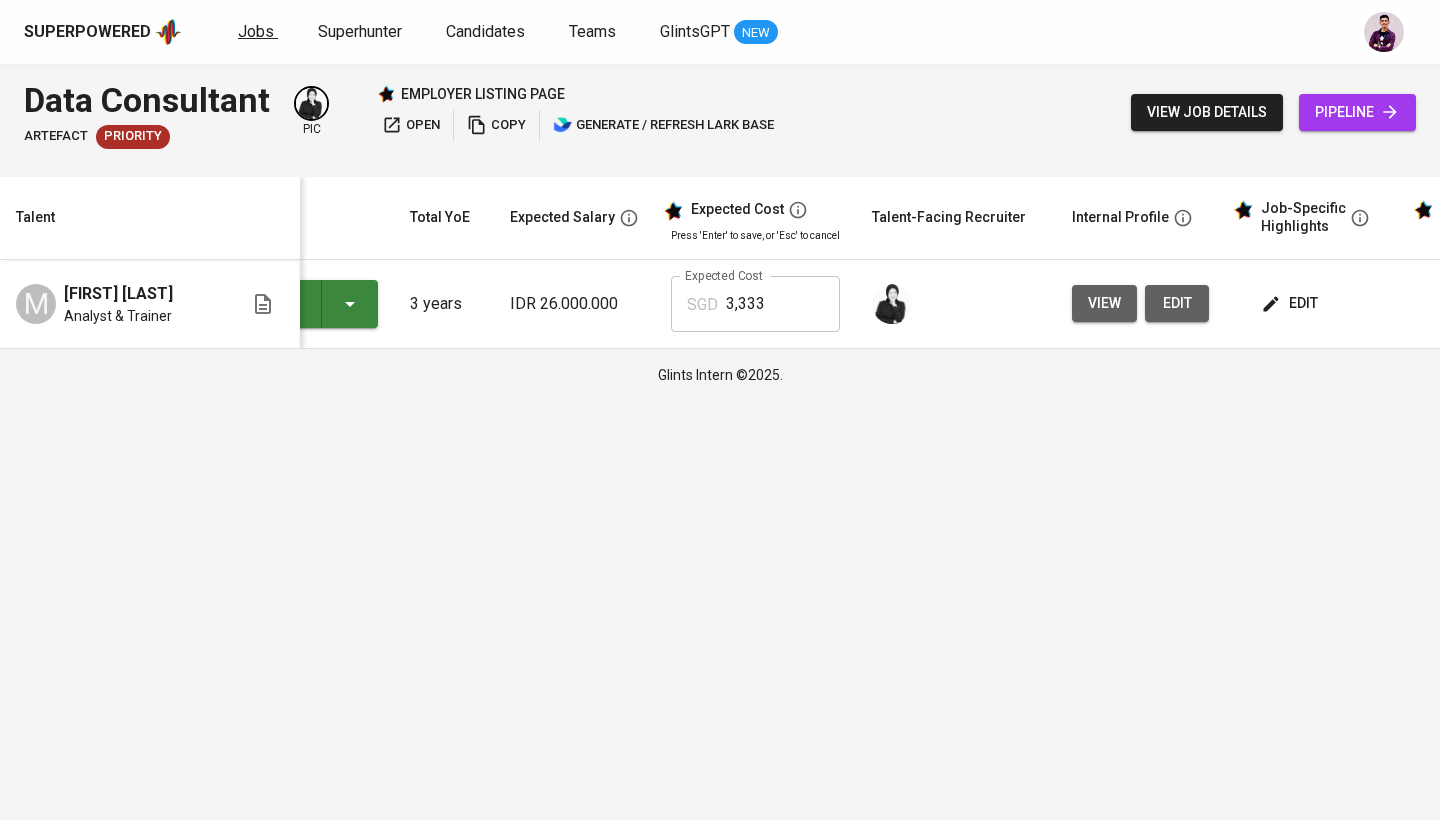 click on "Jobs" at bounding box center (256, 31) 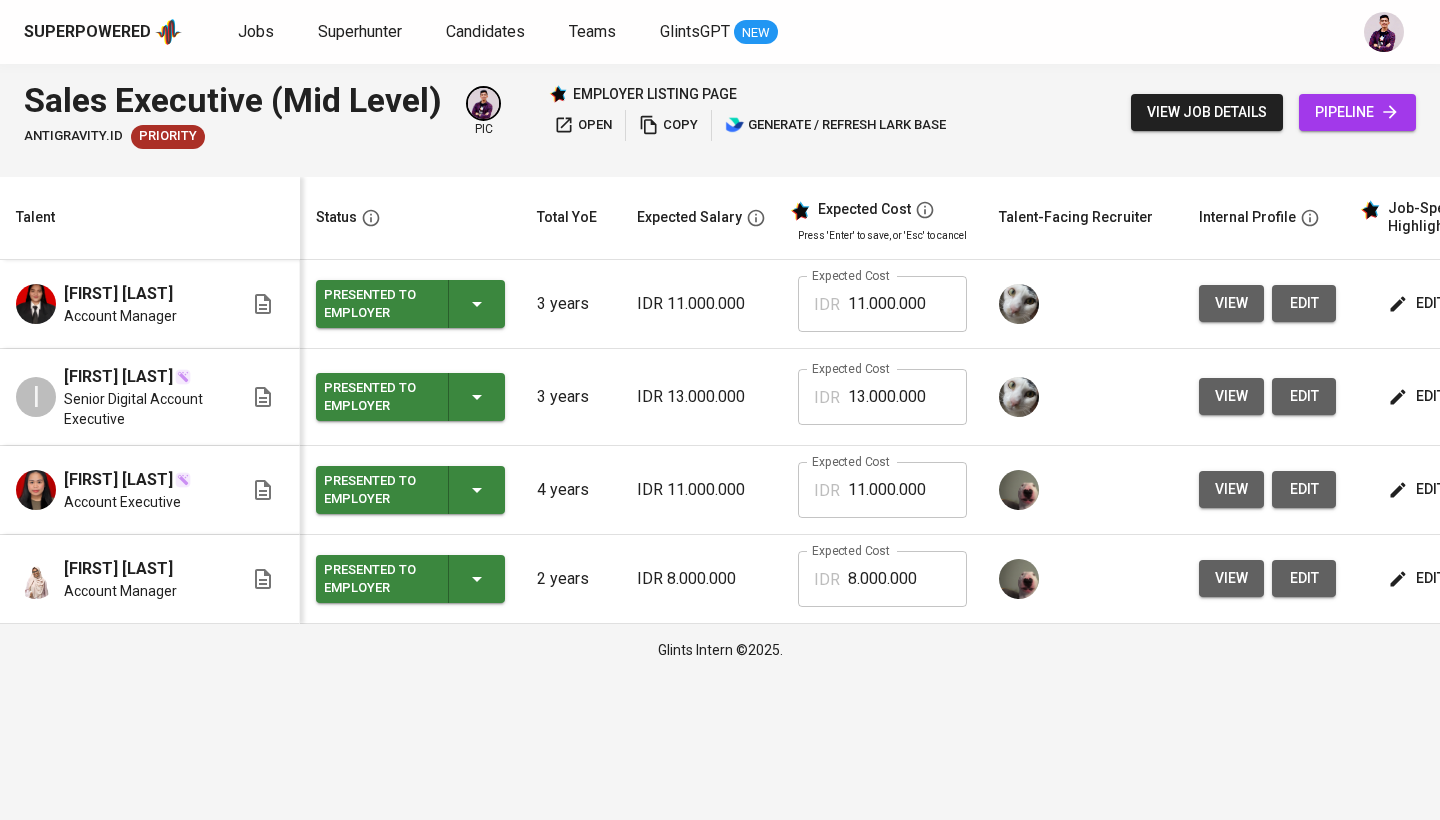 scroll, scrollTop: 0, scrollLeft: 0, axis: both 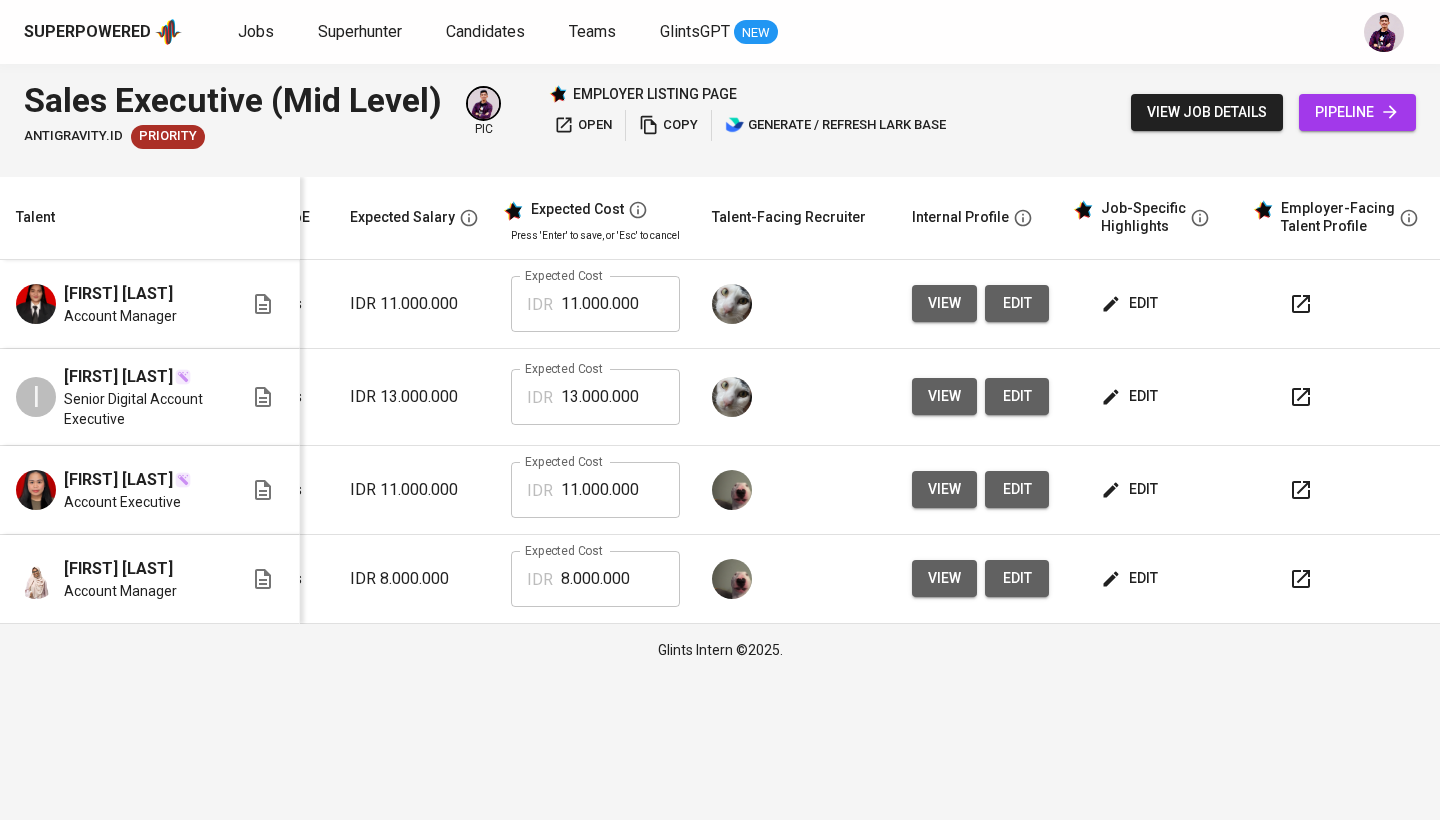 click 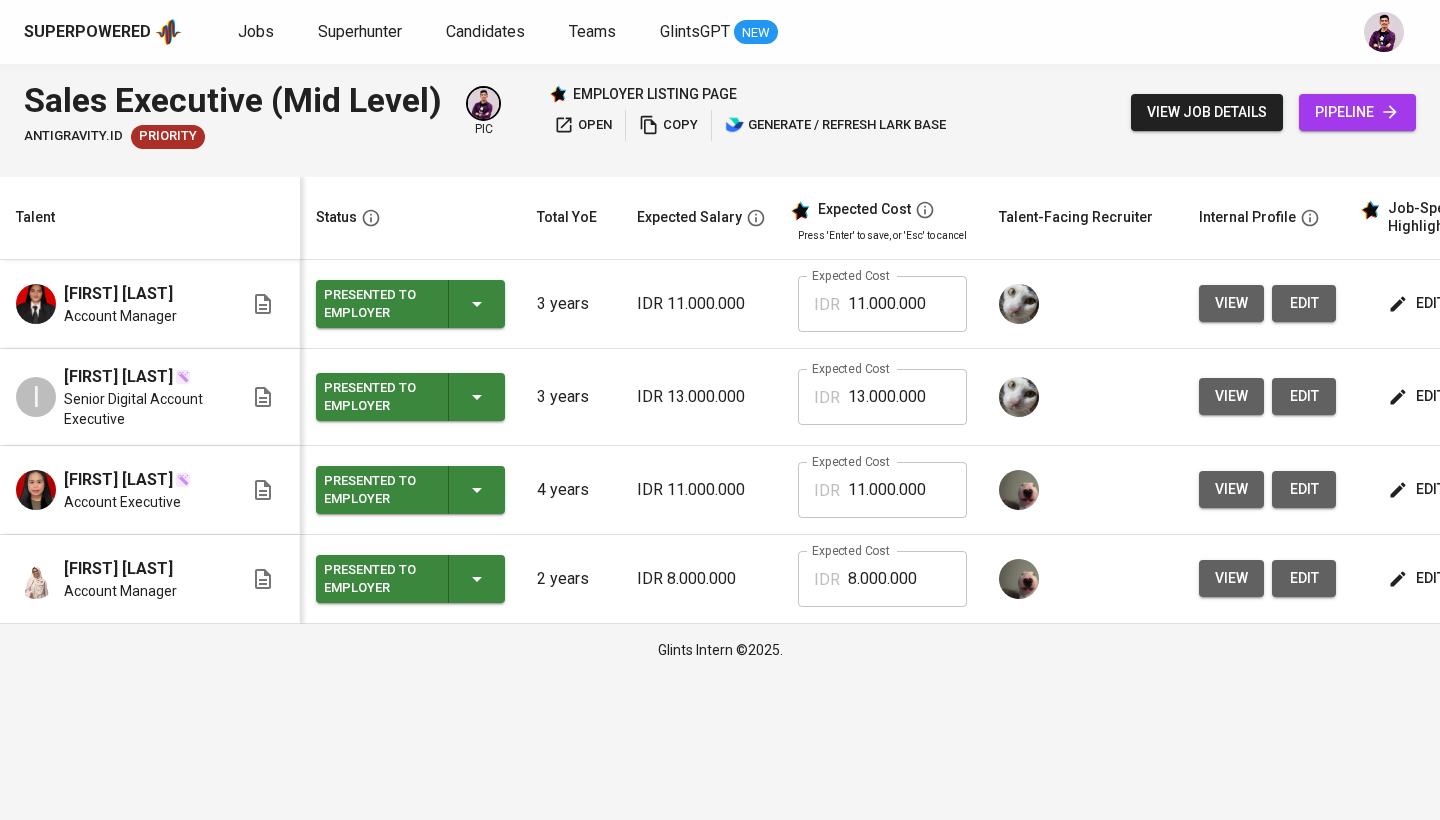 scroll, scrollTop: 0, scrollLeft: 0, axis: both 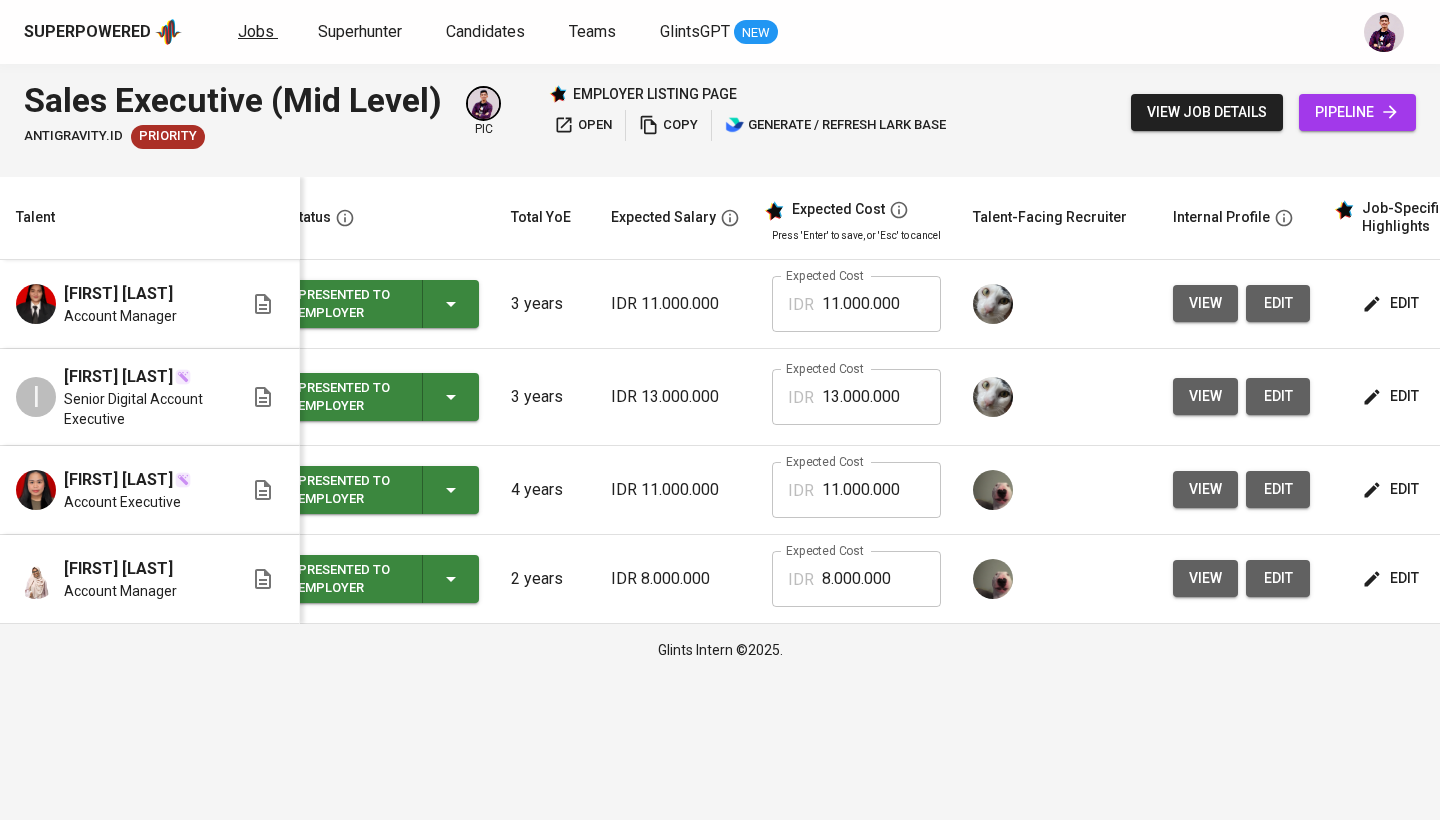 click on "Jobs" at bounding box center (256, 31) 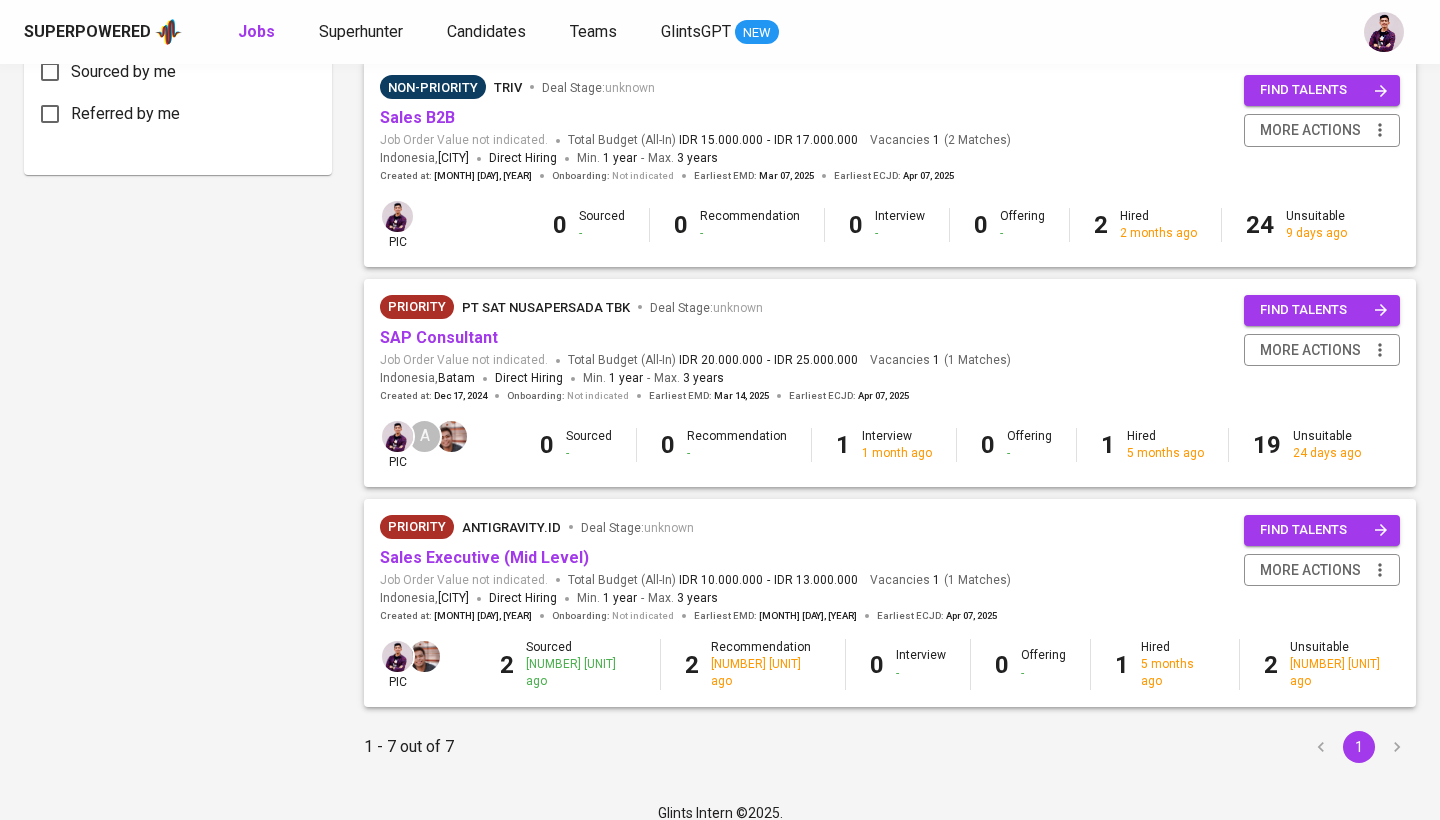 scroll, scrollTop: 1113, scrollLeft: 0, axis: vertical 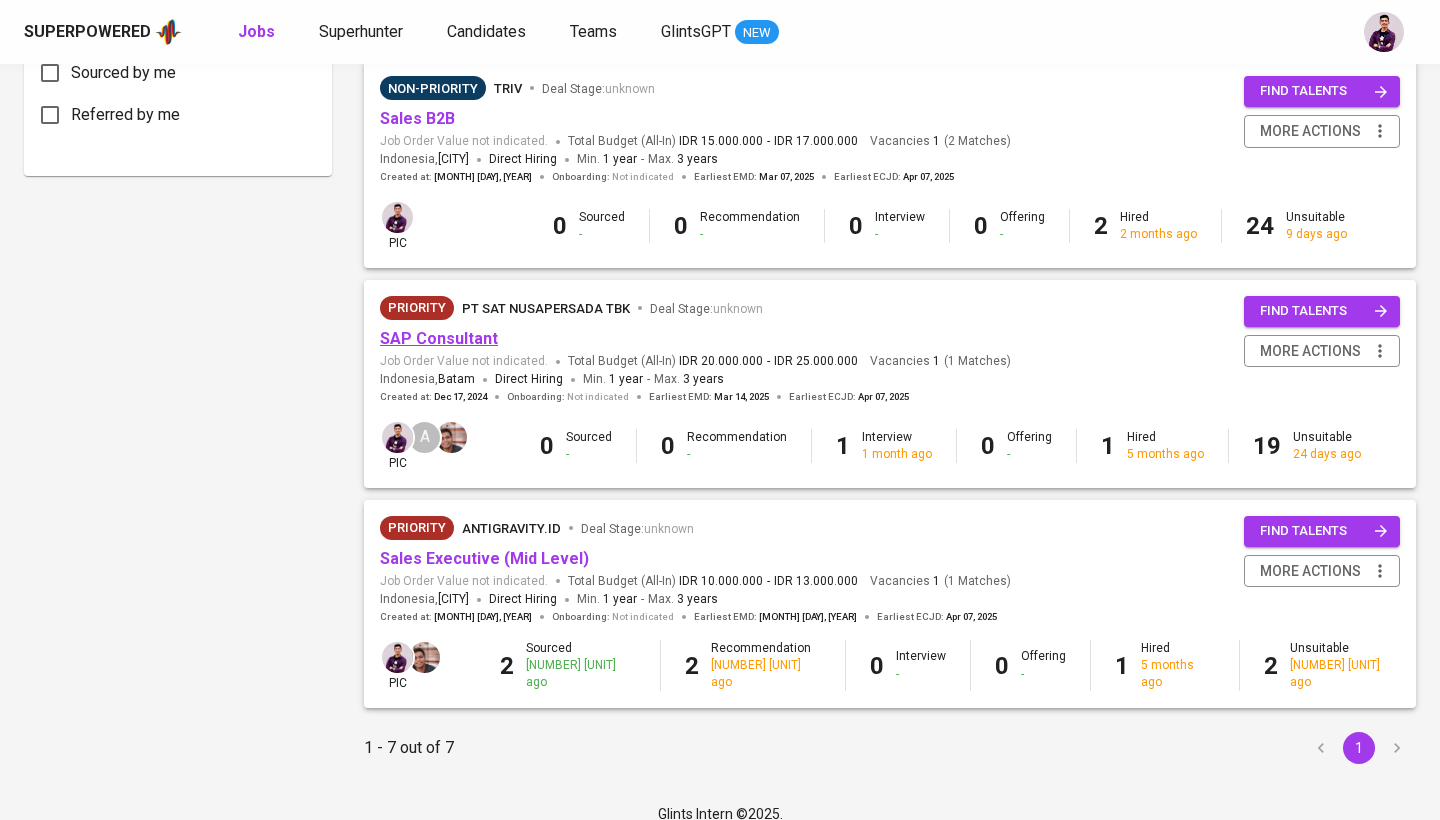 click on "SAP Consultant" at bounding box center (439, 338) 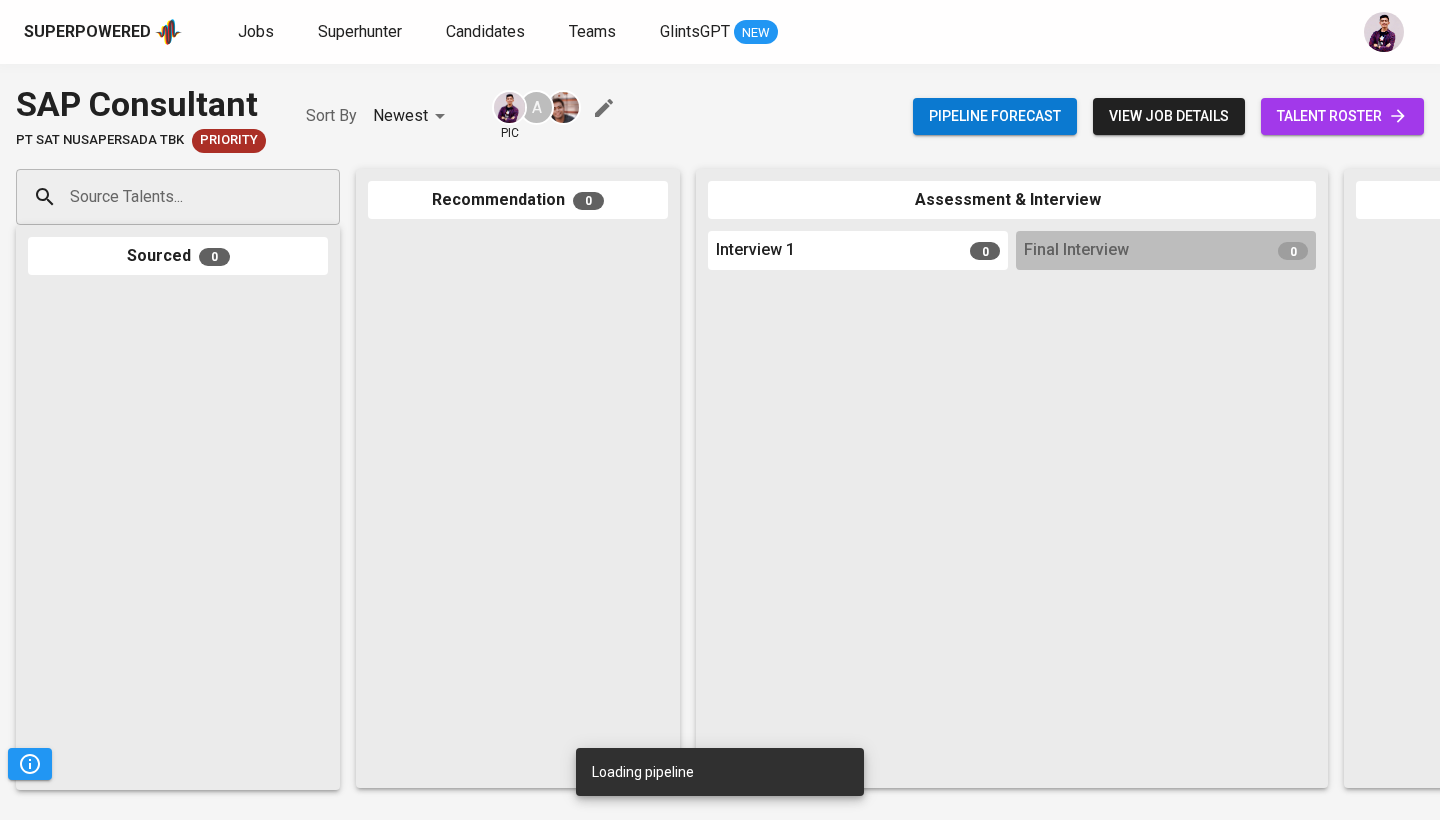 scroll, scrollTop: 0, scrollLeft: 0, axis: both 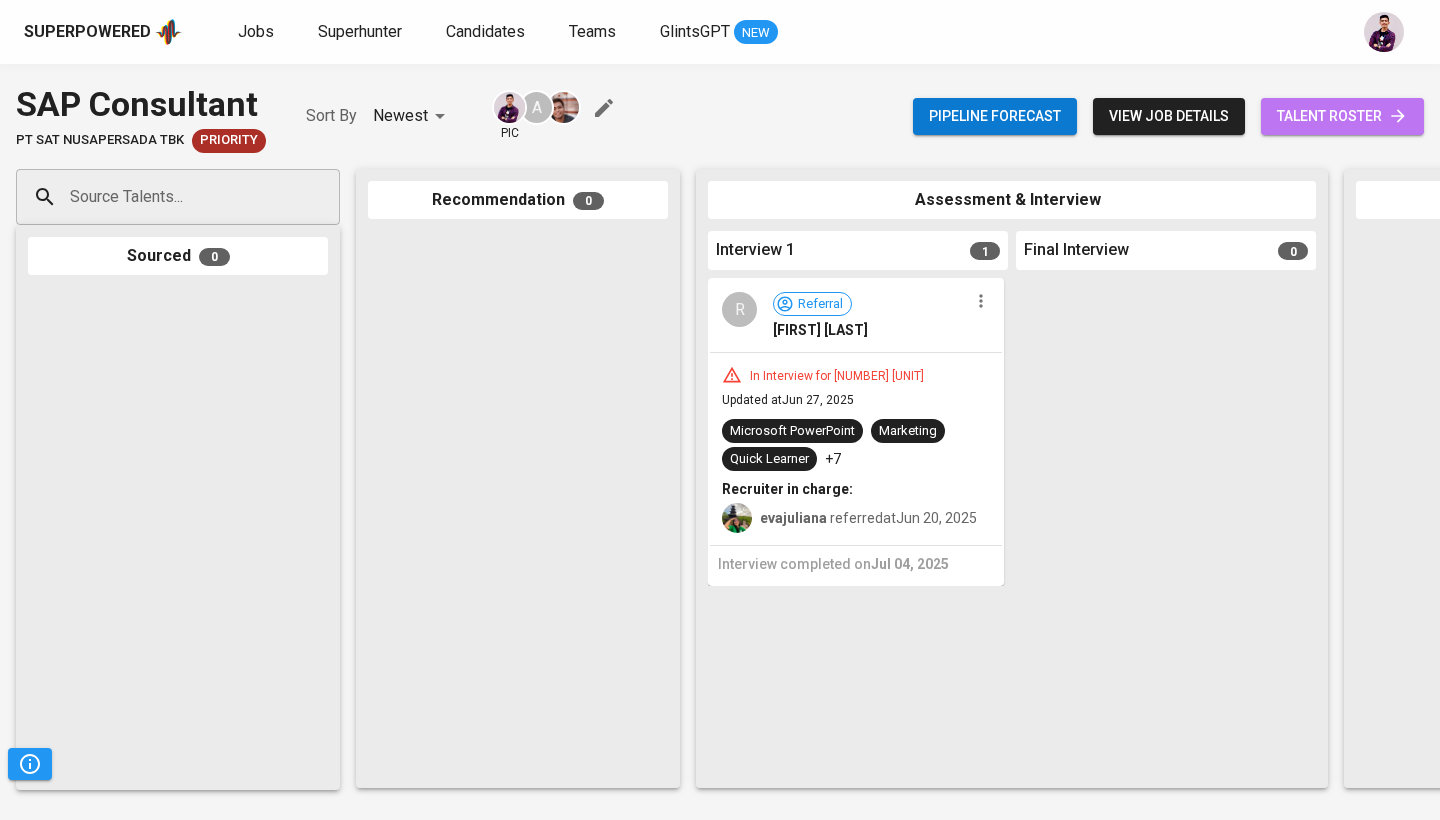 click on "talent roster" at bounding box center (1342, 116) 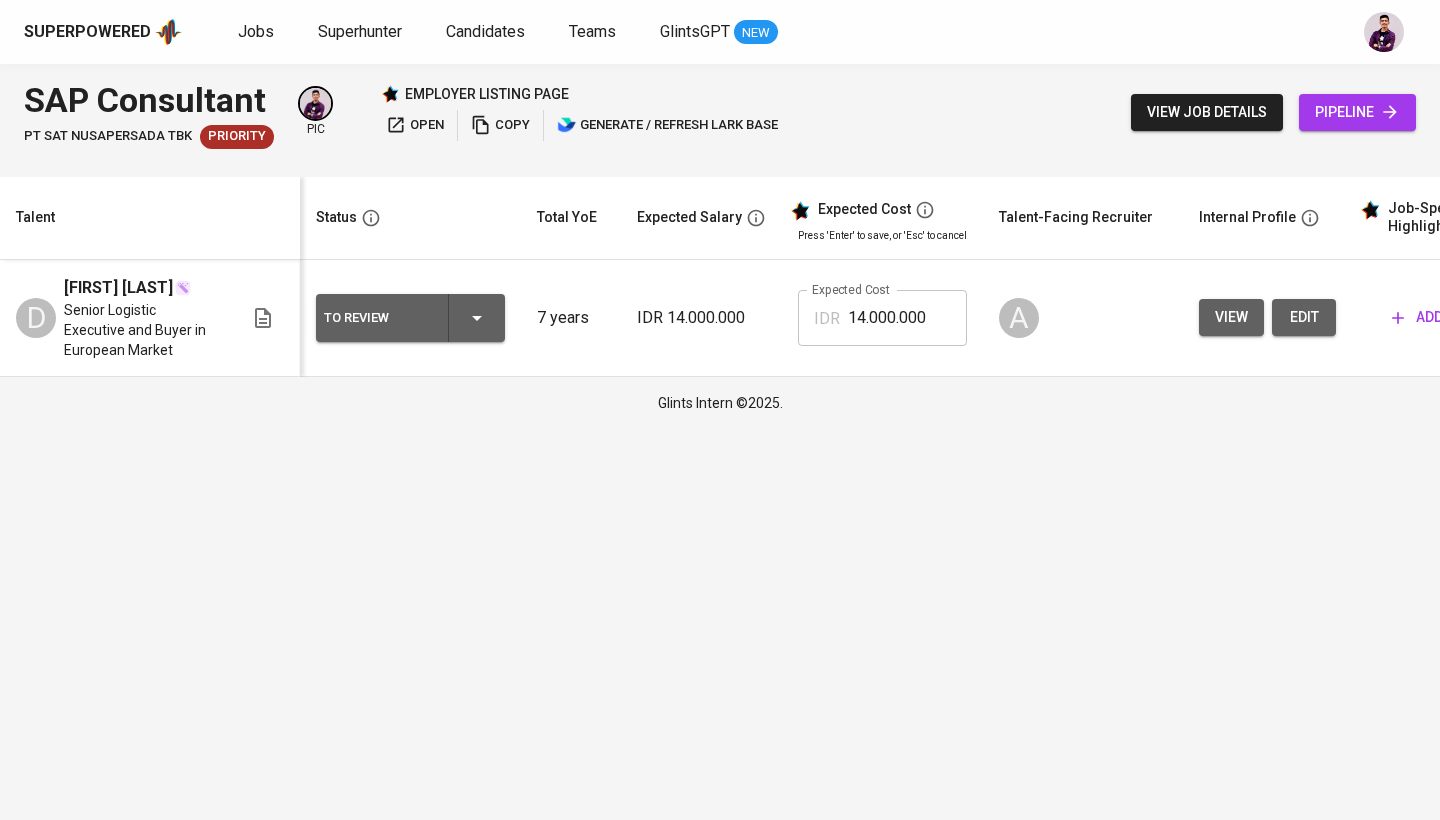 scroll, scrollTop: 0, scrollLeft: 6, axis: horizontal 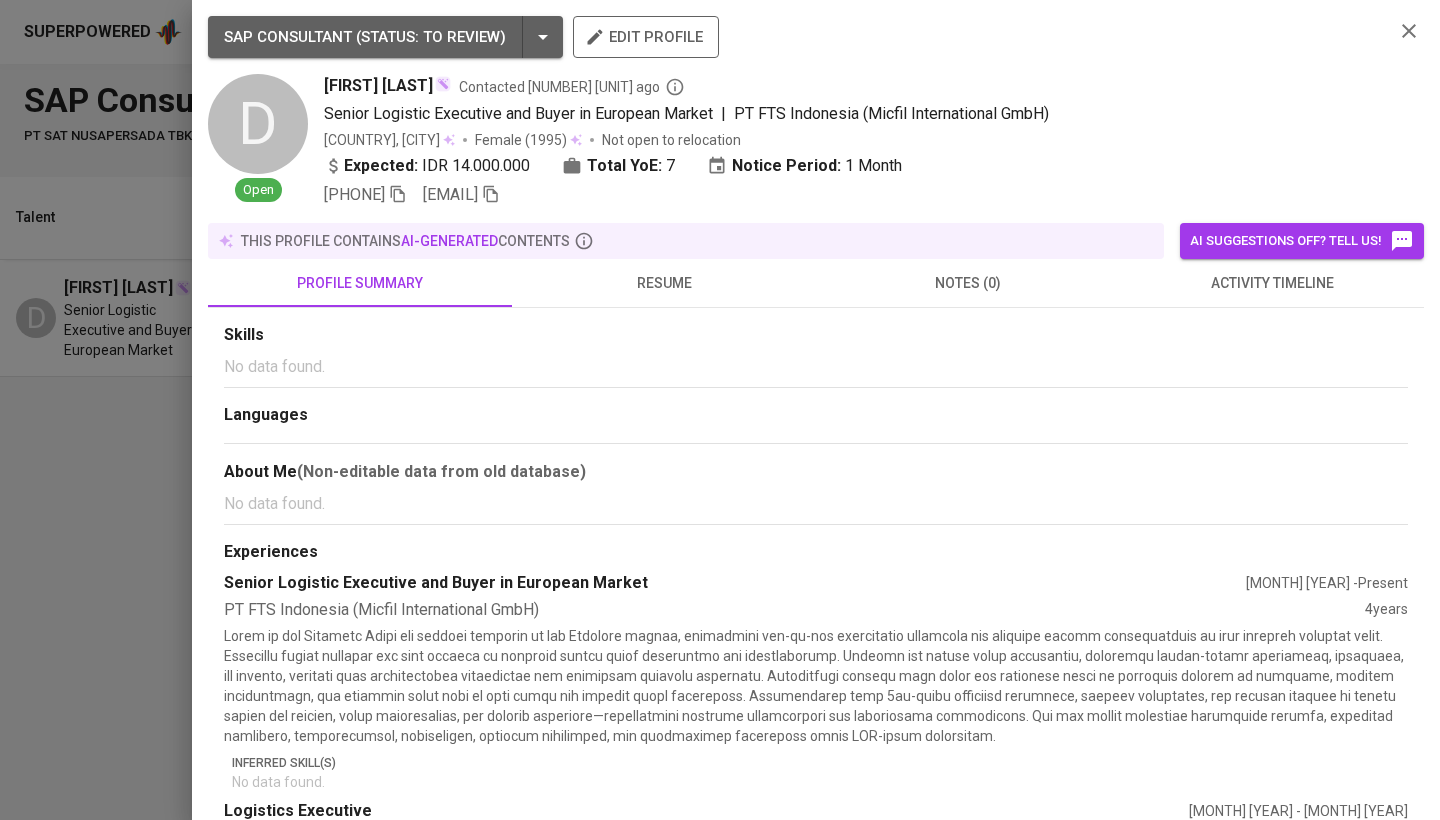 click on "resume" at bounding box center (664, 283) 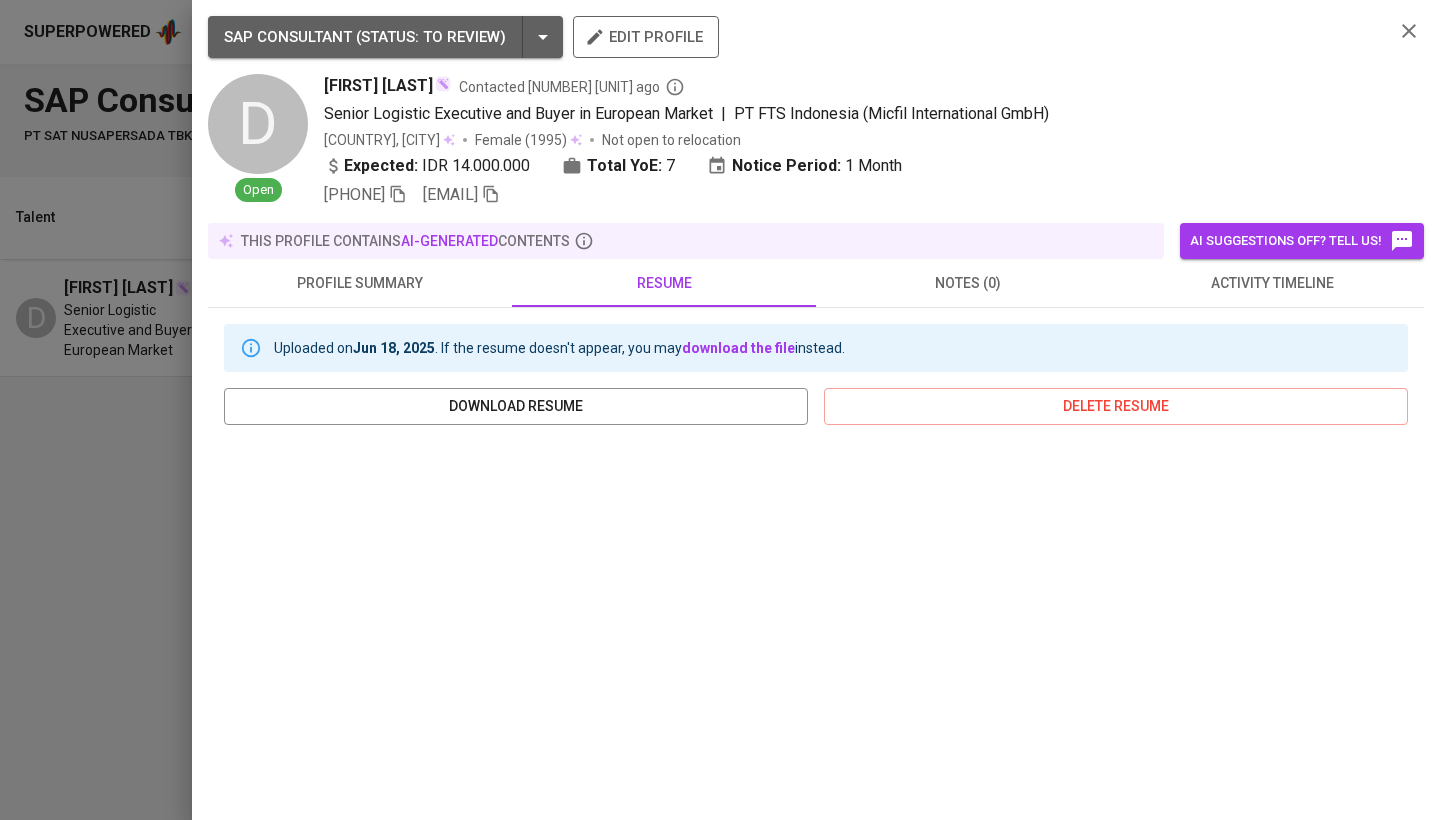 click 